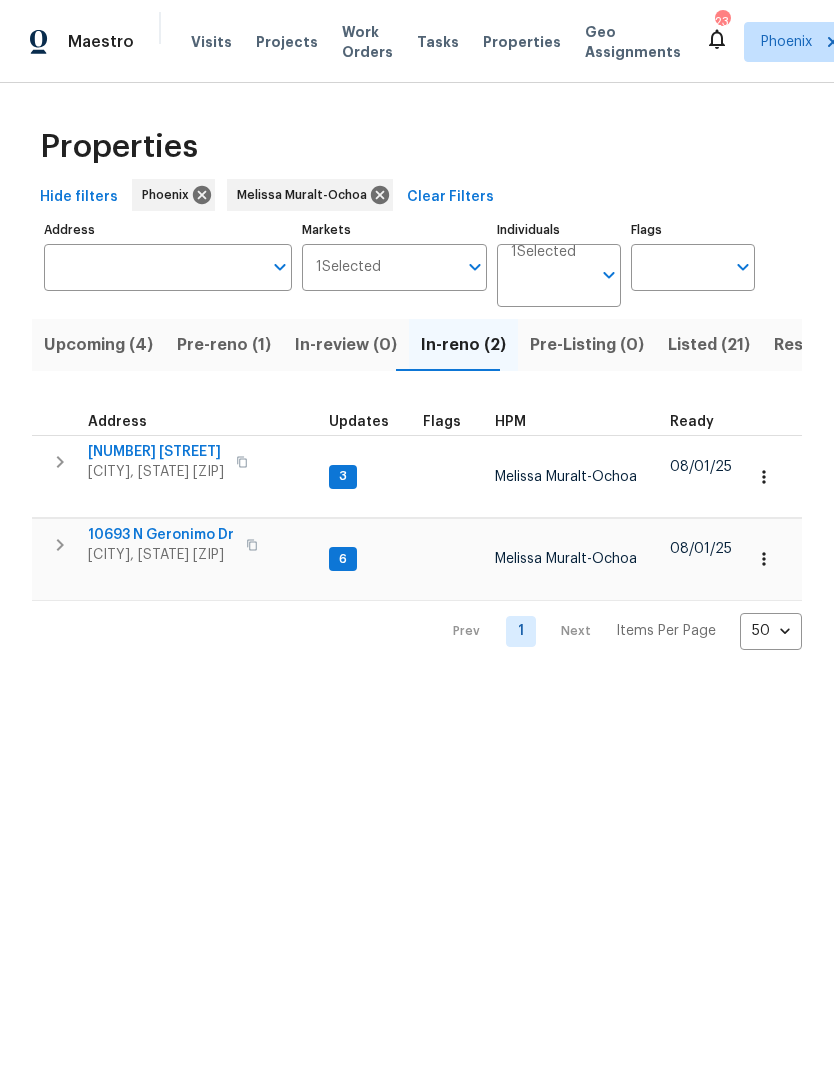 scroll, scrollTop: 0, scrollLeft: 0, axis: both 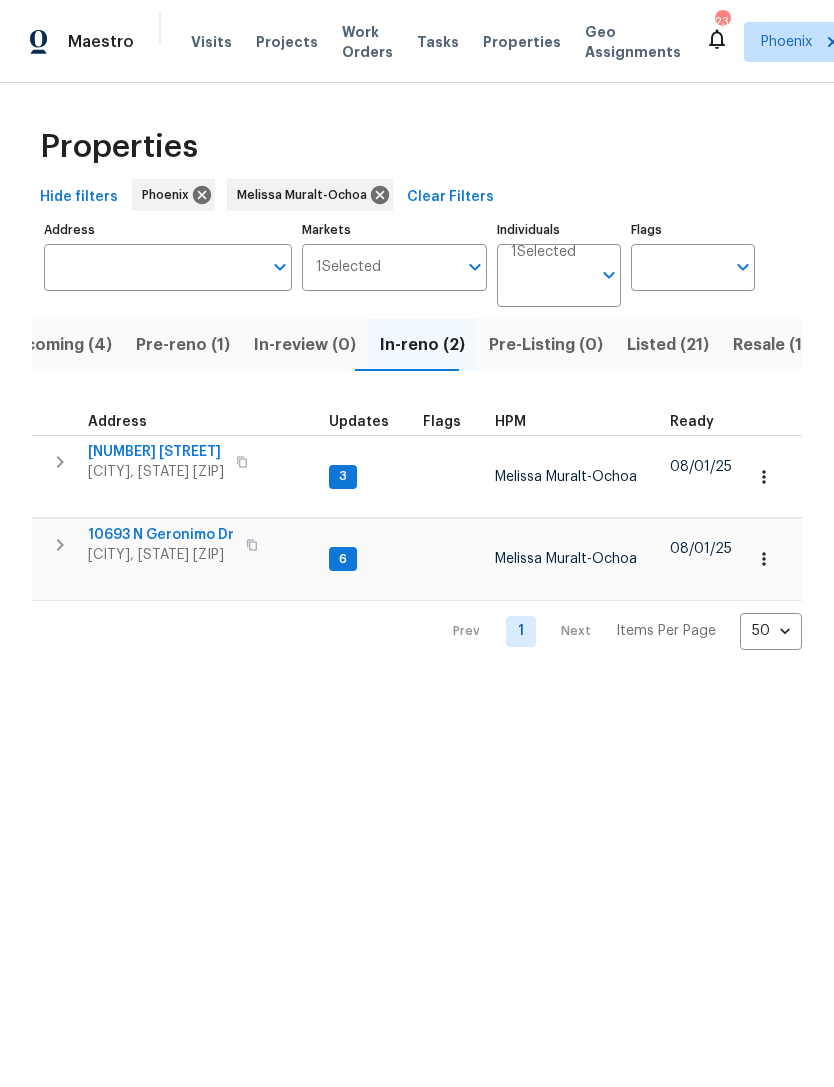 click on "Upcoming (4)" at bounding box center (57, 345) 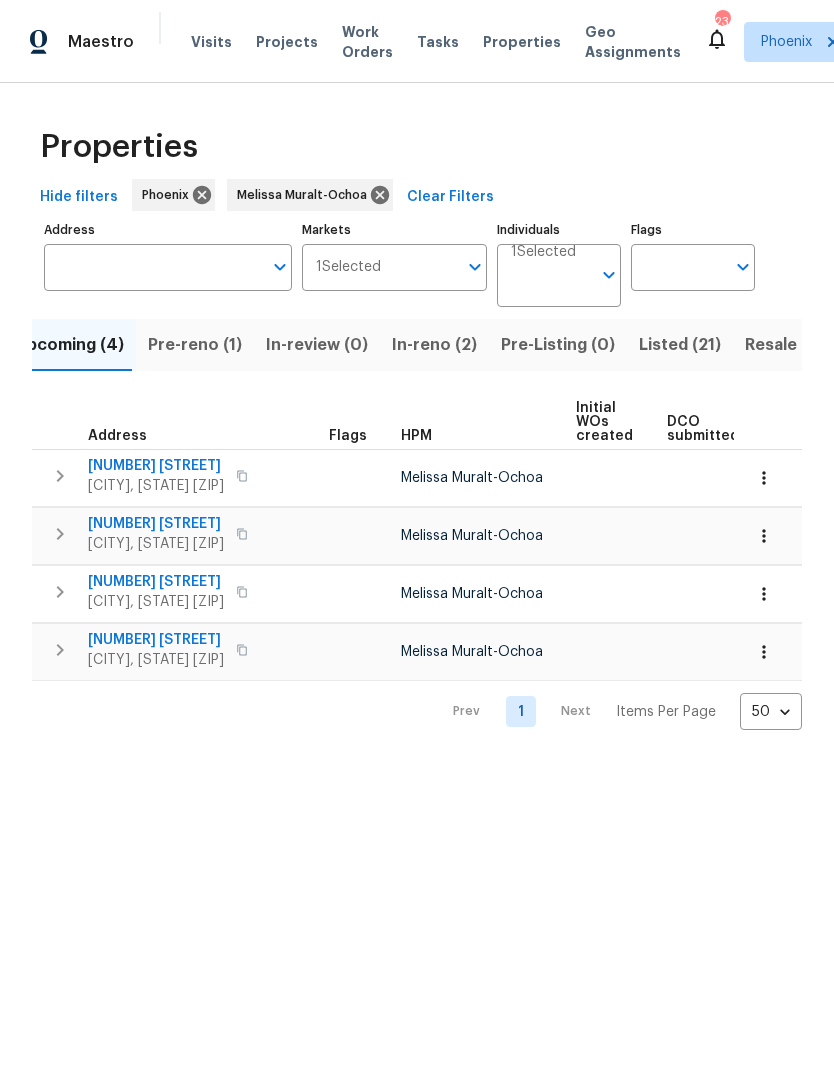 scroll, scrollTop: 0, scrollLeft: 0, axis: both 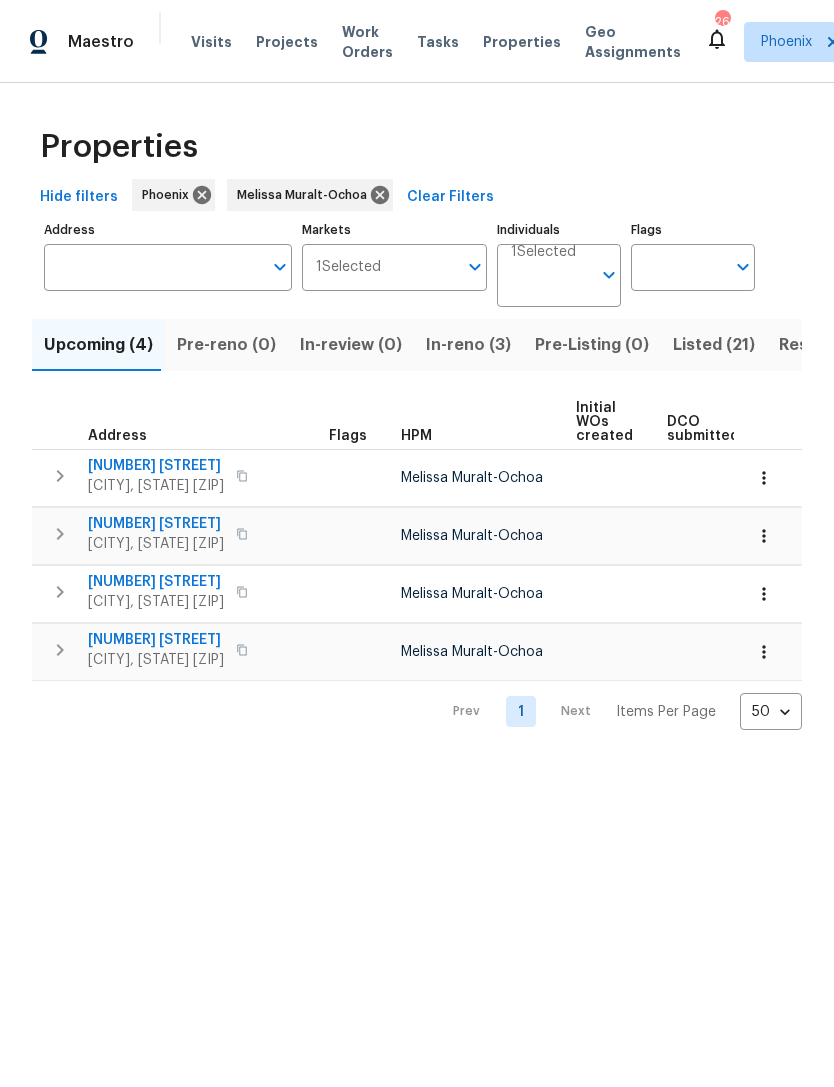 click on "In-reno (3)" at bounding box center (468, 345) 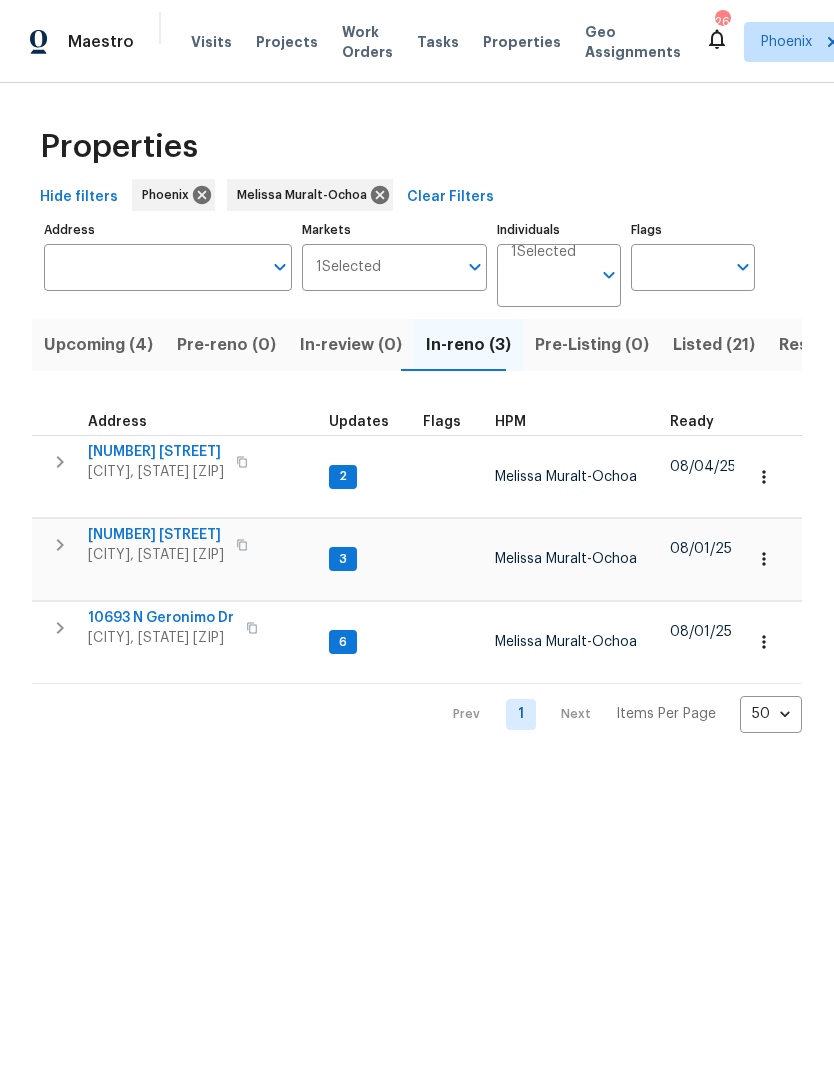 click at bounding box center [60, 462] 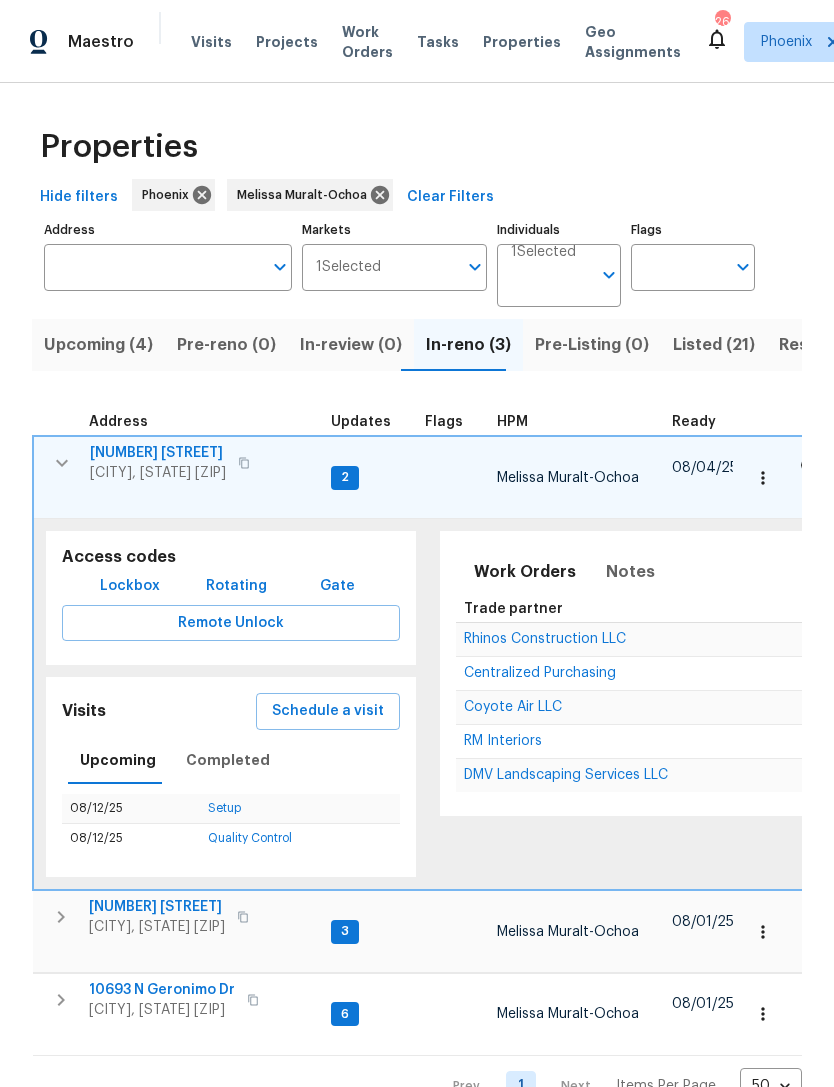click on "Coyote Air LLC" at bounding box center (513, 707) 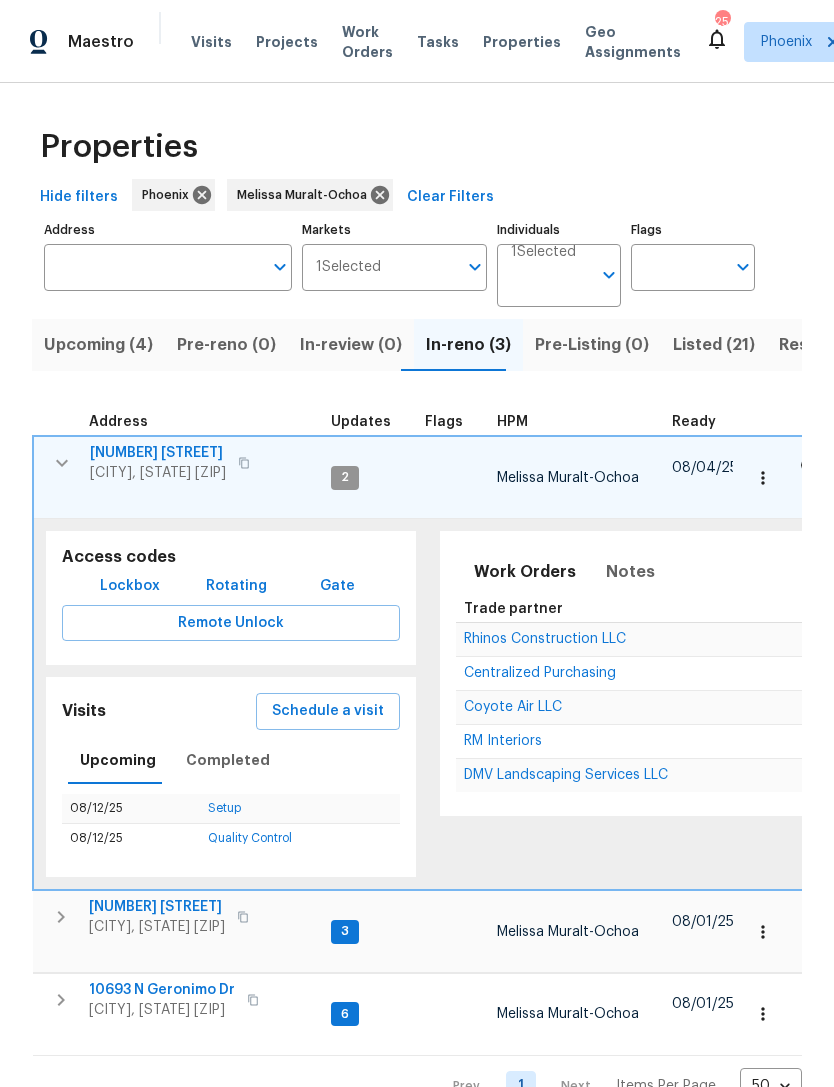 click on "Upcoming (4)" at bounding box center (98, 345) 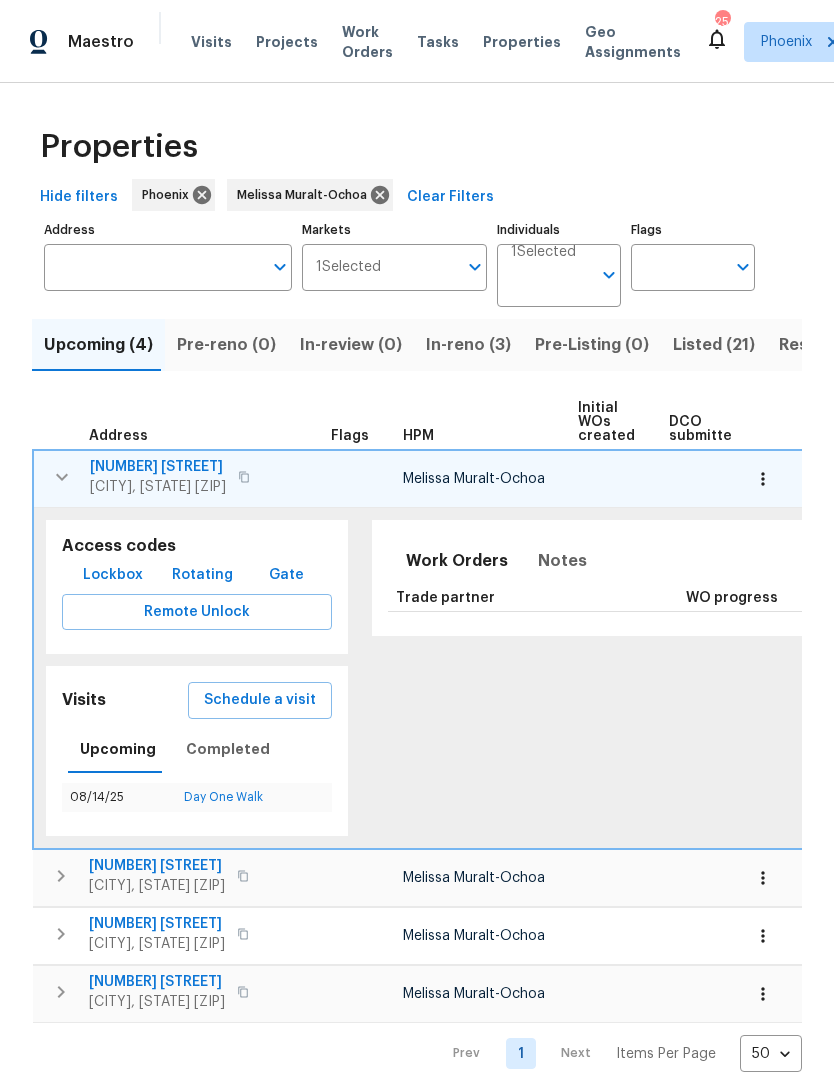 click 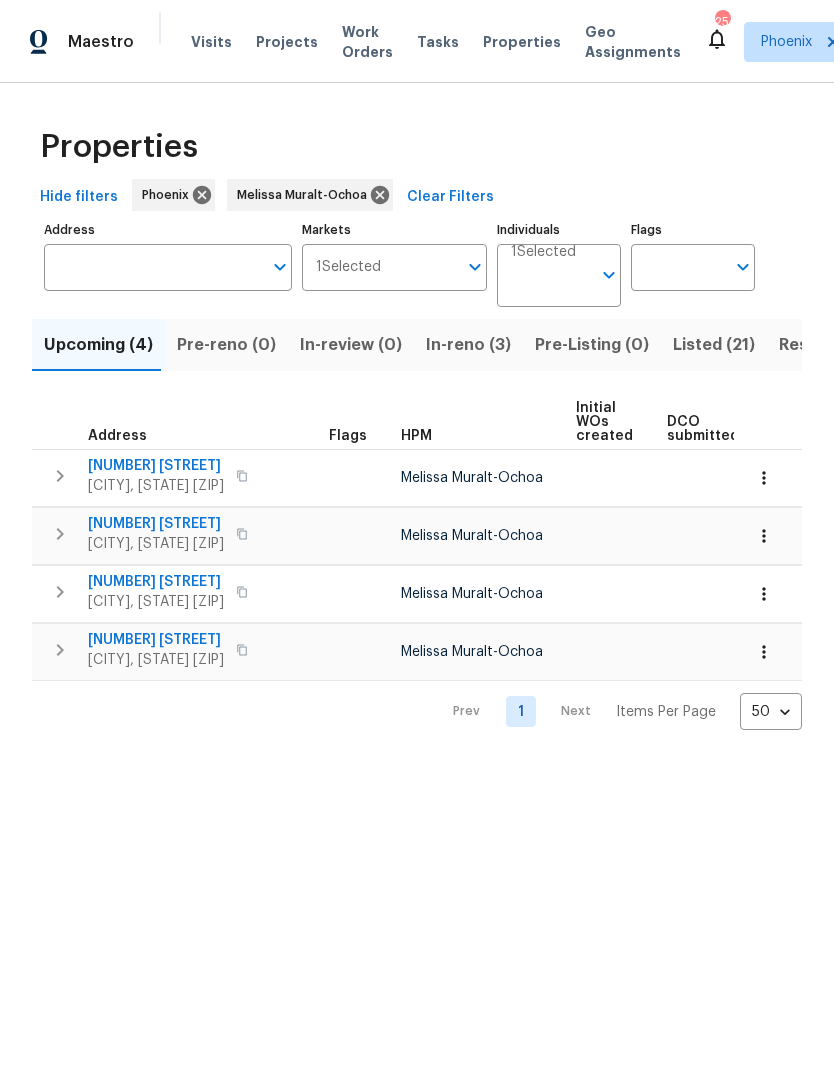 scroll, scrollTop: 0, scrollLeft: 0, axis: both 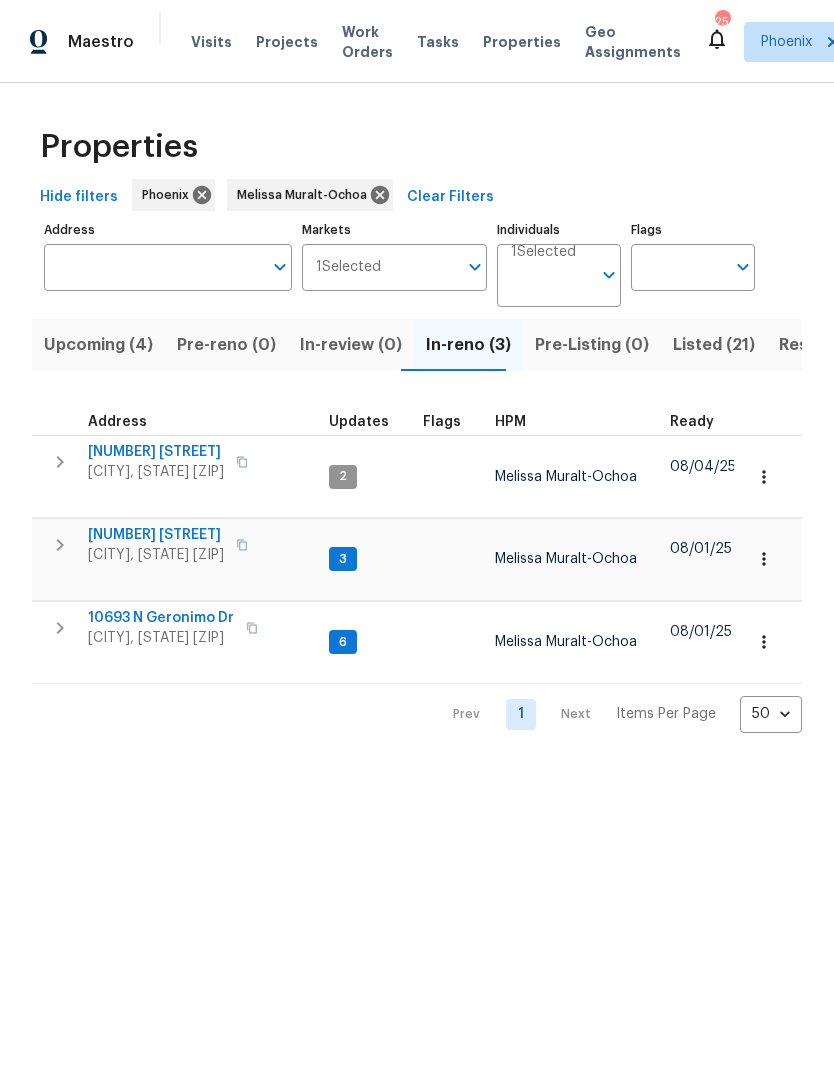 click 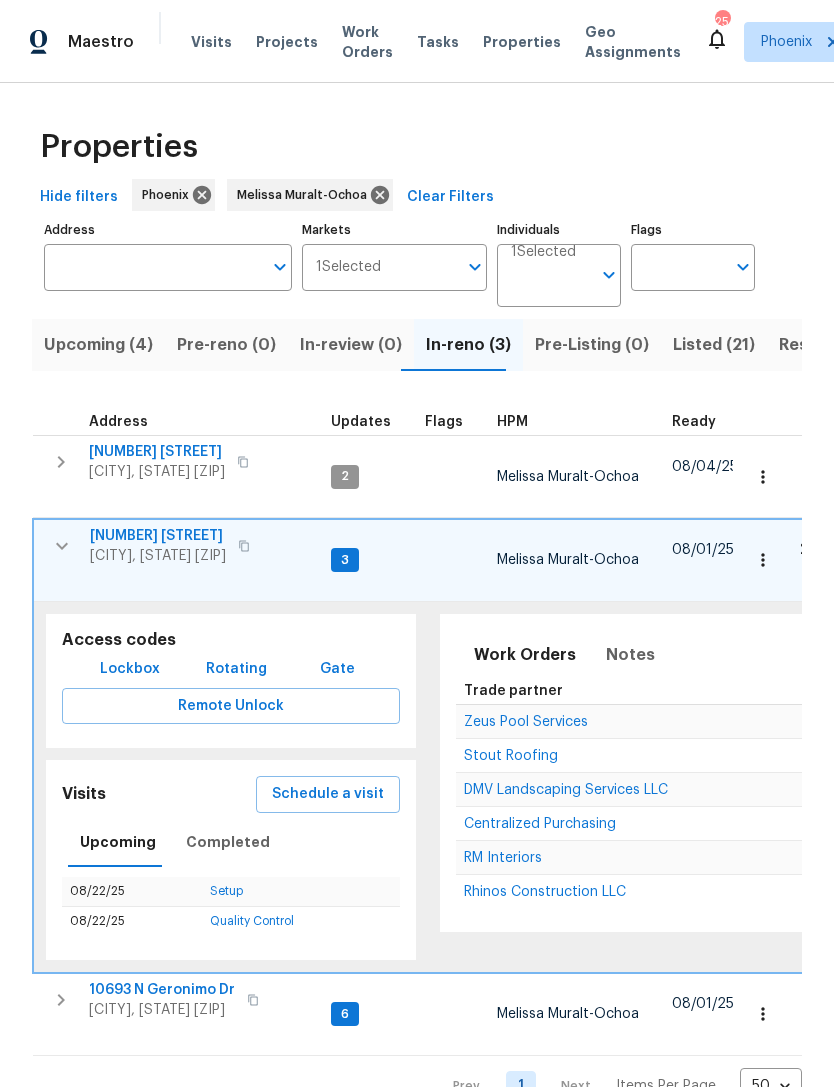 click on "Zeus Pool Services" at bounding box center (526, 722) 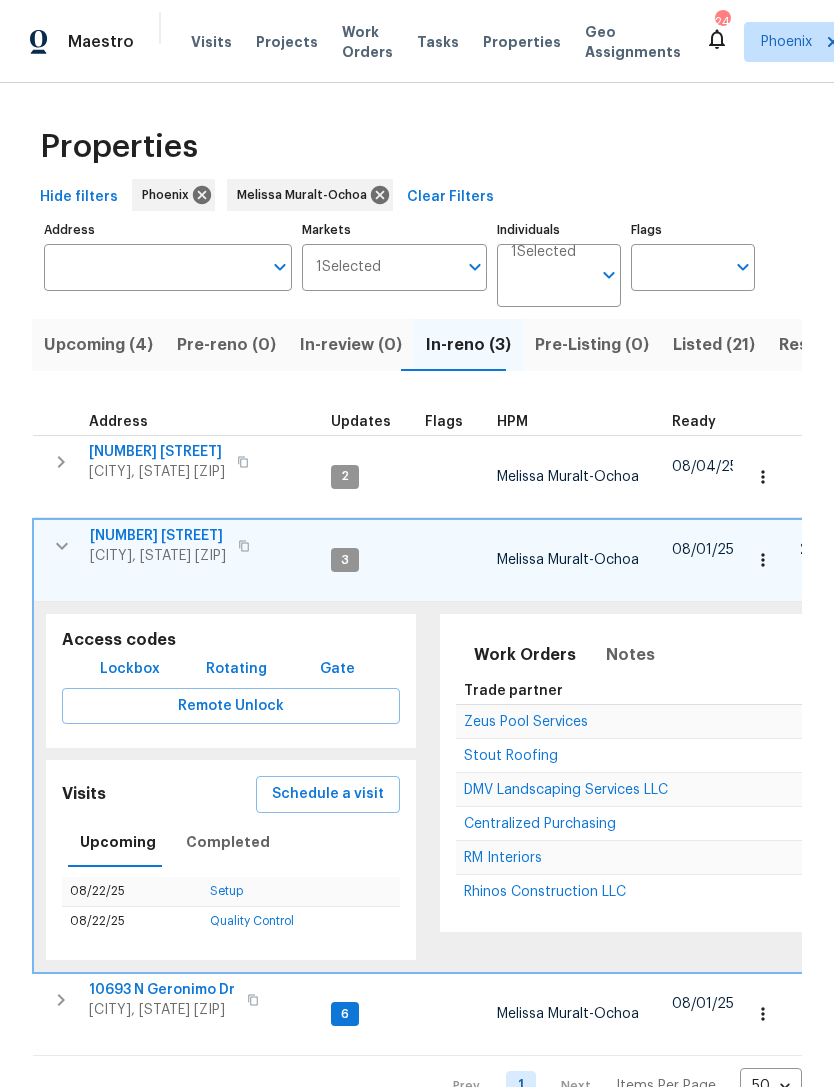 click 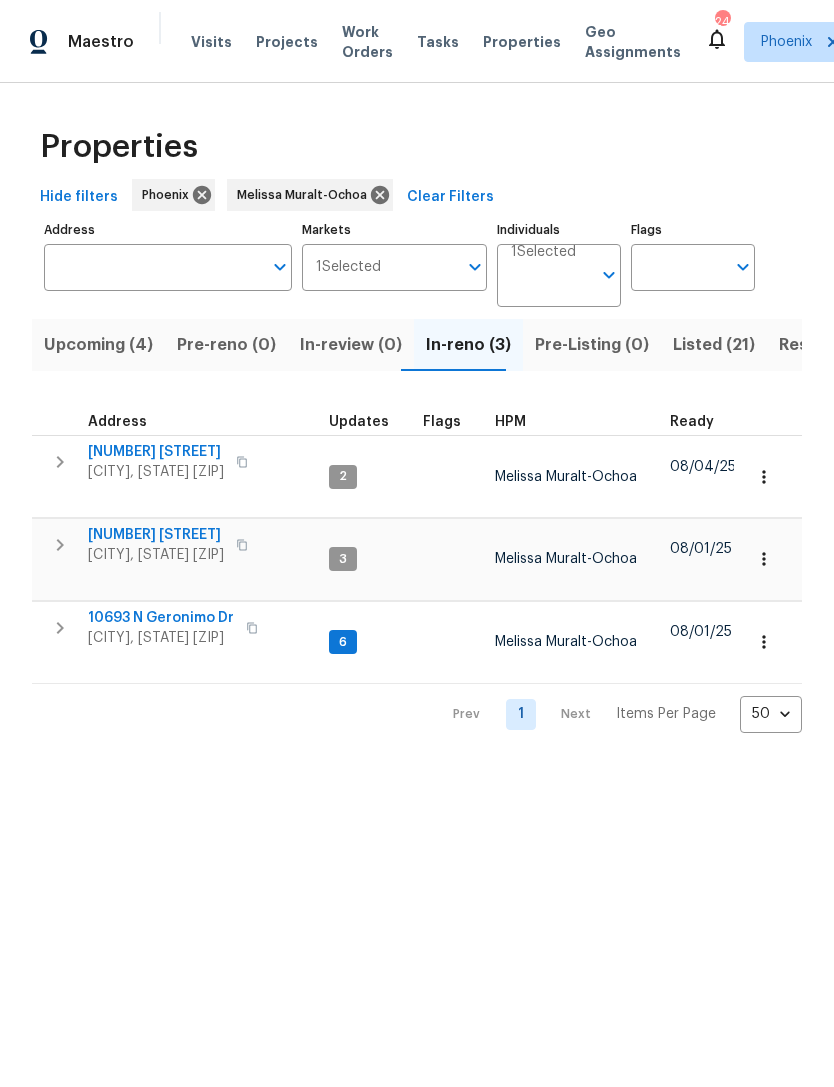 click 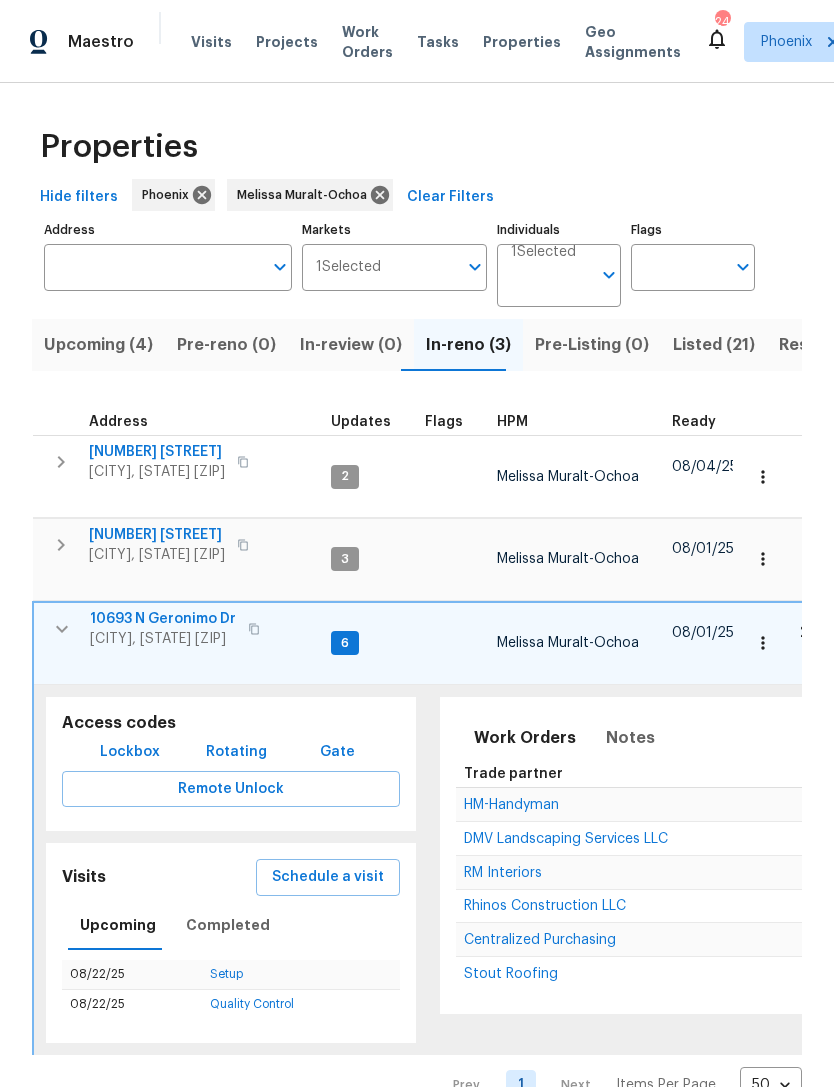 click 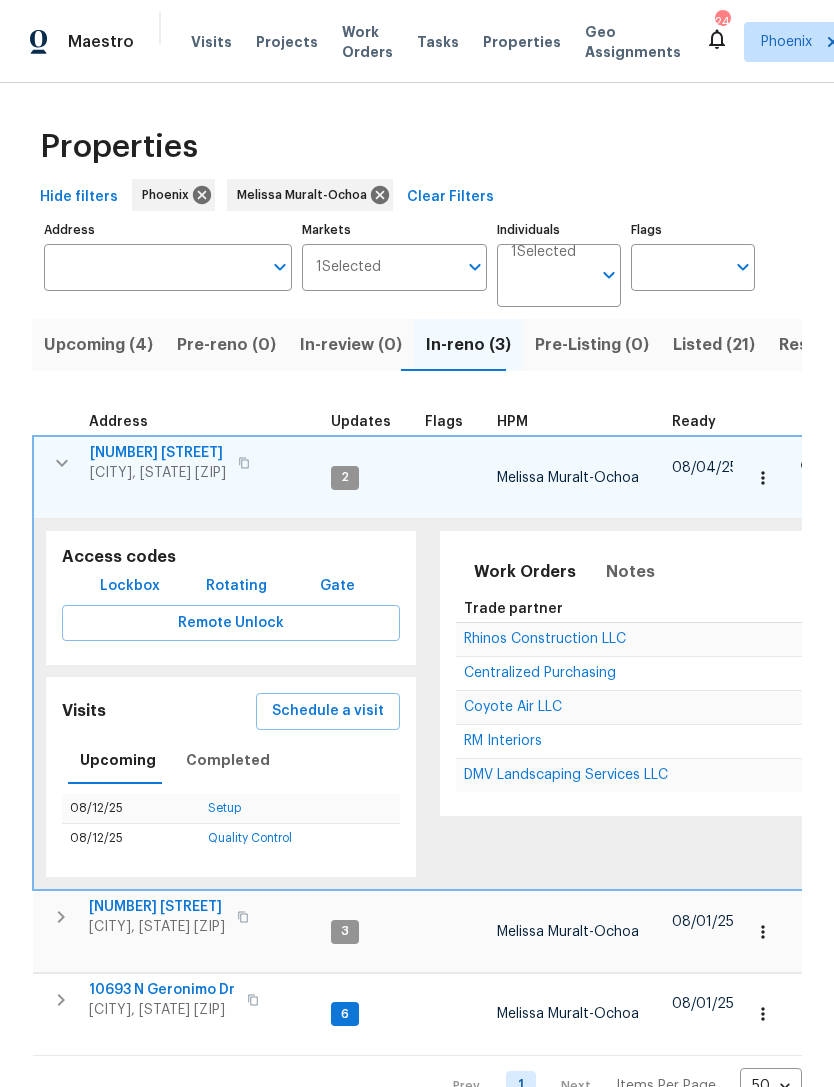 click on "RM Interiors" at bounding box center (503, 741) 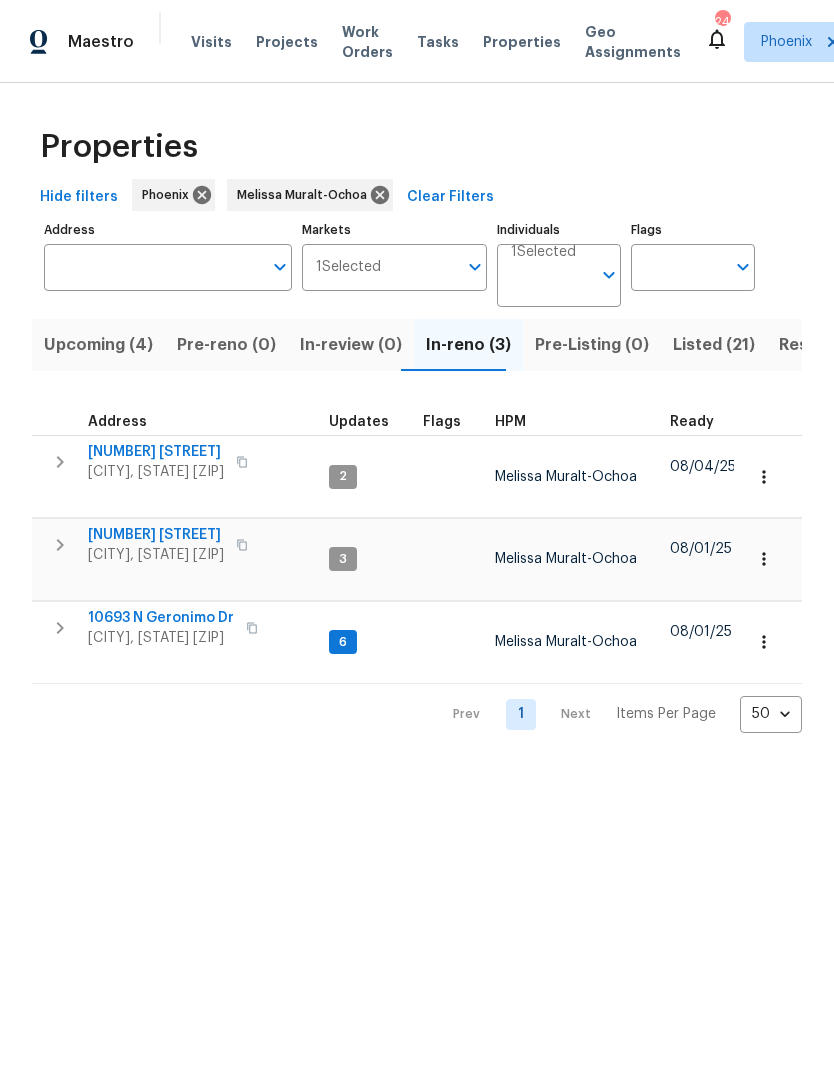 click 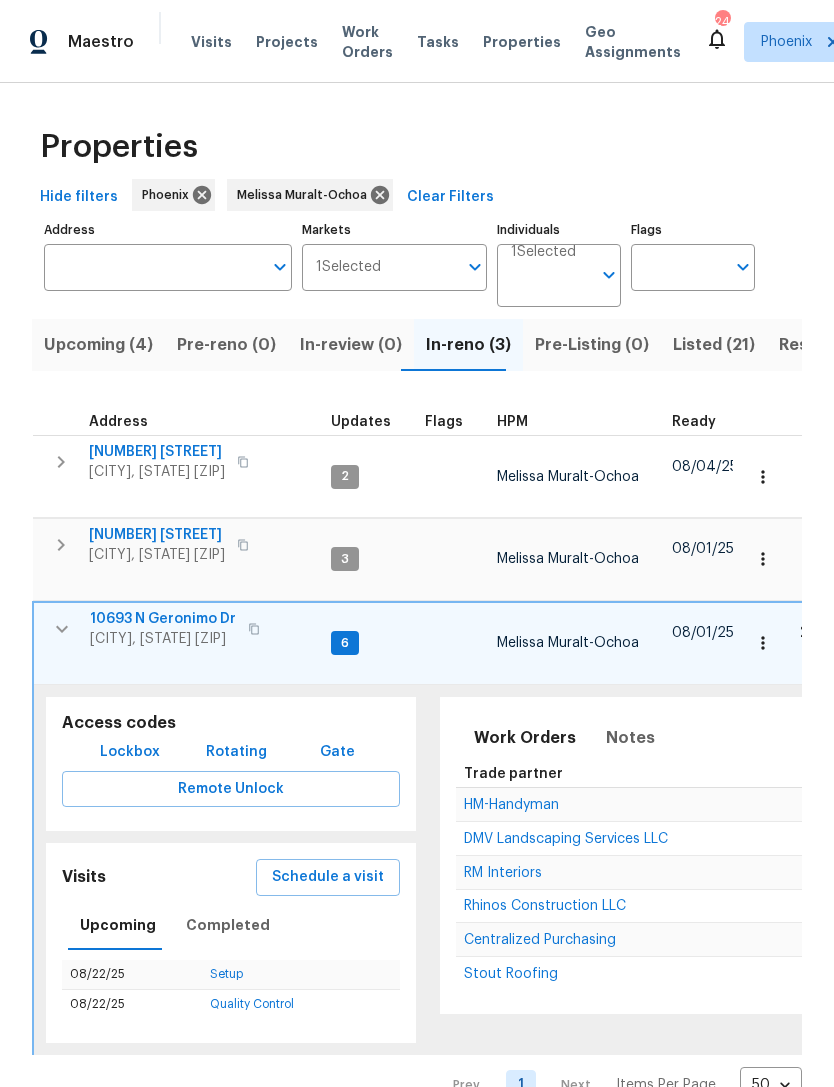 click on "Stout Roofing" at bounding box center (511, 974) 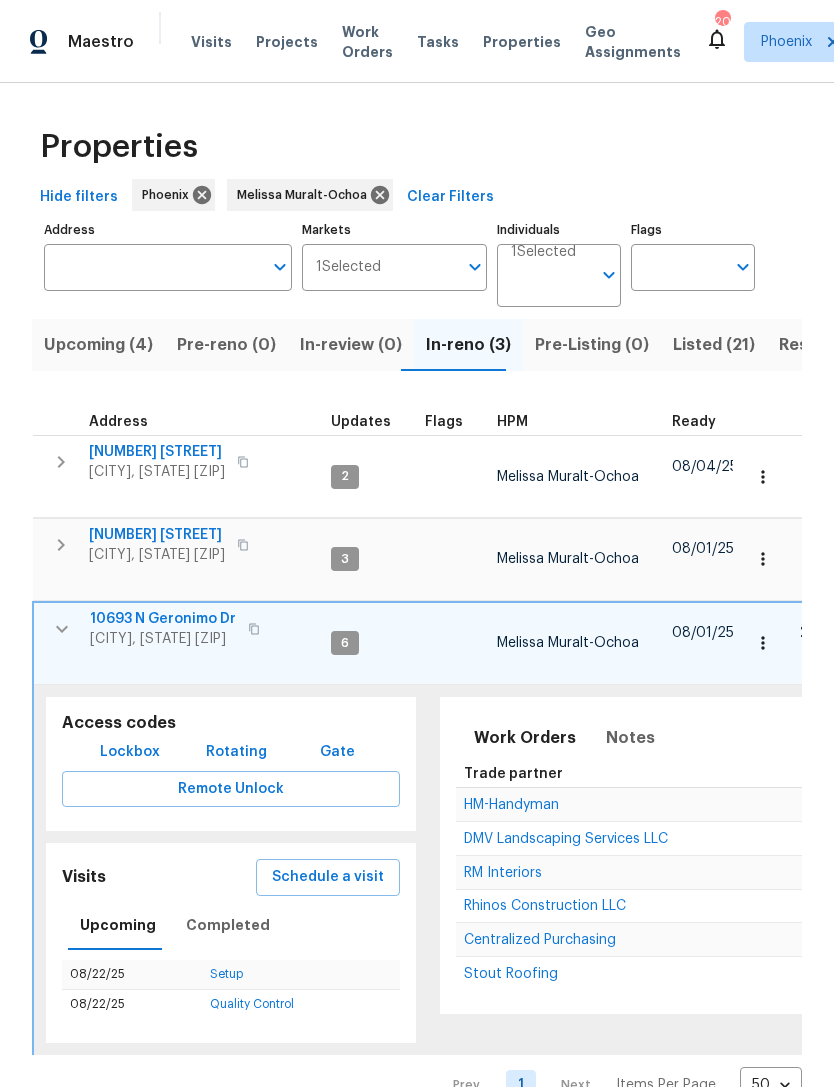 click 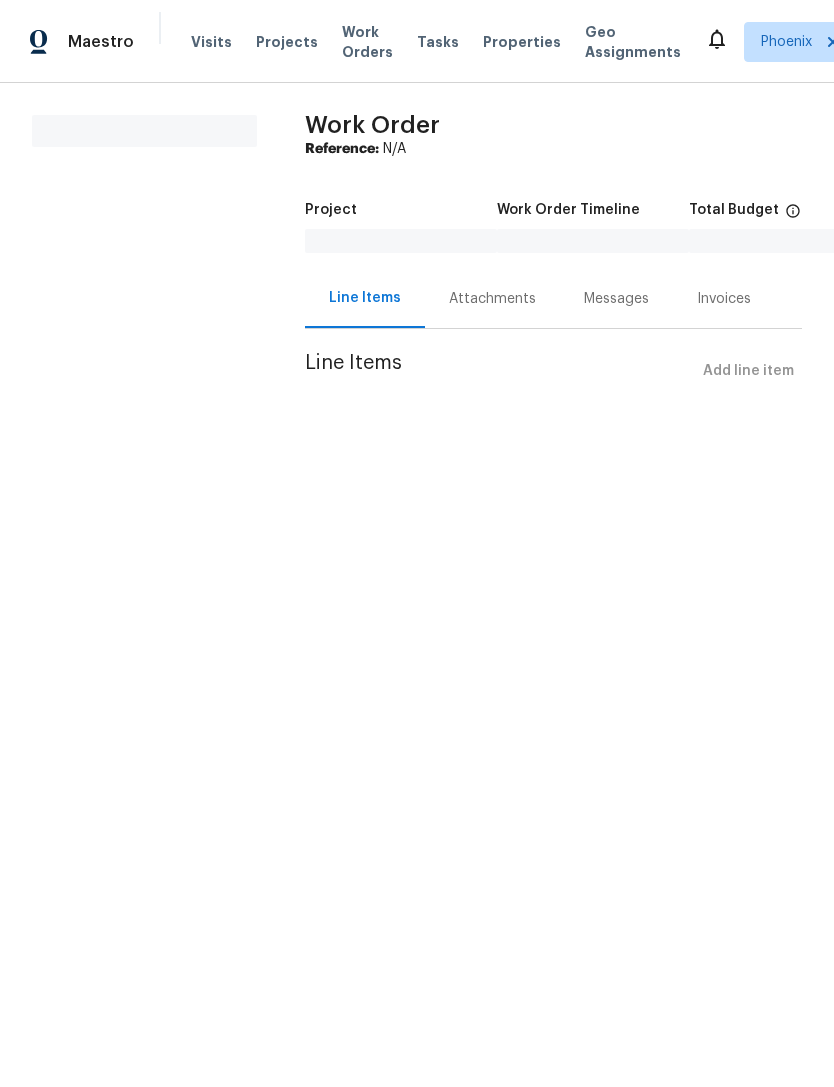 scroll, scrollTop: 0, scrollLeft: 0, axis: both 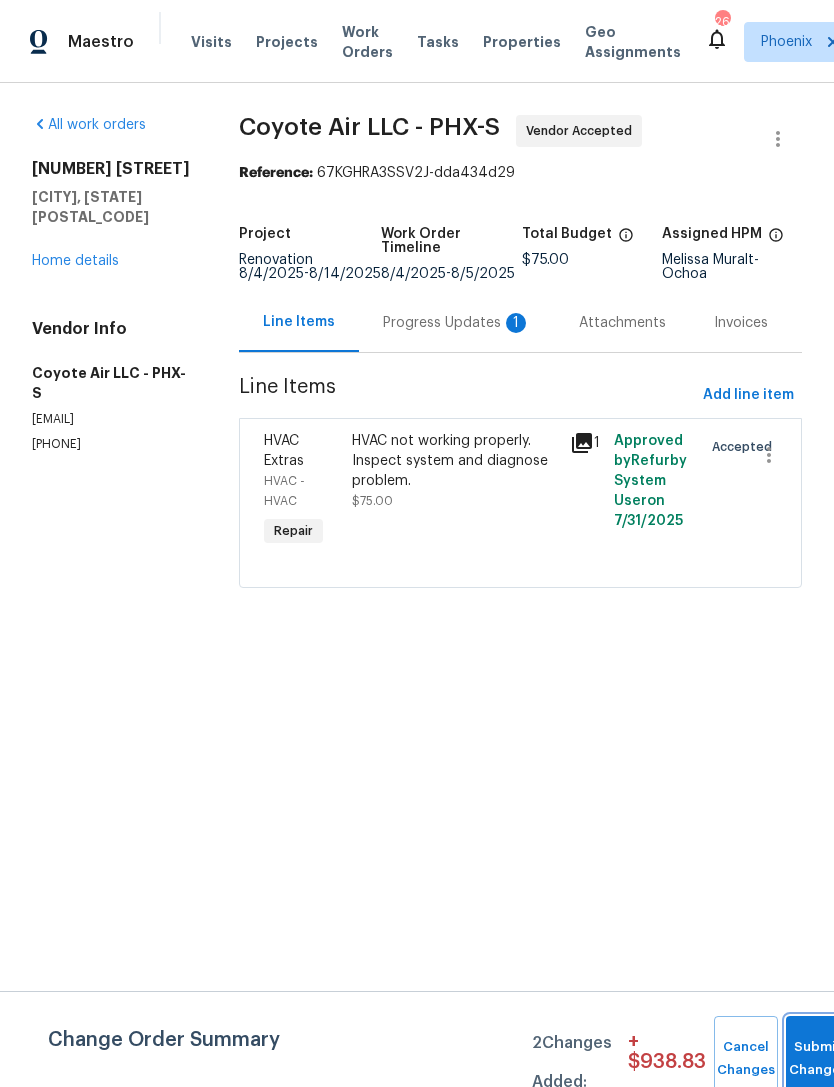 click on "Submit Changes" at bounding box center [818, 1059] 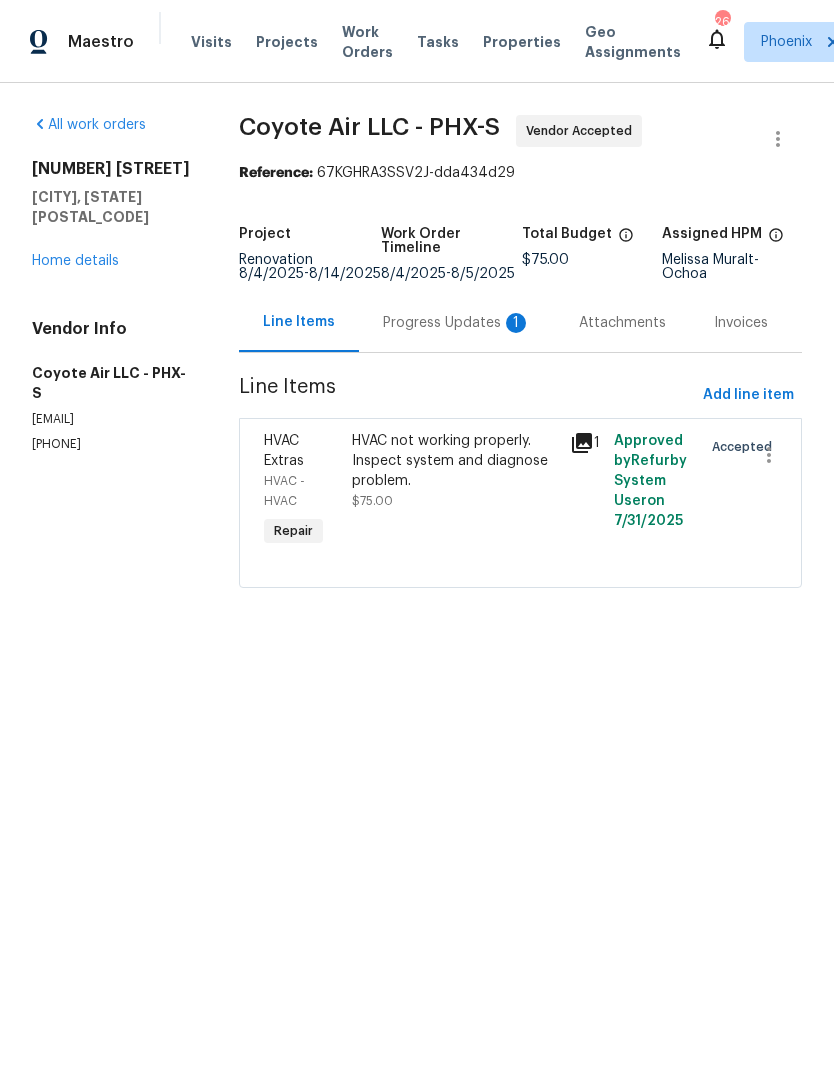 click on "Progress Updates 1" at bounding box center (457, 323) 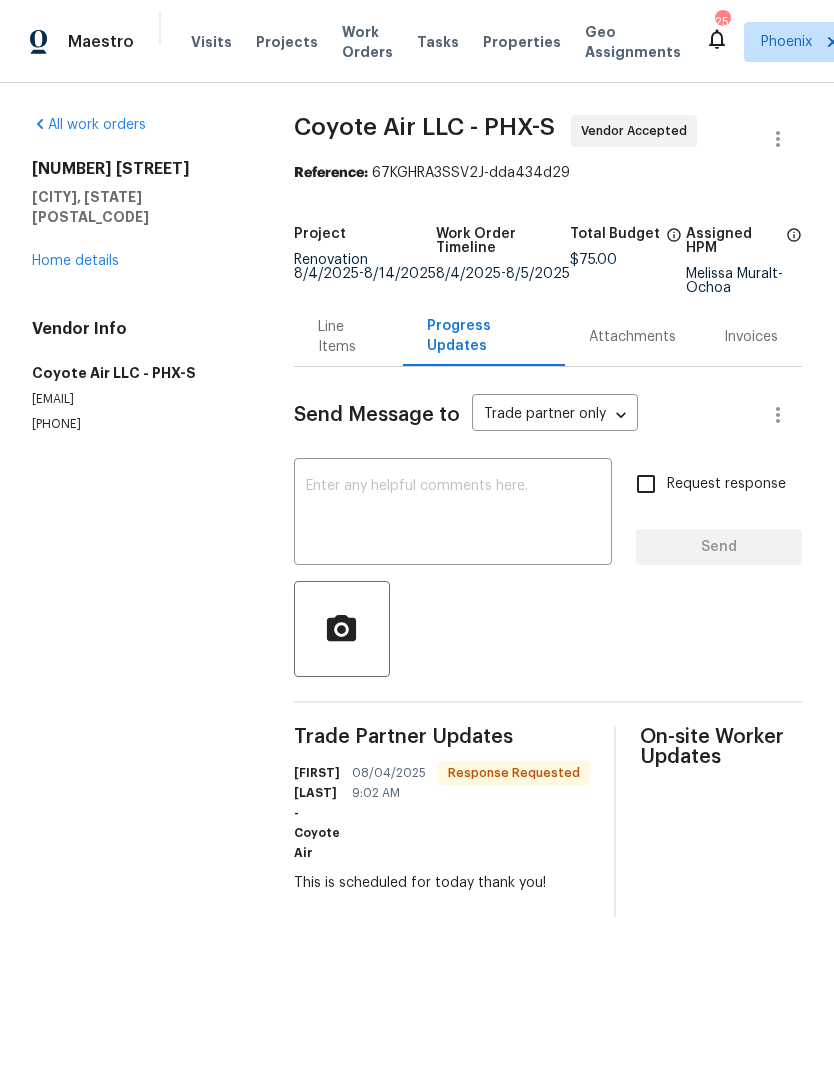 click at bounding box center [453, 514] 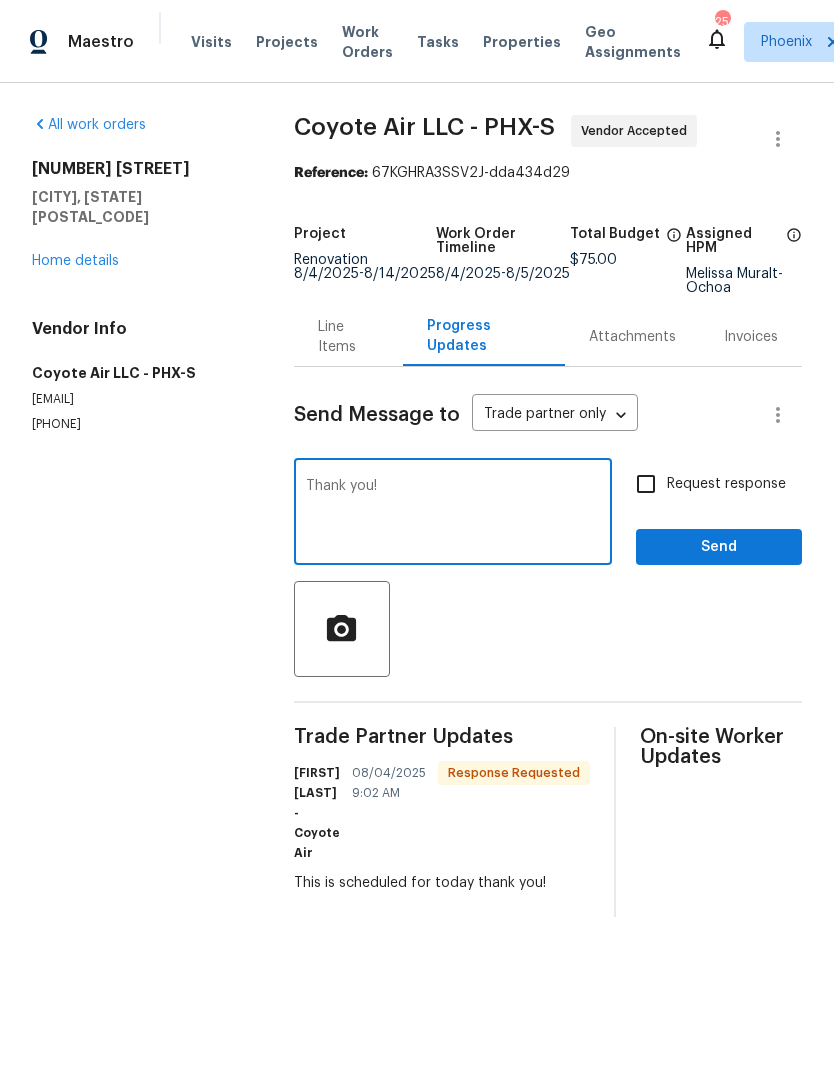 type on "Thank you!" 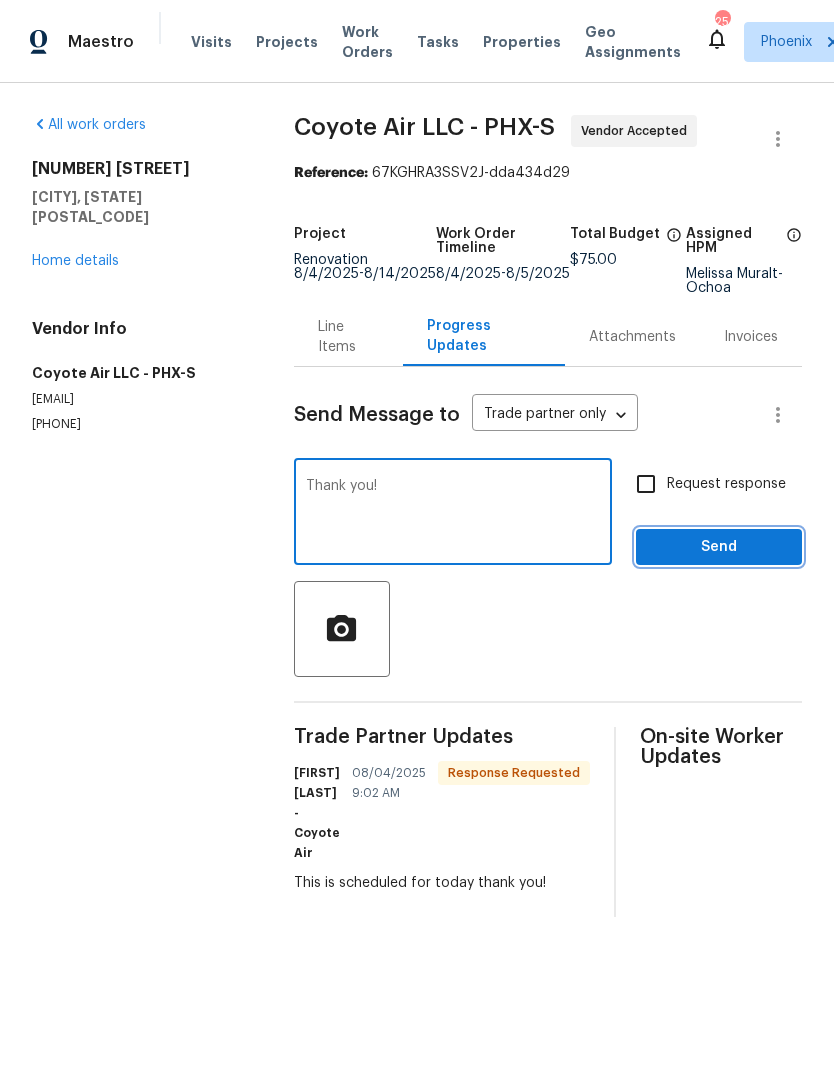 click on "Send" at bounding box center (719, 547) 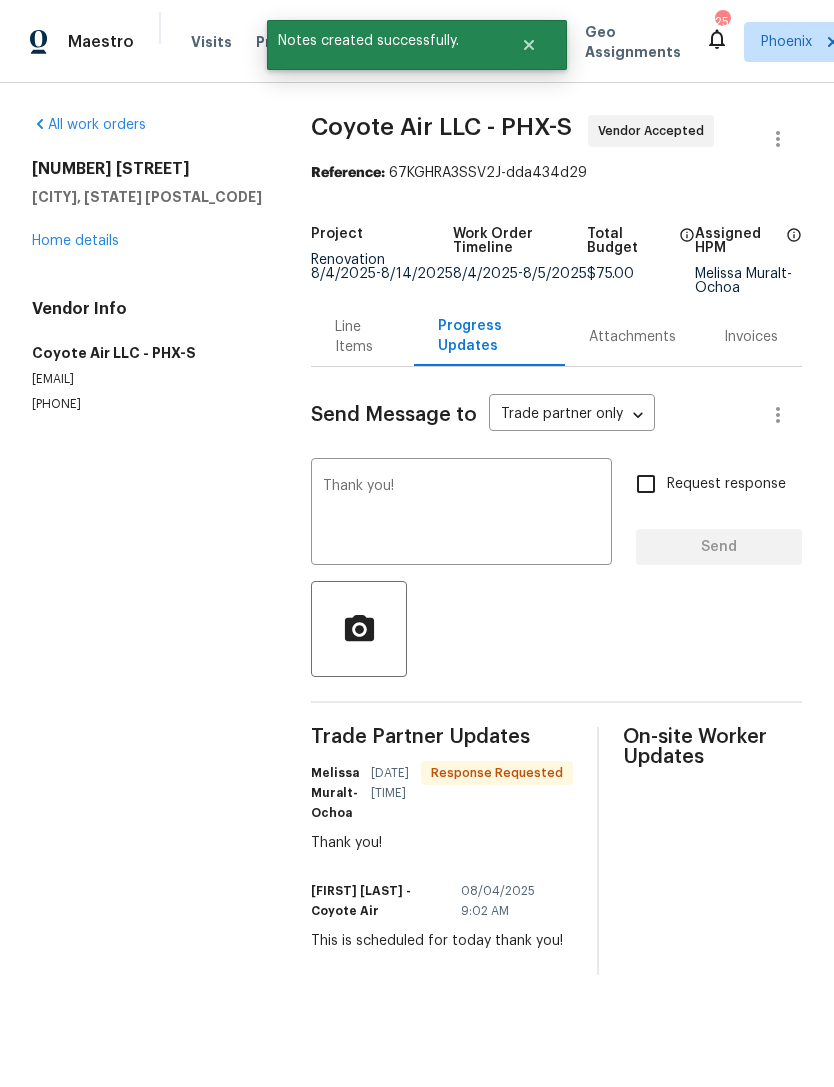 type 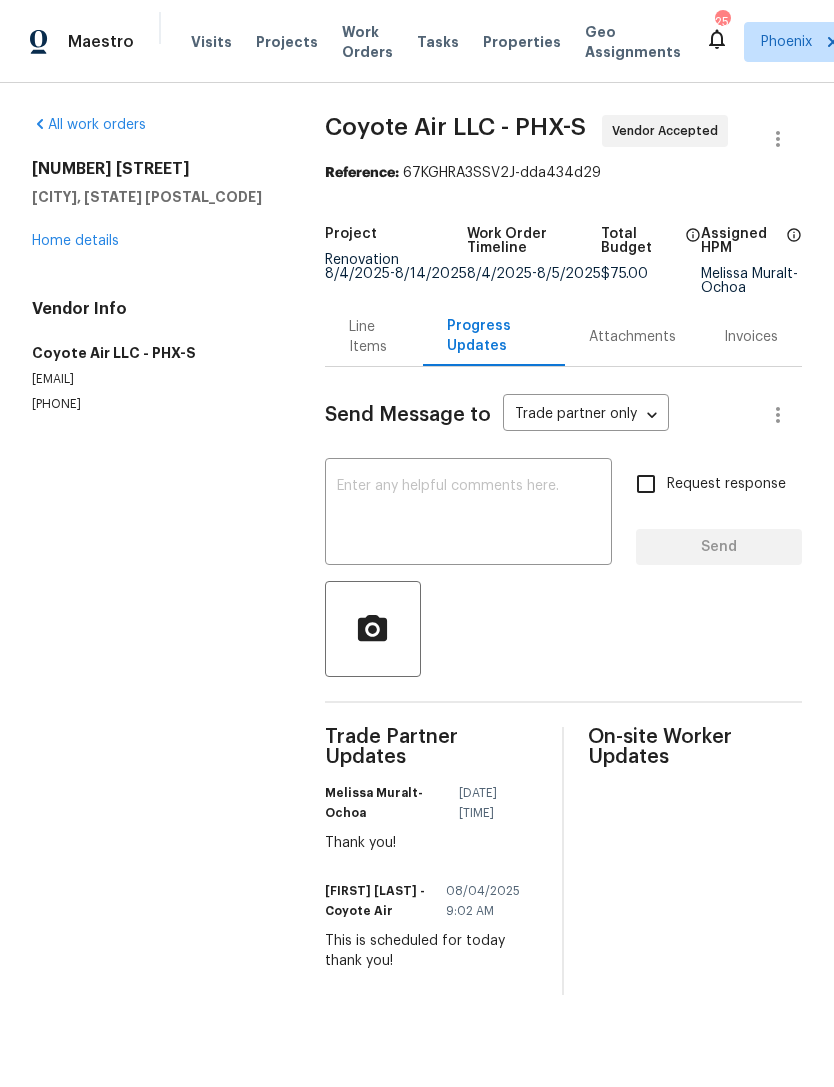 click at bounding box center [468, 514] 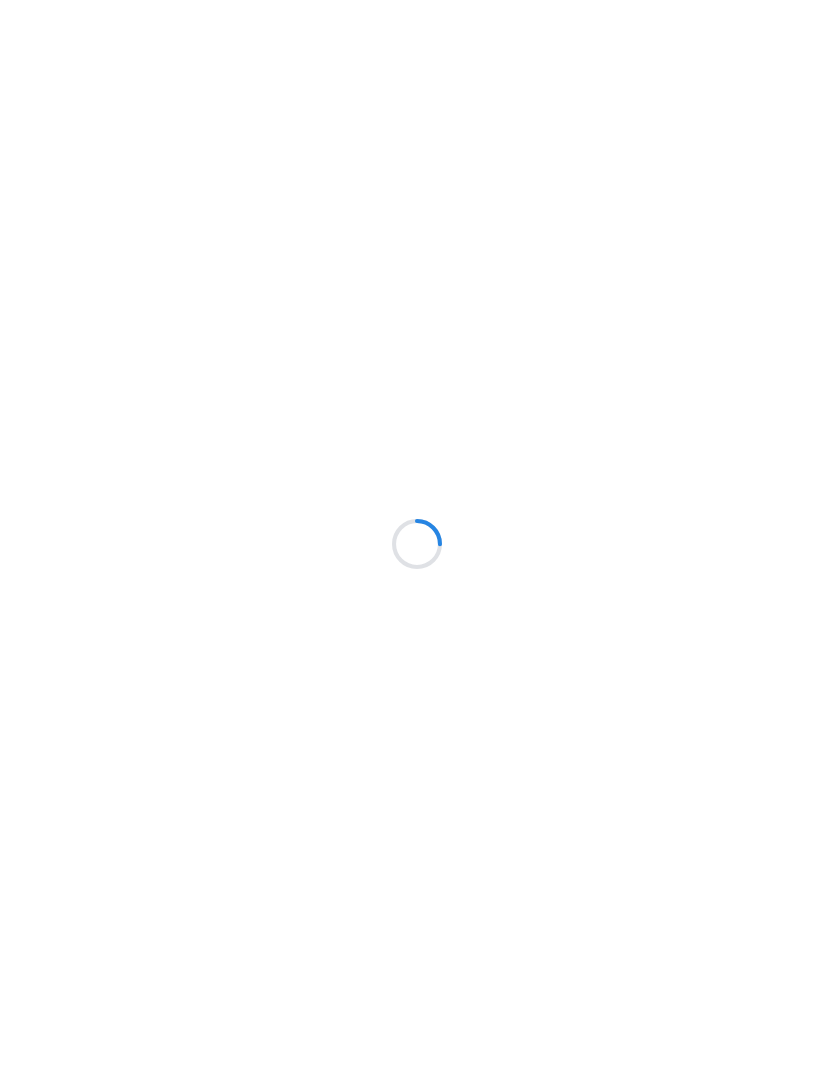 scroll, scrollTop: 0, scrollLeft: 0, axis: both 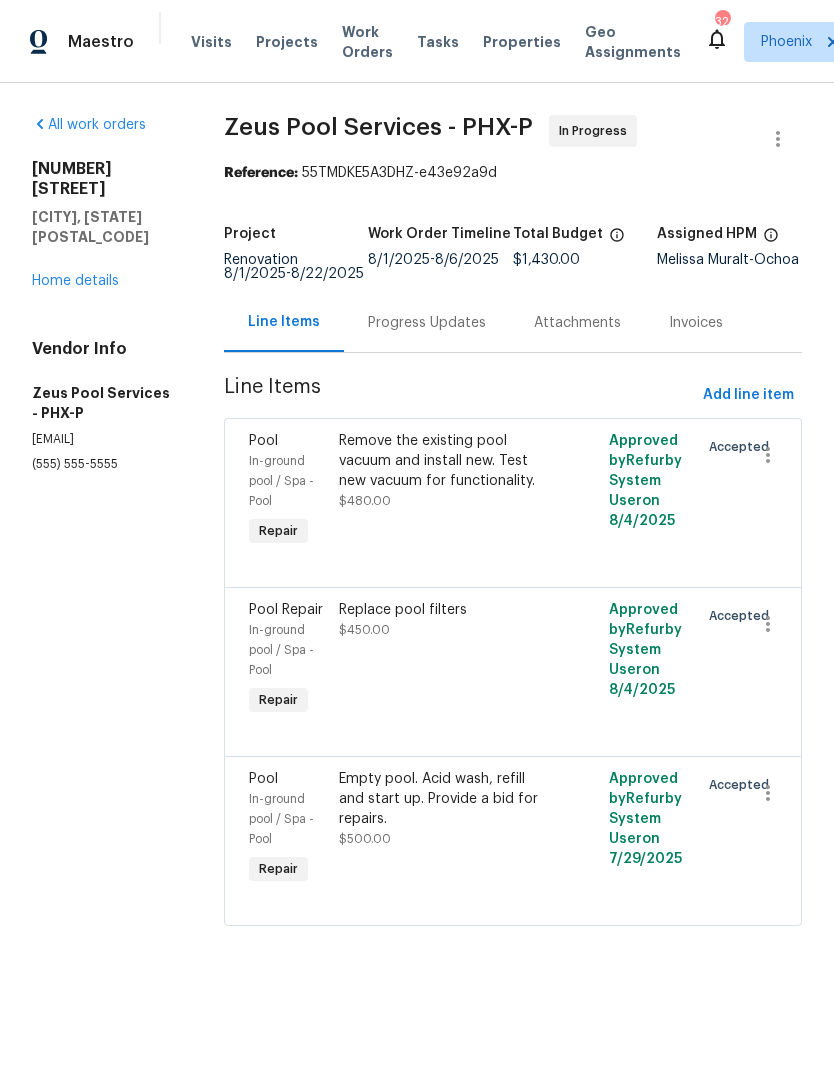 click on "Home details" at bounding box center (75, 281) 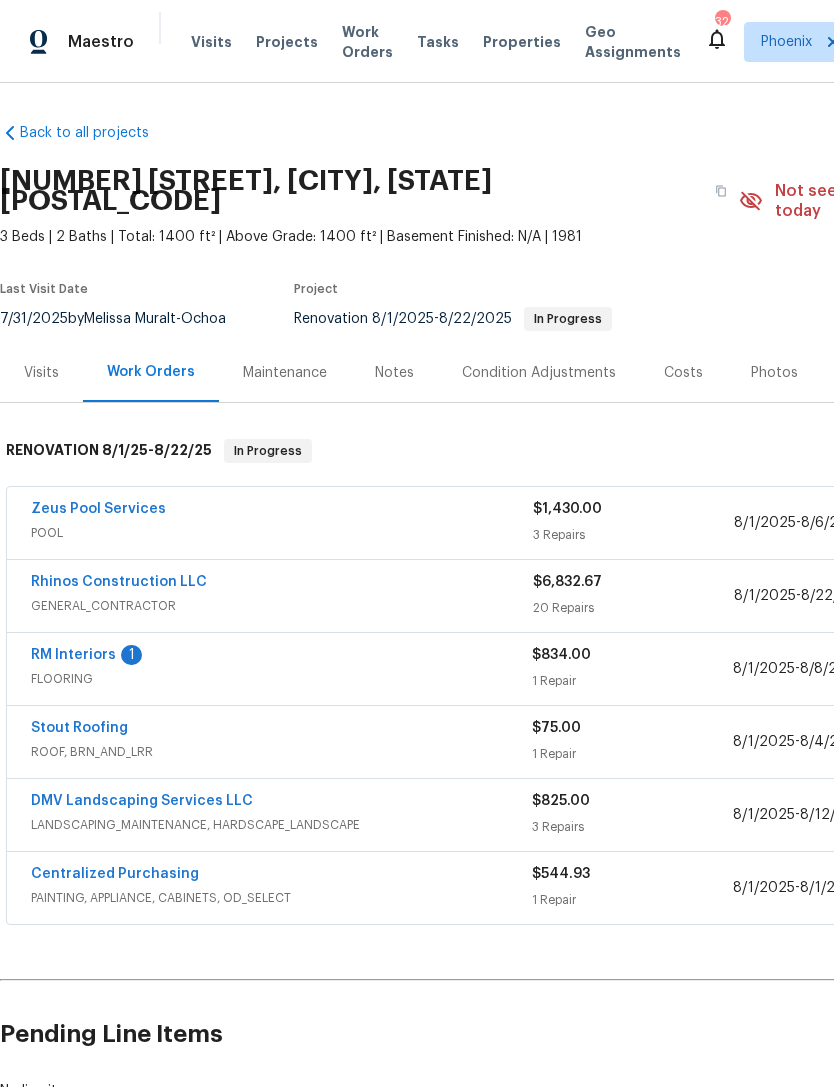 click on "RM Interiors" at bounding box center (73, 655) 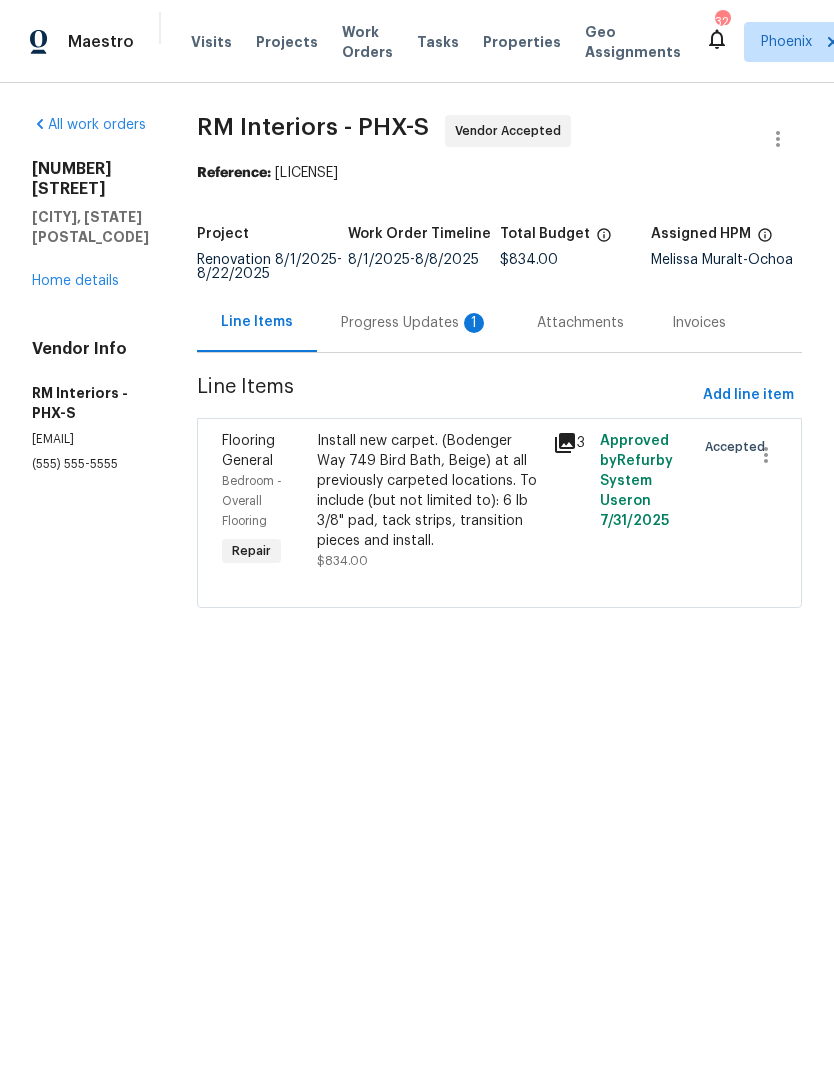 click on "Progress Updates 1" at bounding box center [415, 323] 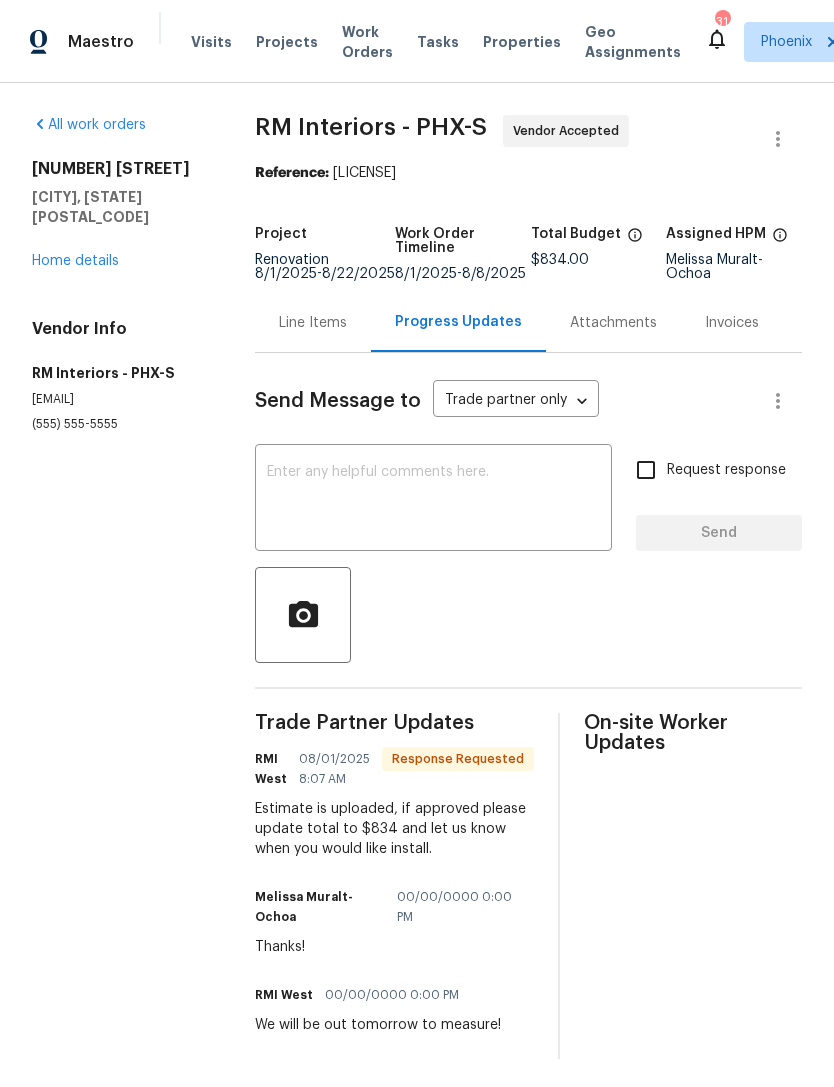 click at bounding box center (433, 500) 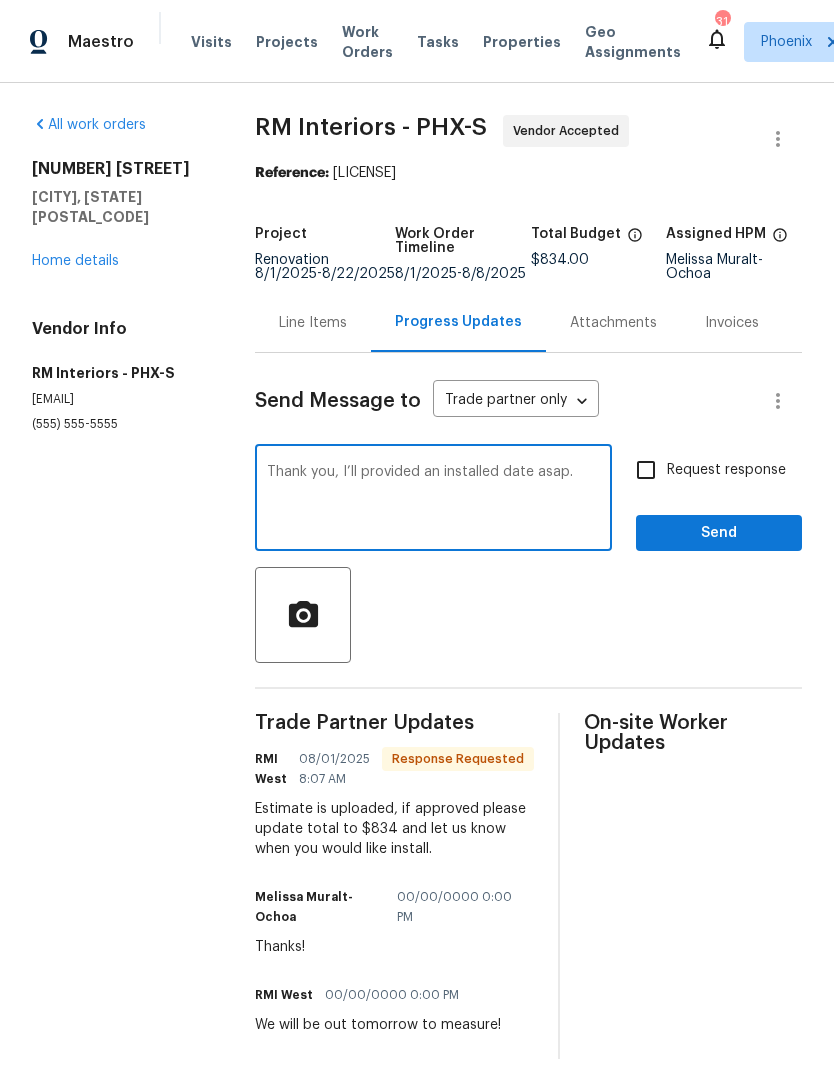 type on "Thank you, I’ll provided an installed date asap." 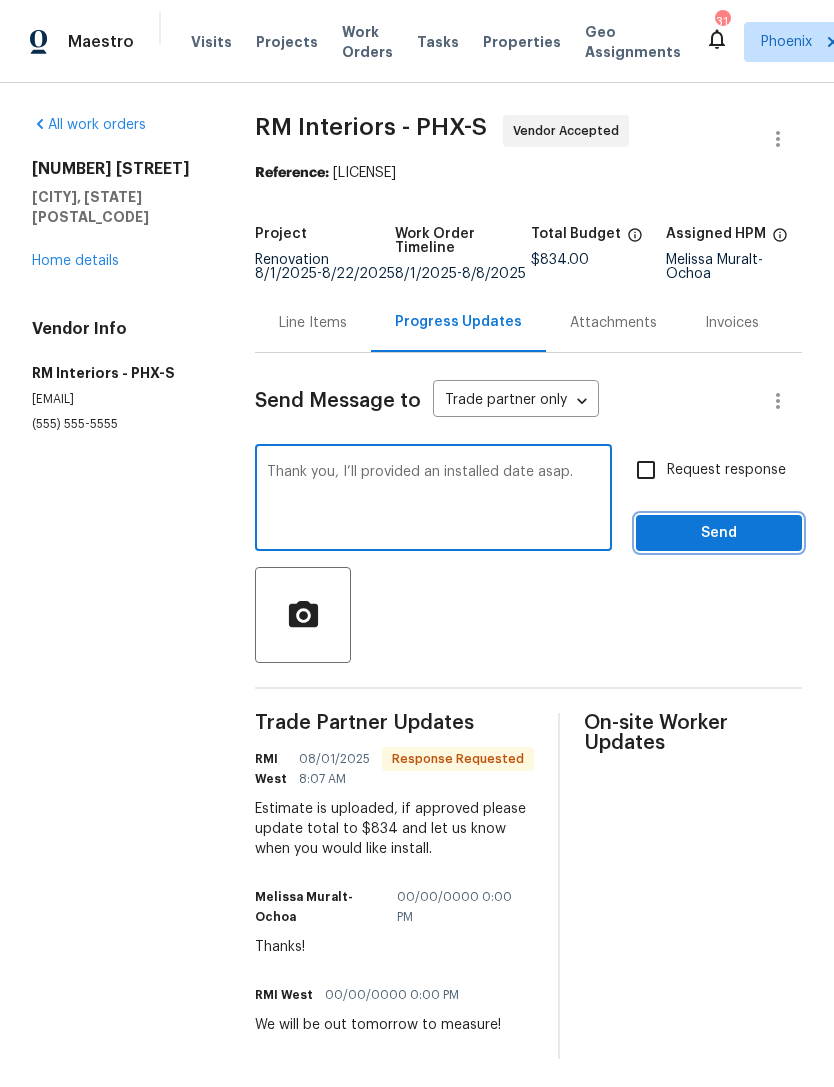 click on "Send" at bounding box center (719, 533) 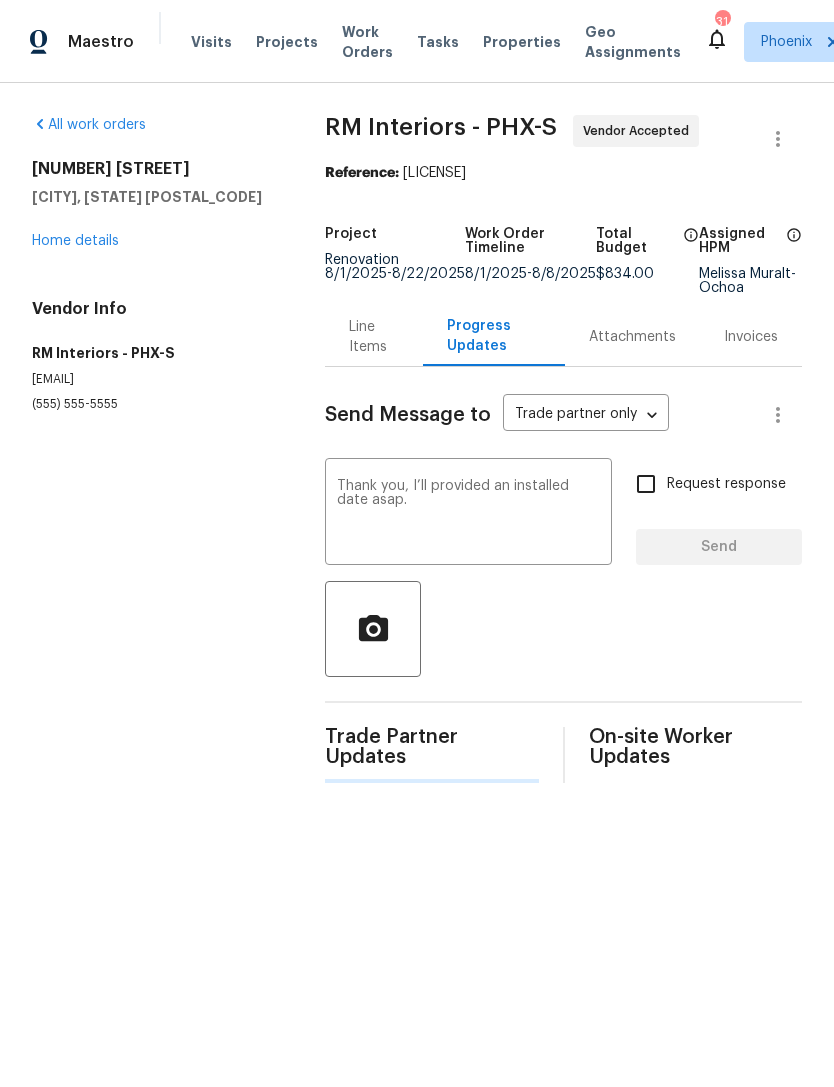 type 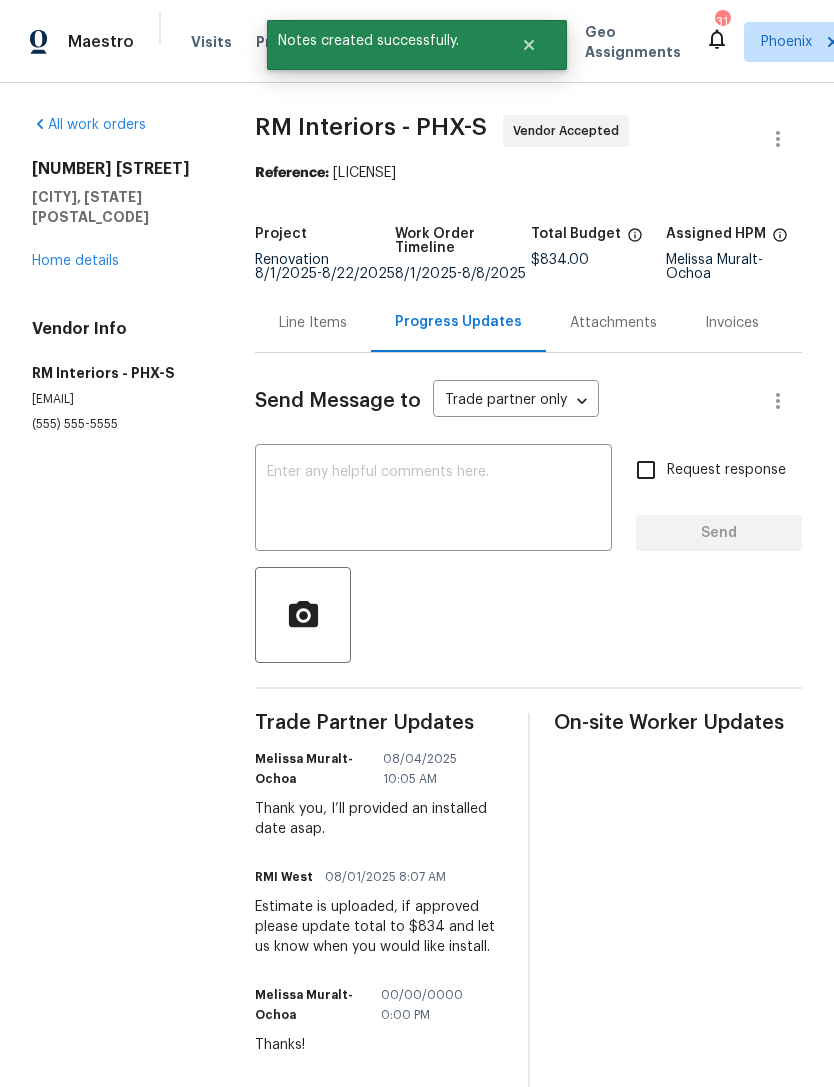 click on "Home details" at bounding box center (75, 261) 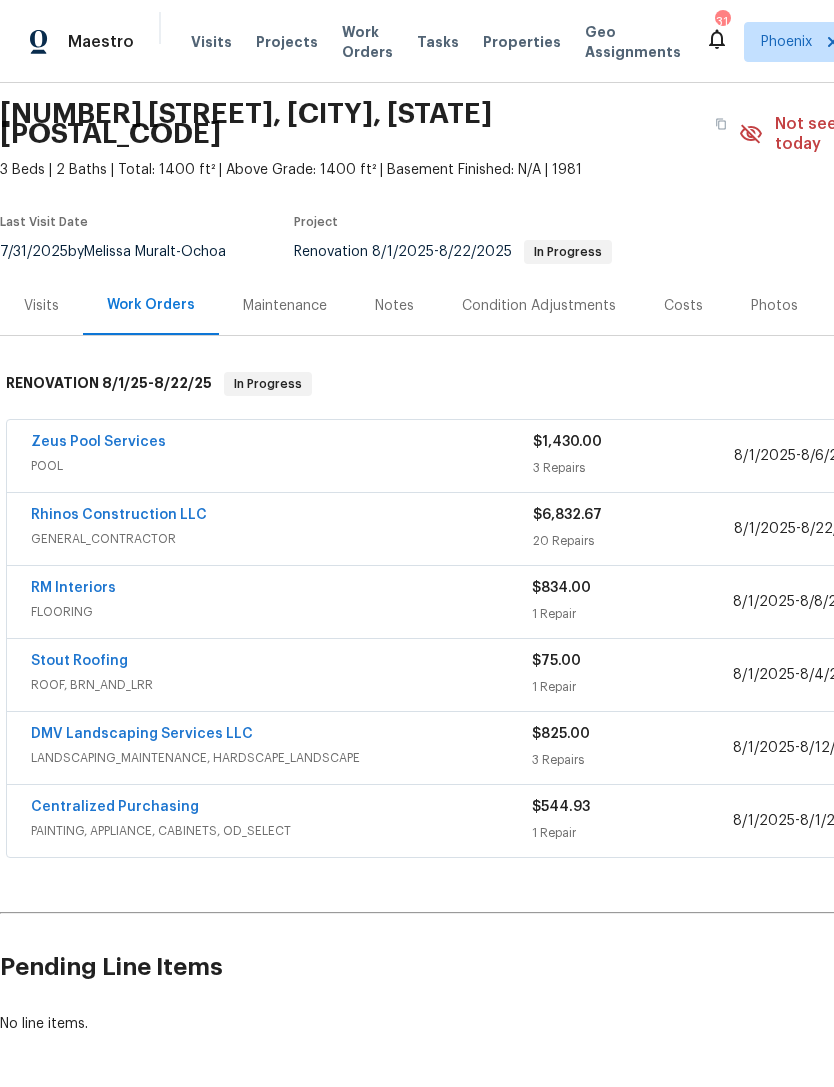 scroll, scrollTop: 65, scrollLeft: 0, axis: vertical 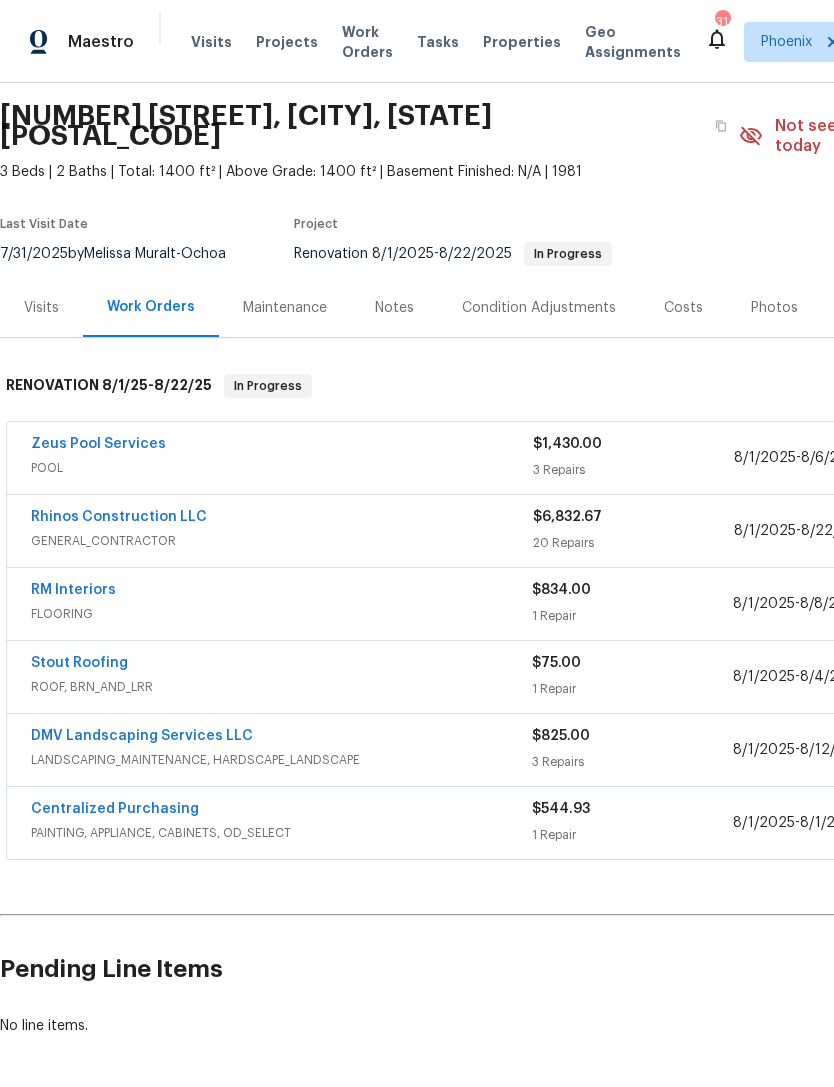 click on "Stout Roofing" at bounding box center [79, 663] 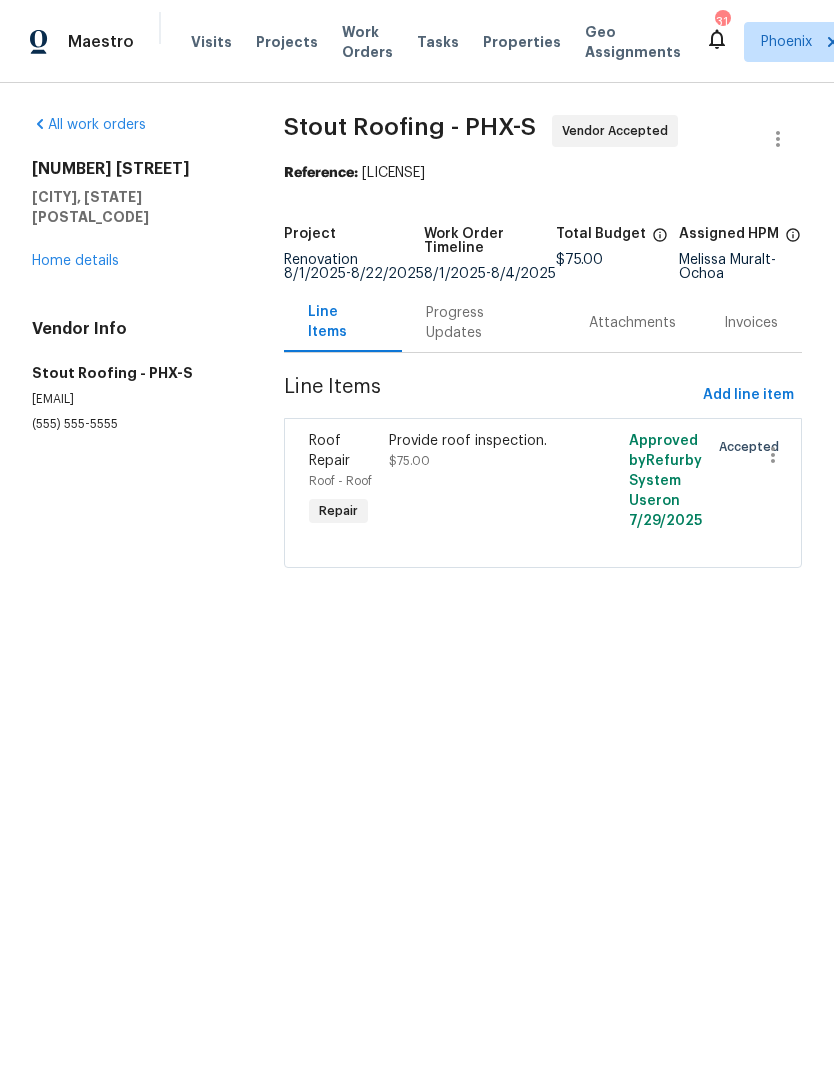 click on "Progress Updates" at bounding box center [483, 323] 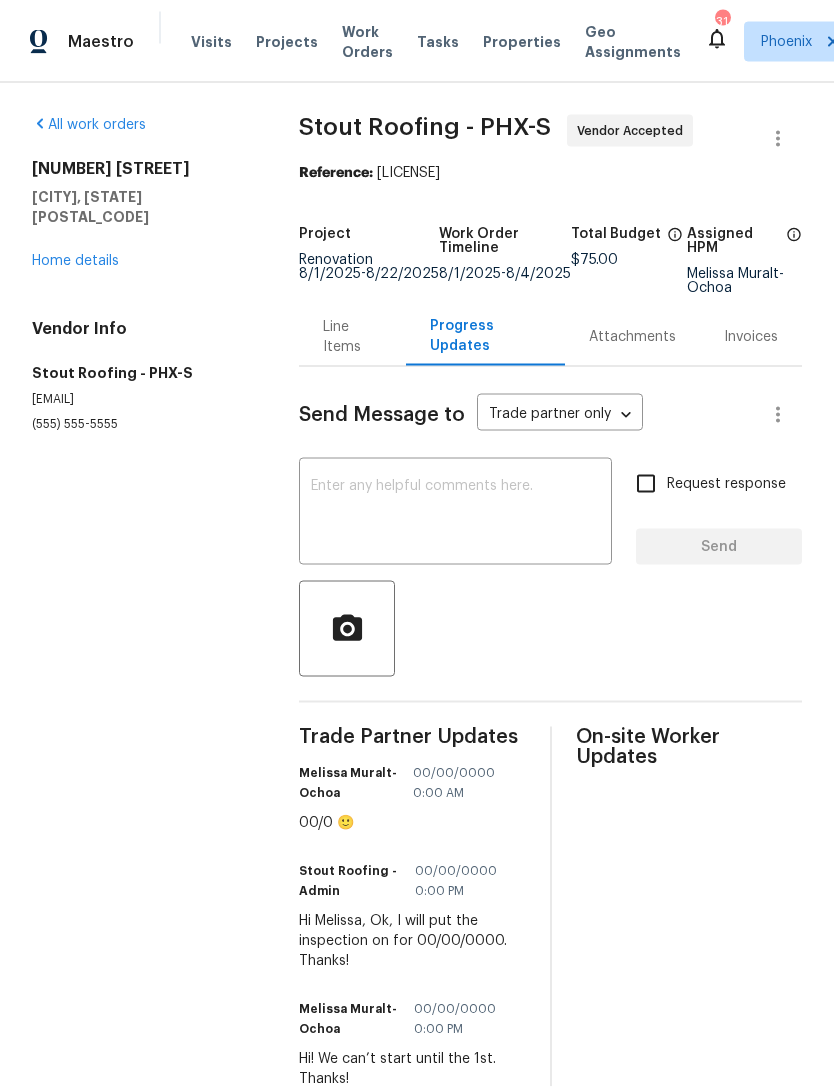 scroll, scrollTop: 59, scrollLeft: 0, axis: vertical 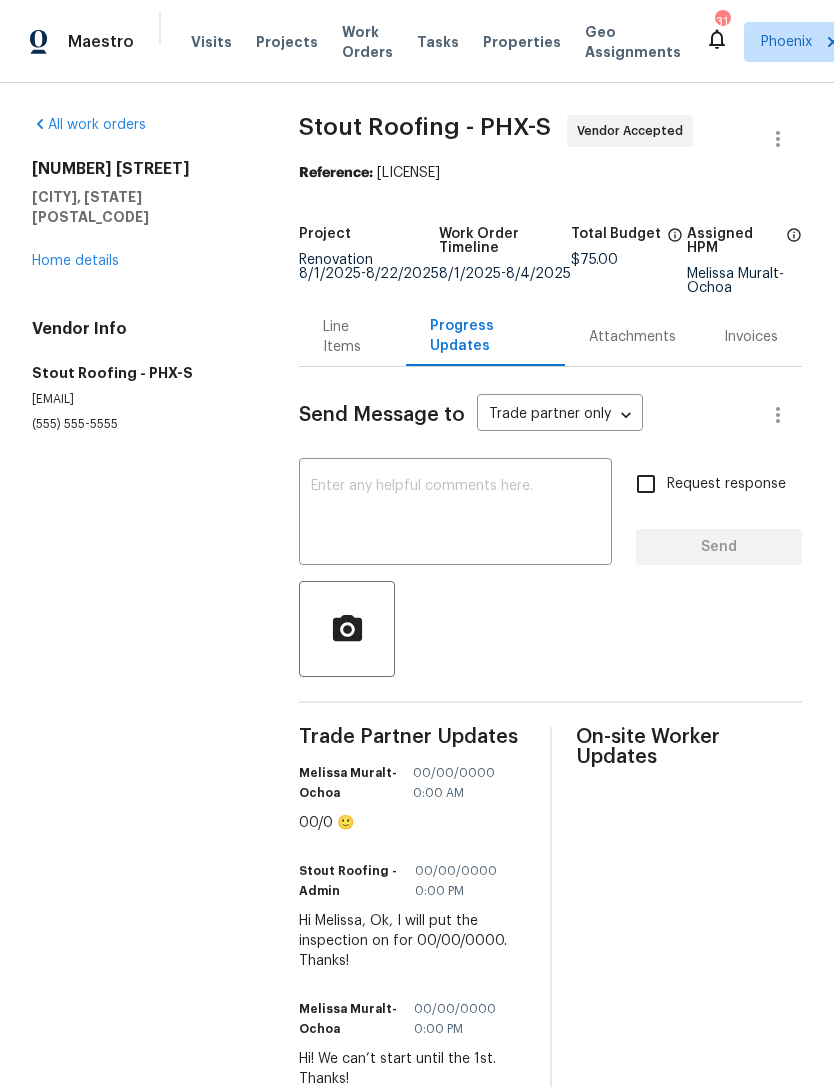 click on "Home details" at bounding box center [75, 261] 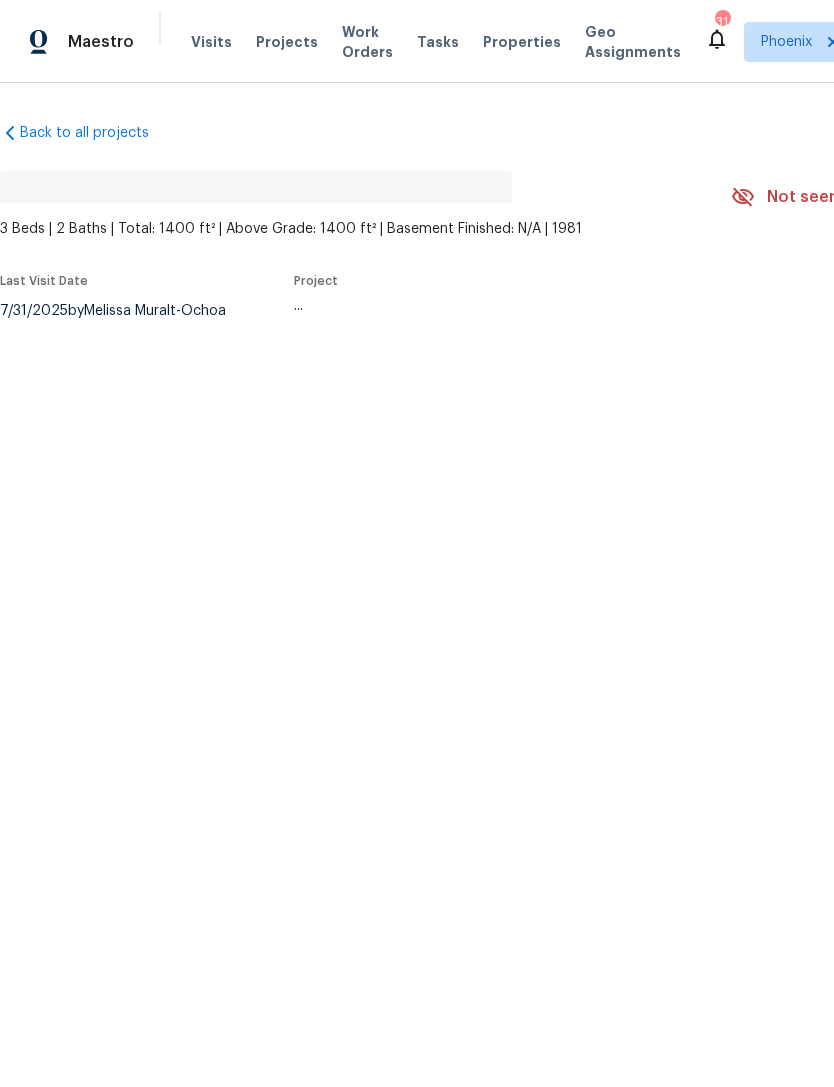 scroll, scrollTop: 0, scrollLeft: 0, axis: both 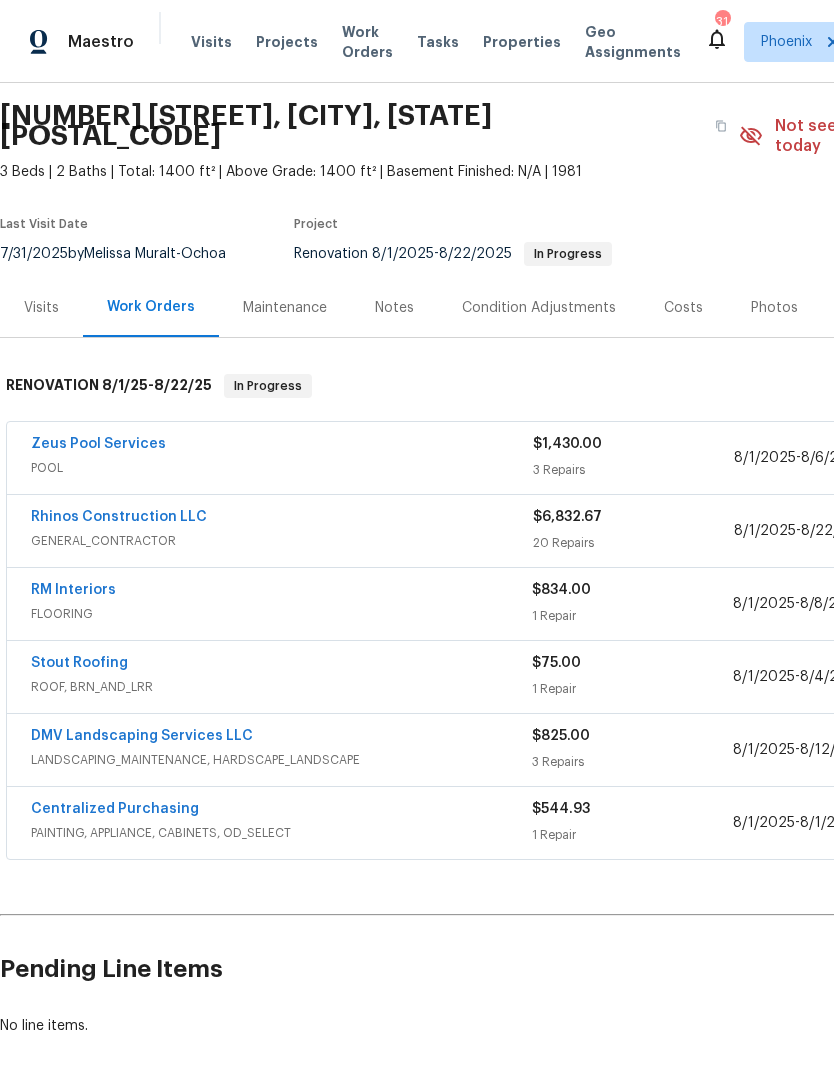 click on "RM Interiors" at bounding box center [73, 590] 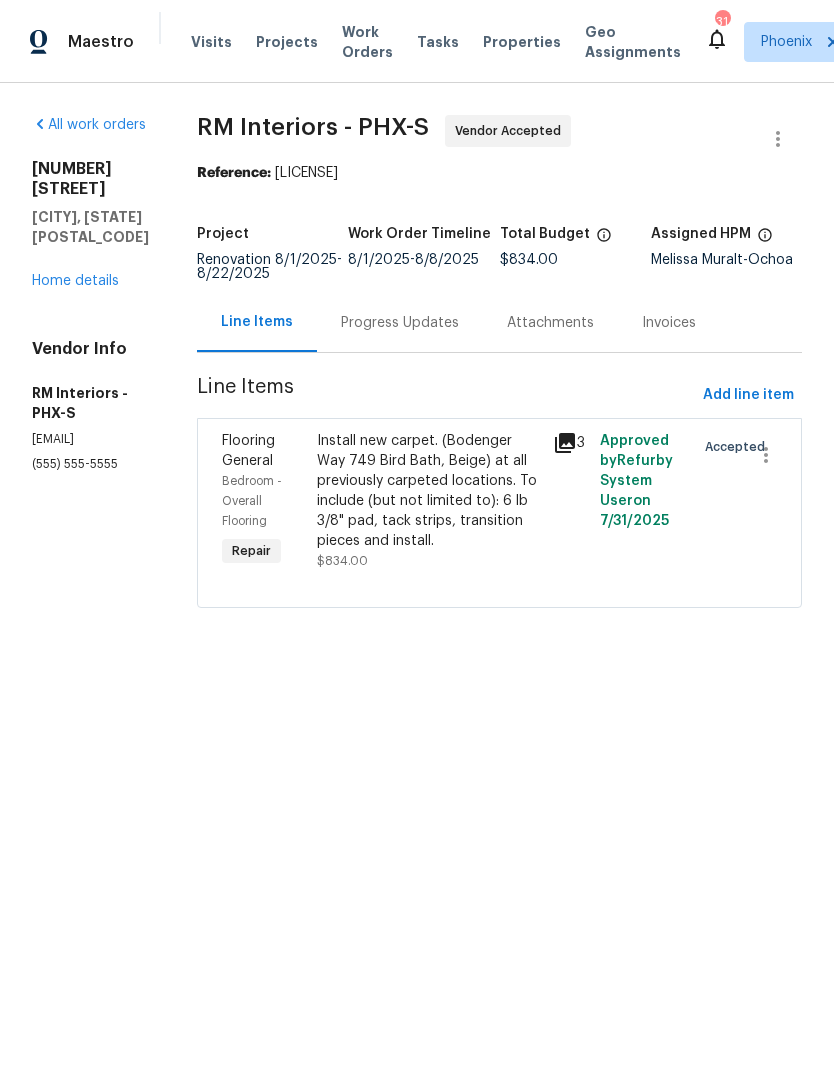 click on "Progress Updates" at bounding box center [400, 323] 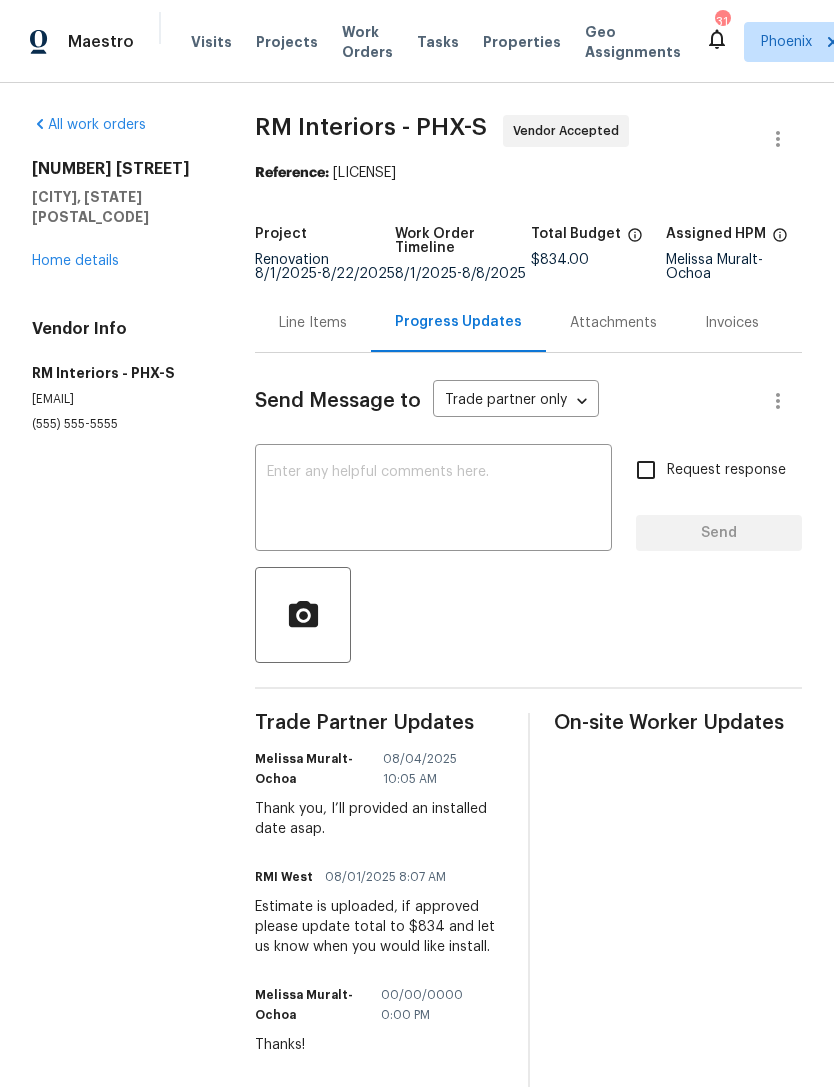 click at bounding box center (433, 500) 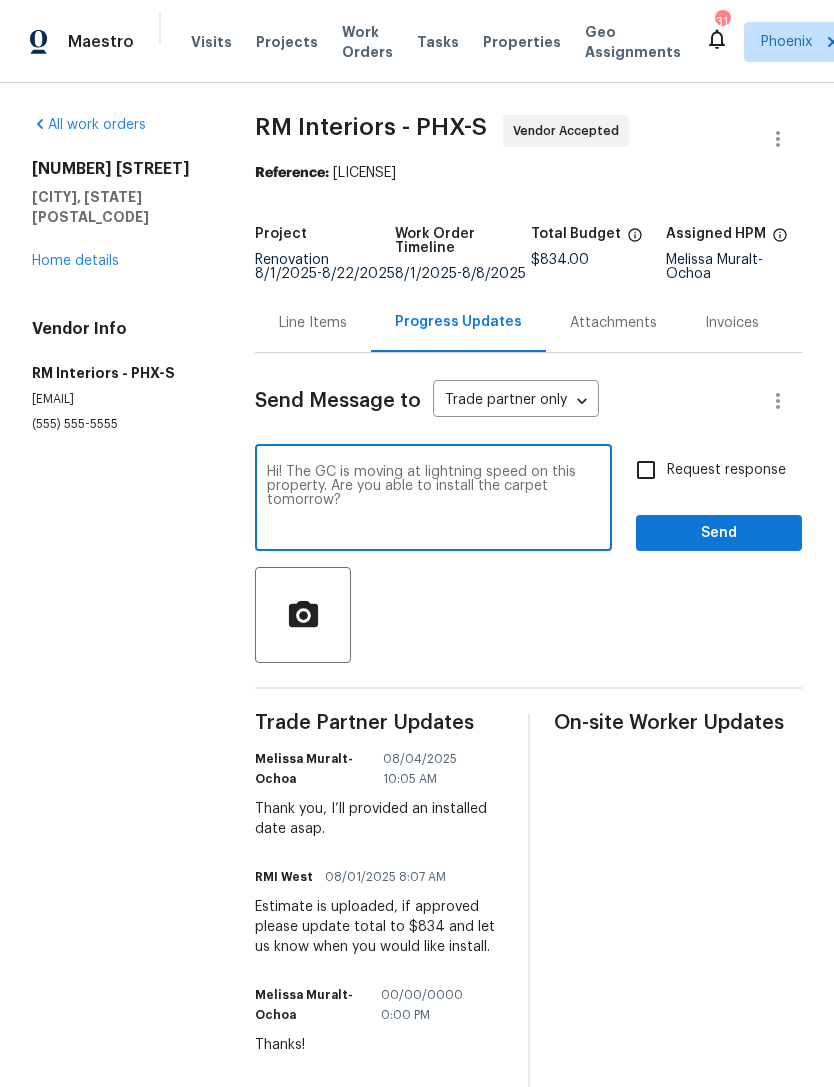 type on "Hi! The GC is moving at lightning speed on this property. Are you able to install the carpet tomorrow?" 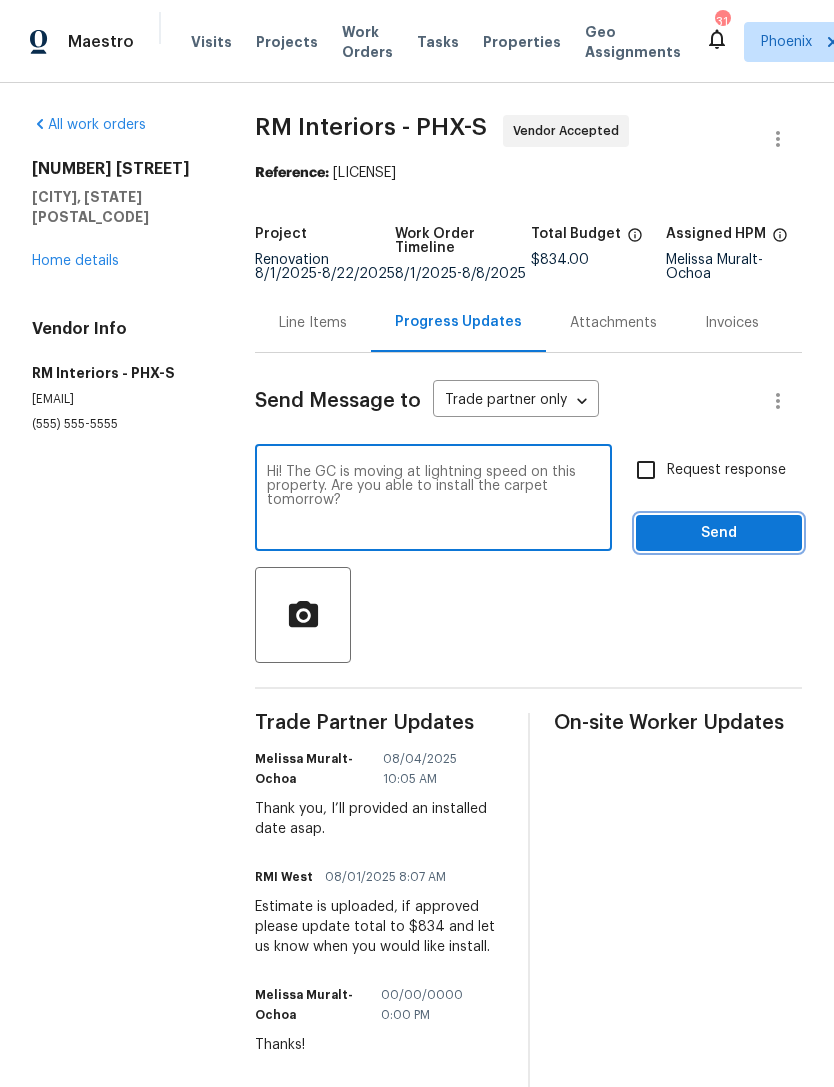 click on "Send" at bounding box center [719, 533] 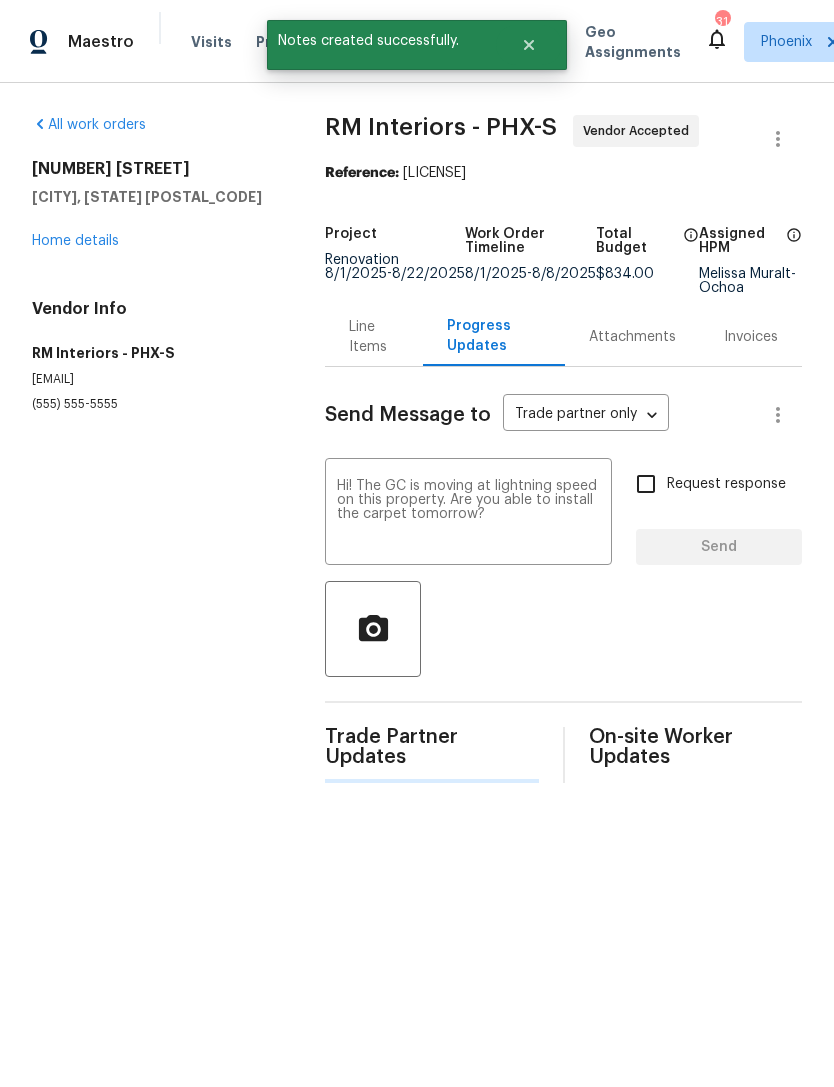 type 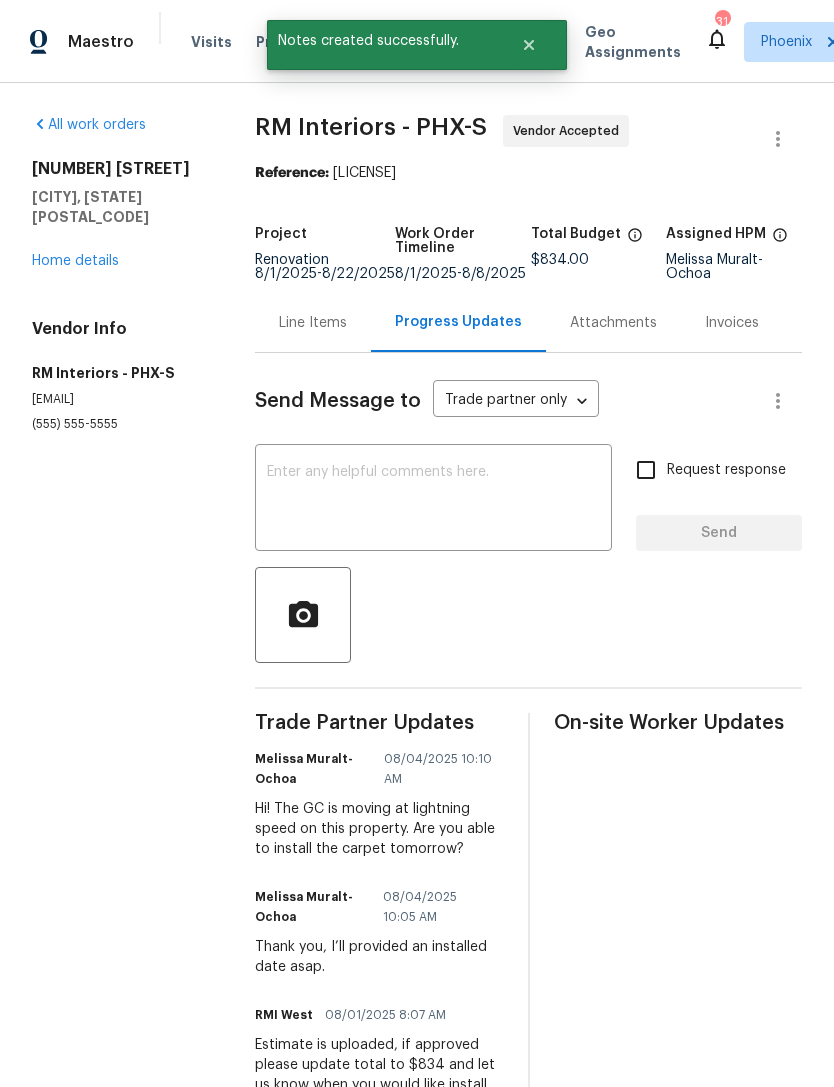 click on "Home details" at bounding box center (75, 261) 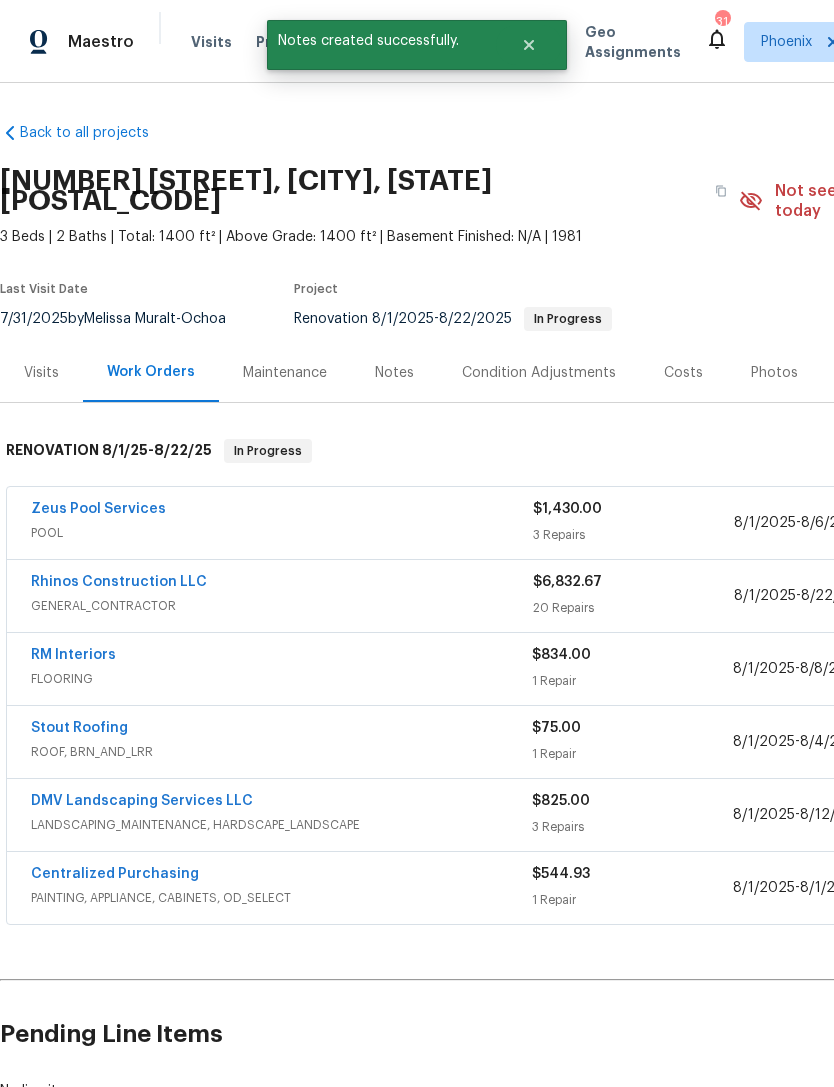 click on "Notes" at bounding box center (394, 373) 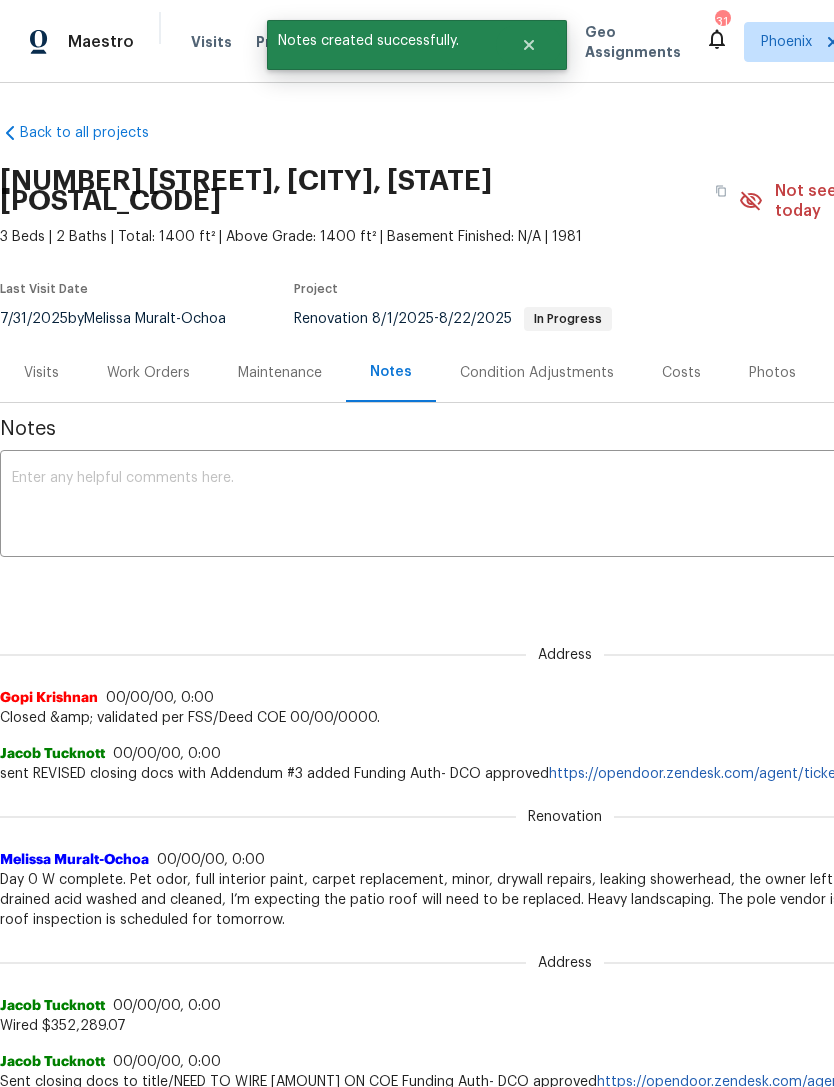 click at bounding box center [565, 506] 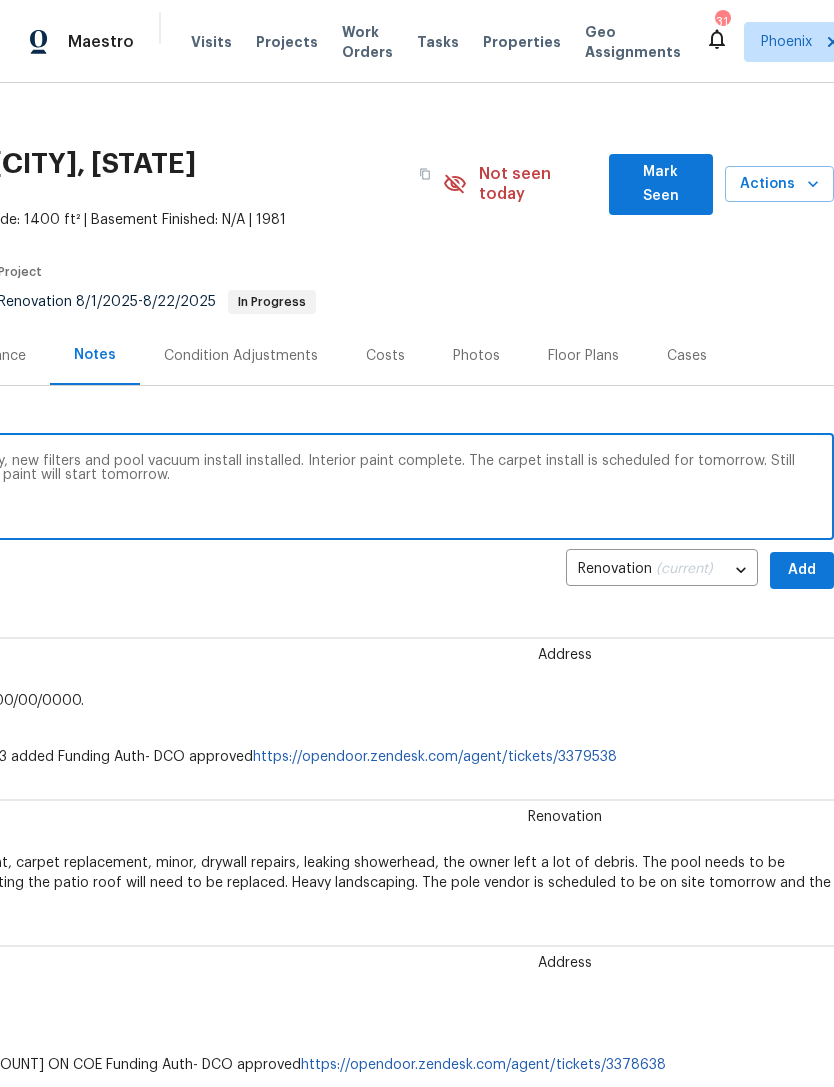 scroll, scrollTop: 13, scrollLeft: 296, axis: both 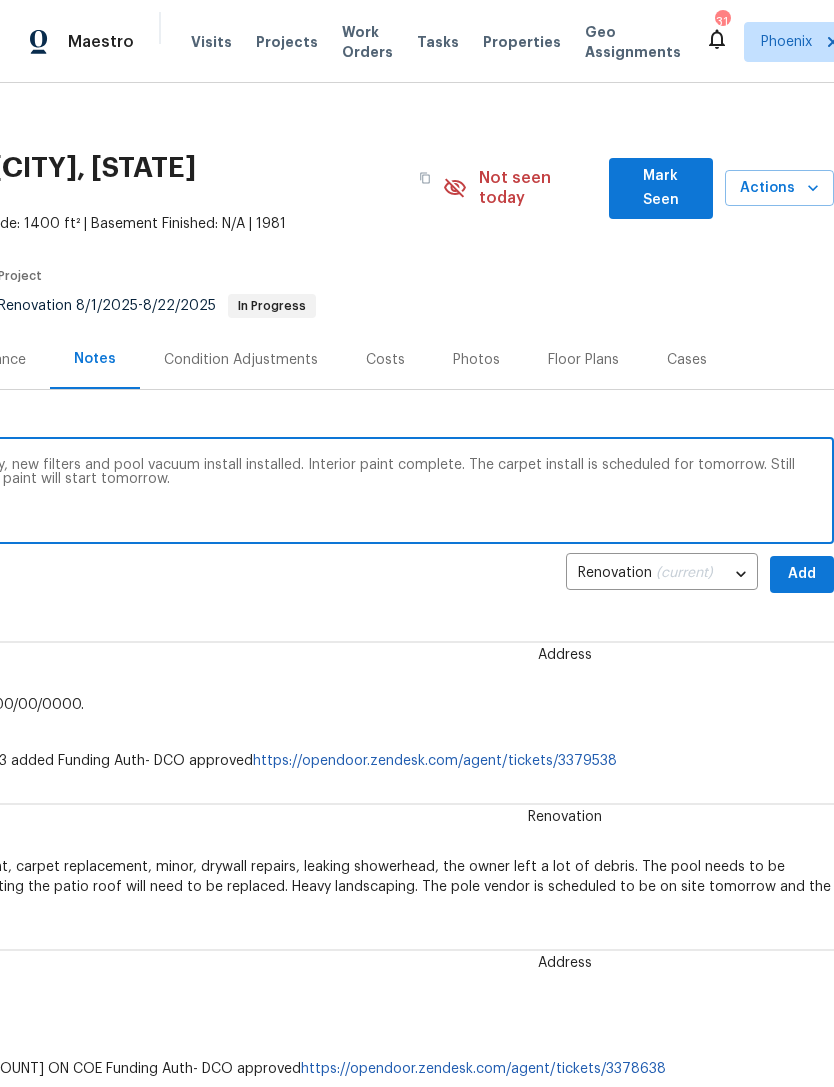 type on "The pool vendor started the drain on Friday, new filters and pool vacuum install installed. Interior paint complete. The carpet install is scheduled for tomorrow. Still waiting on the bid for roof repairs. Exterior paint will start tomorrow." 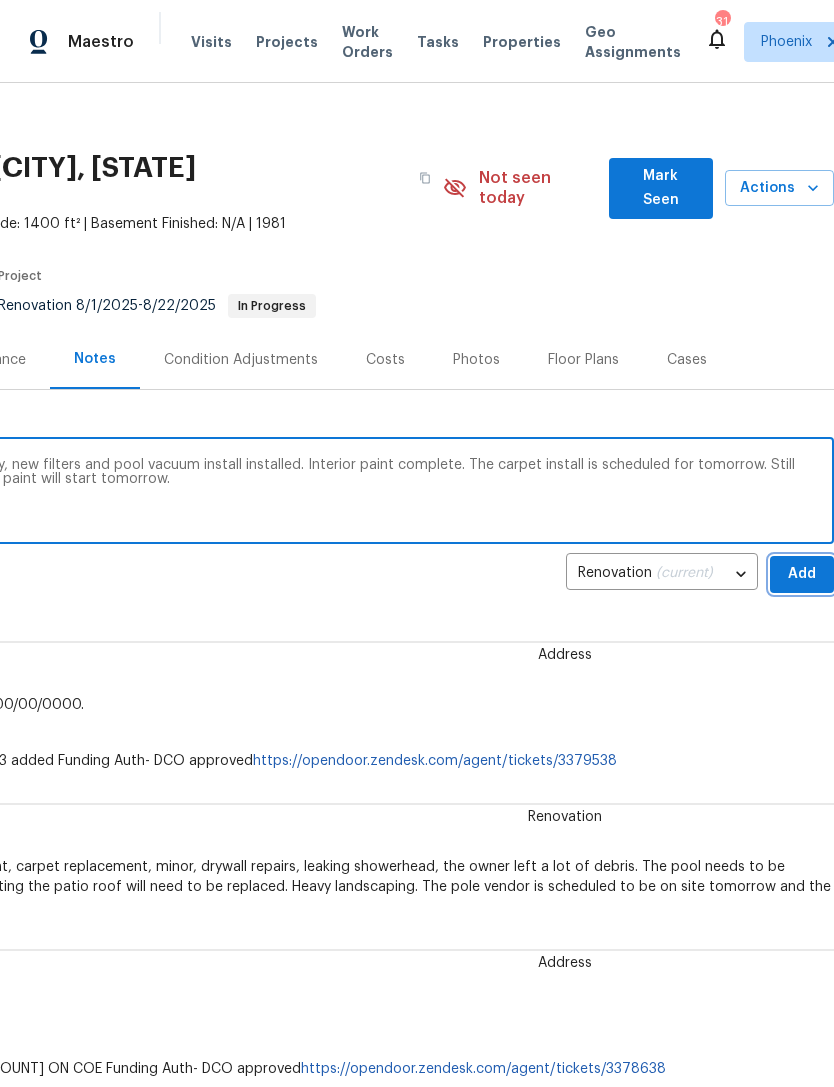 click on "Add" at bounding box center (802, 574) 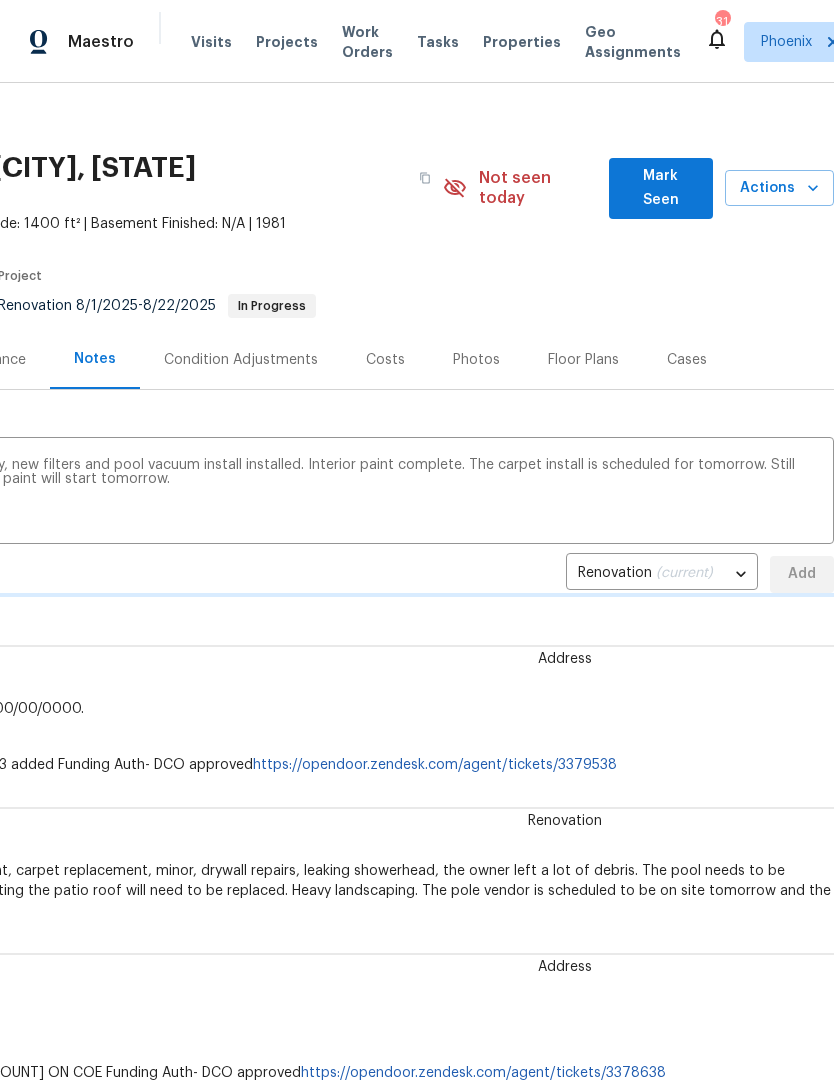 type 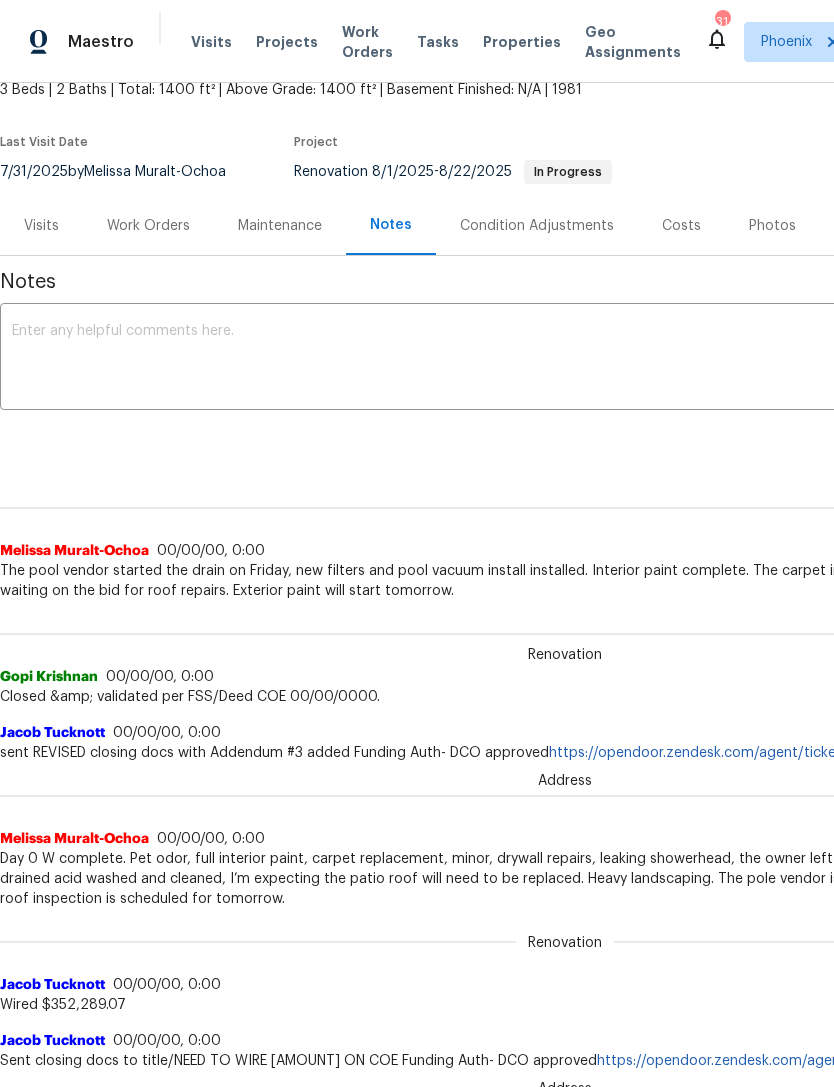 scroll, scrollTop: 150, scrollLeft: 0, axis: vertical 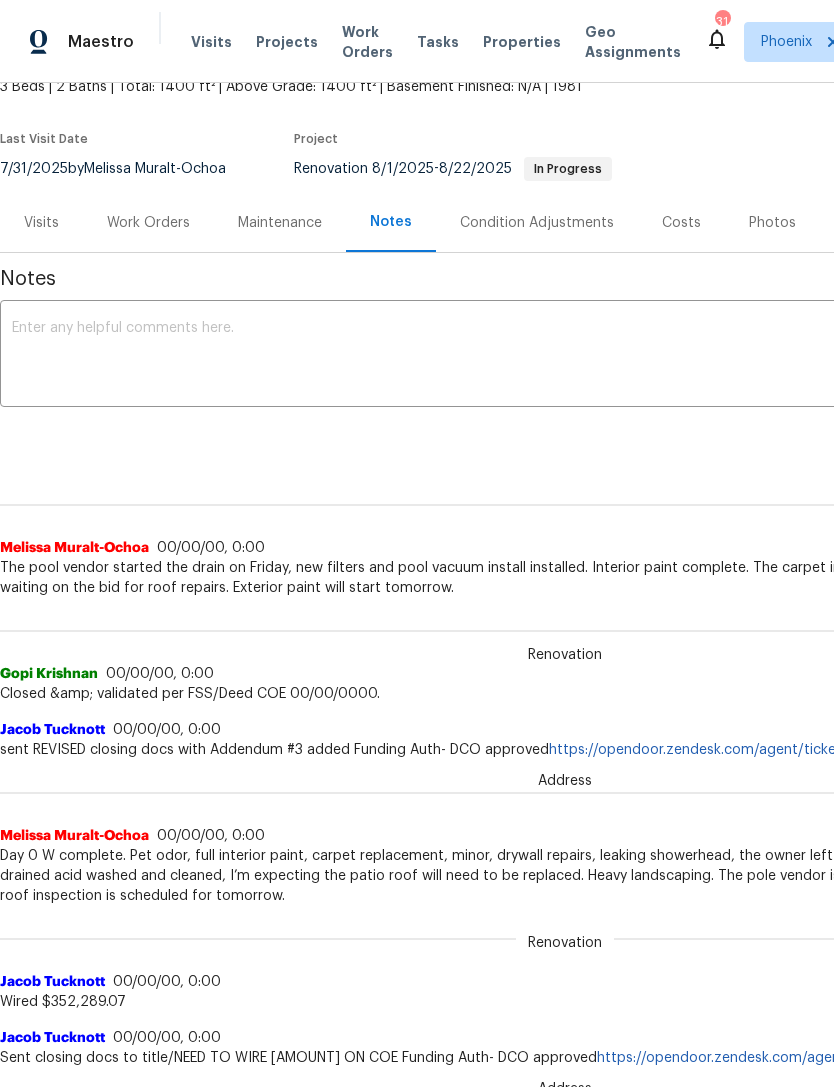 click on "Work Orders" at bounding box center (148, 223) 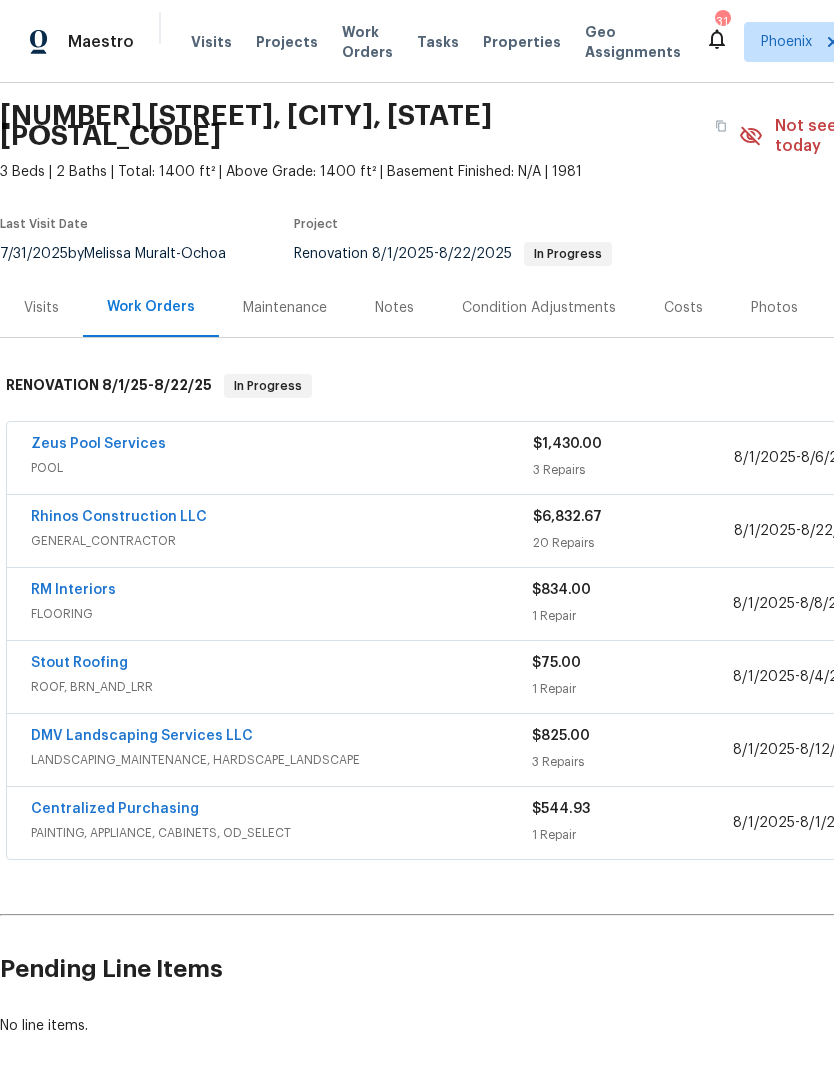 click on "RM Interiors" at bounding box center [73, 590] 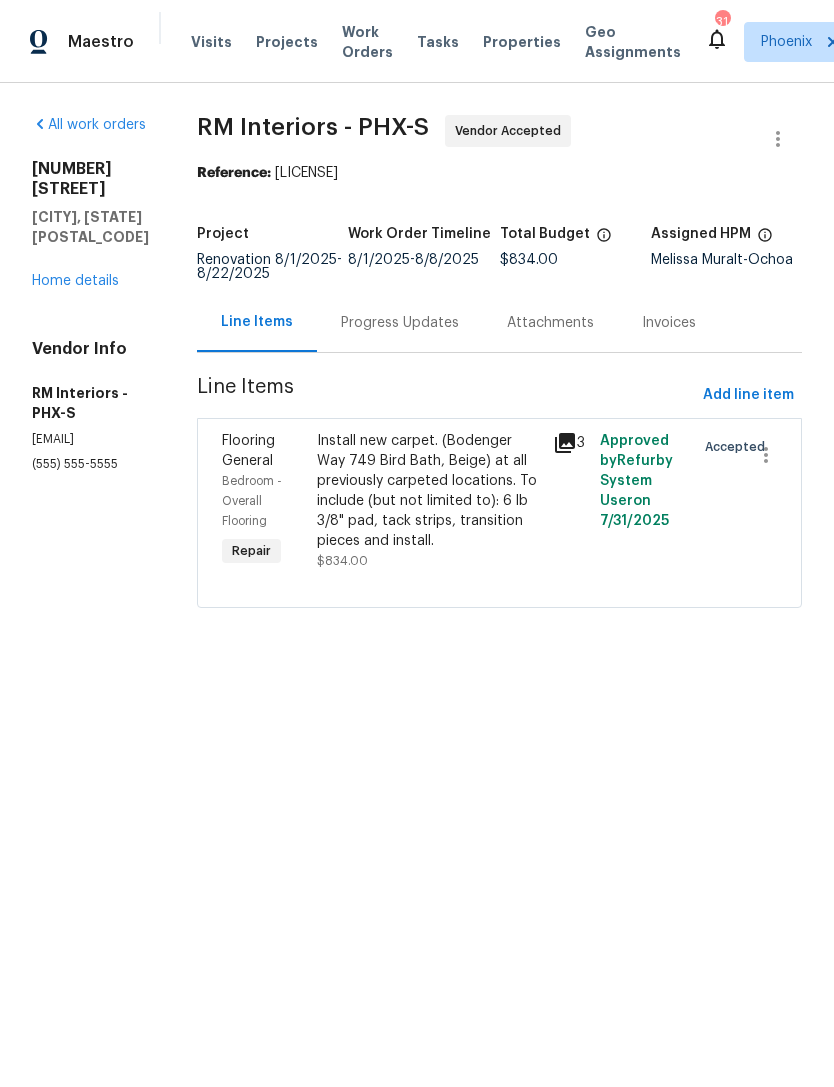 click on "Progress Updates" at bounding box center (400, 322) 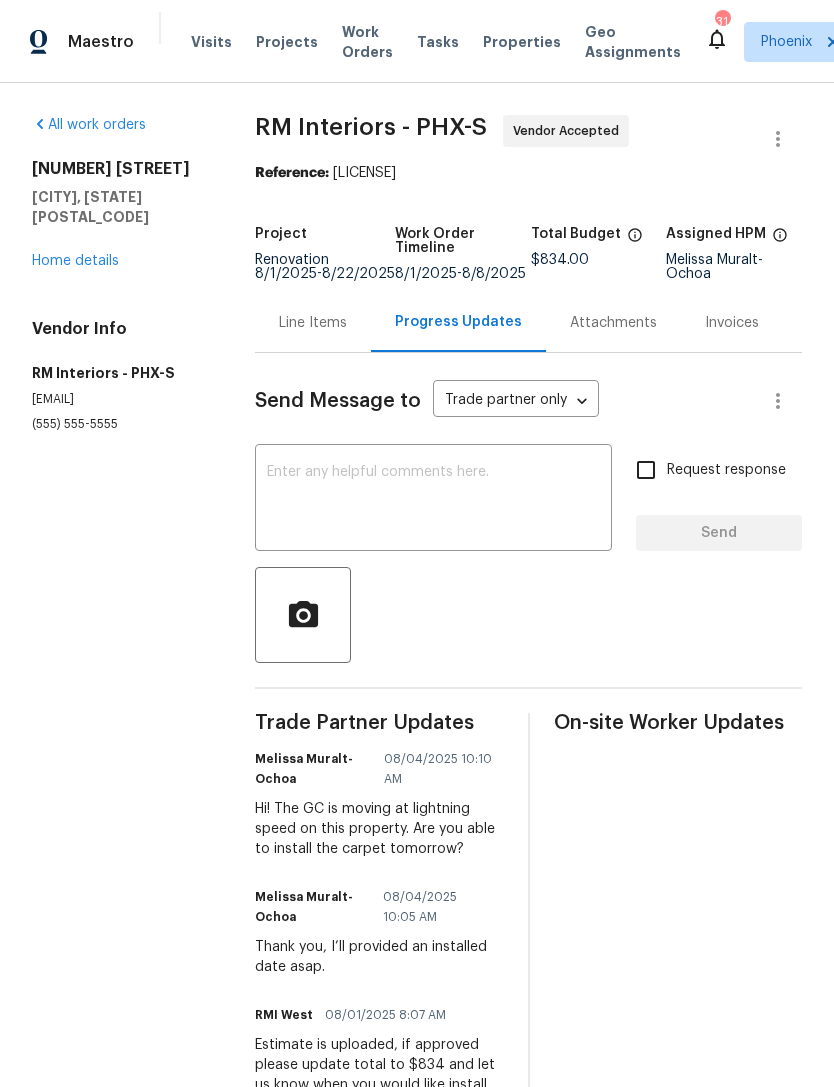 click at bounding box center (433, 500) 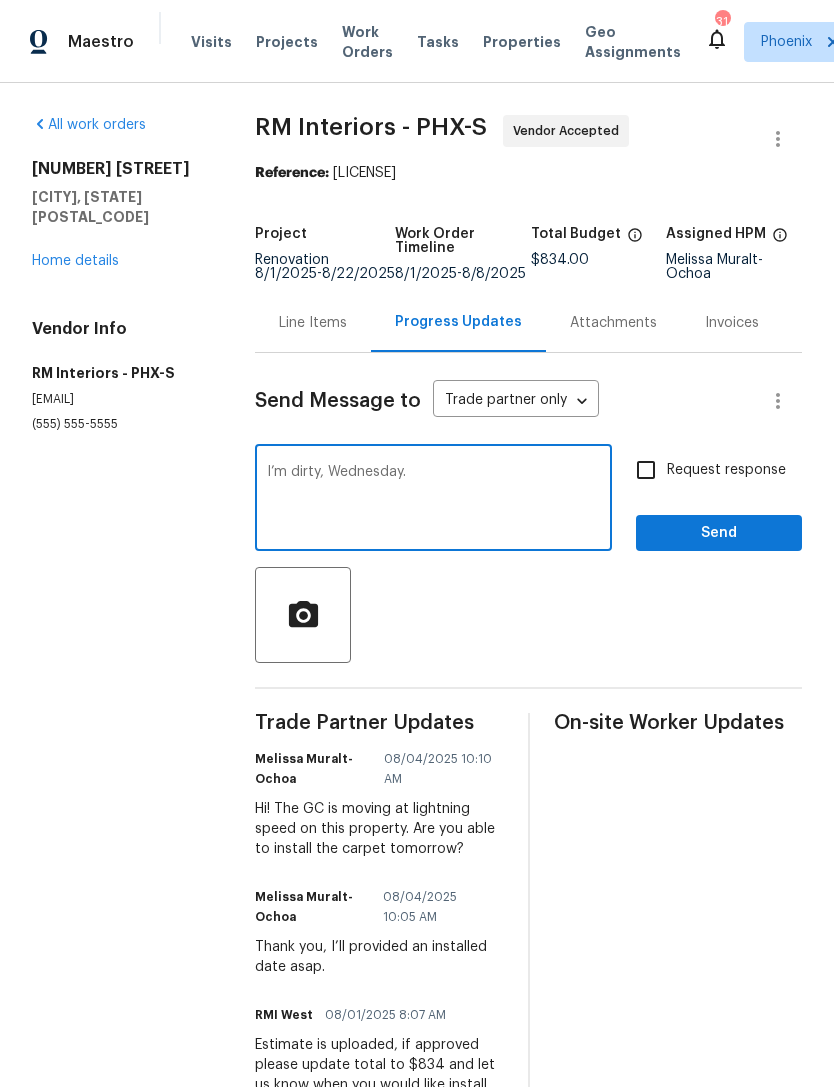 click on "I’m dirty, Wednesday." at bounding box center (433, 500) 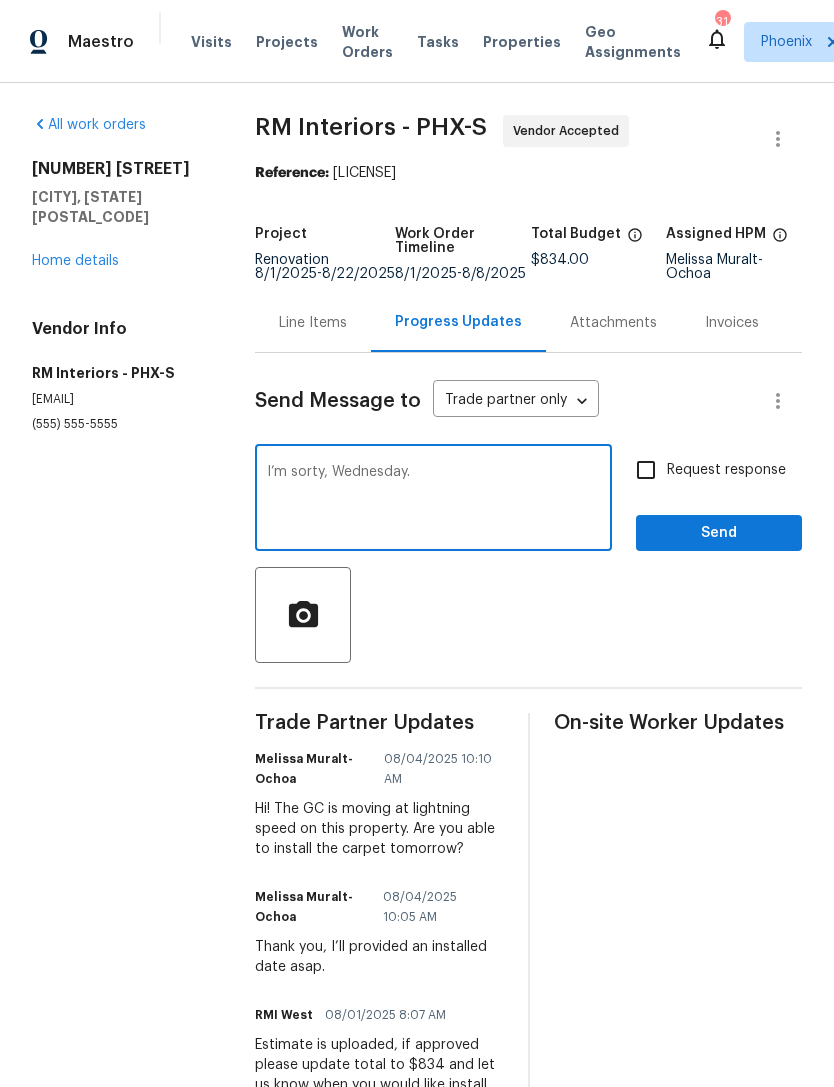 click on "I’m sorty, Wednesday." at bounding box center (433, 500) 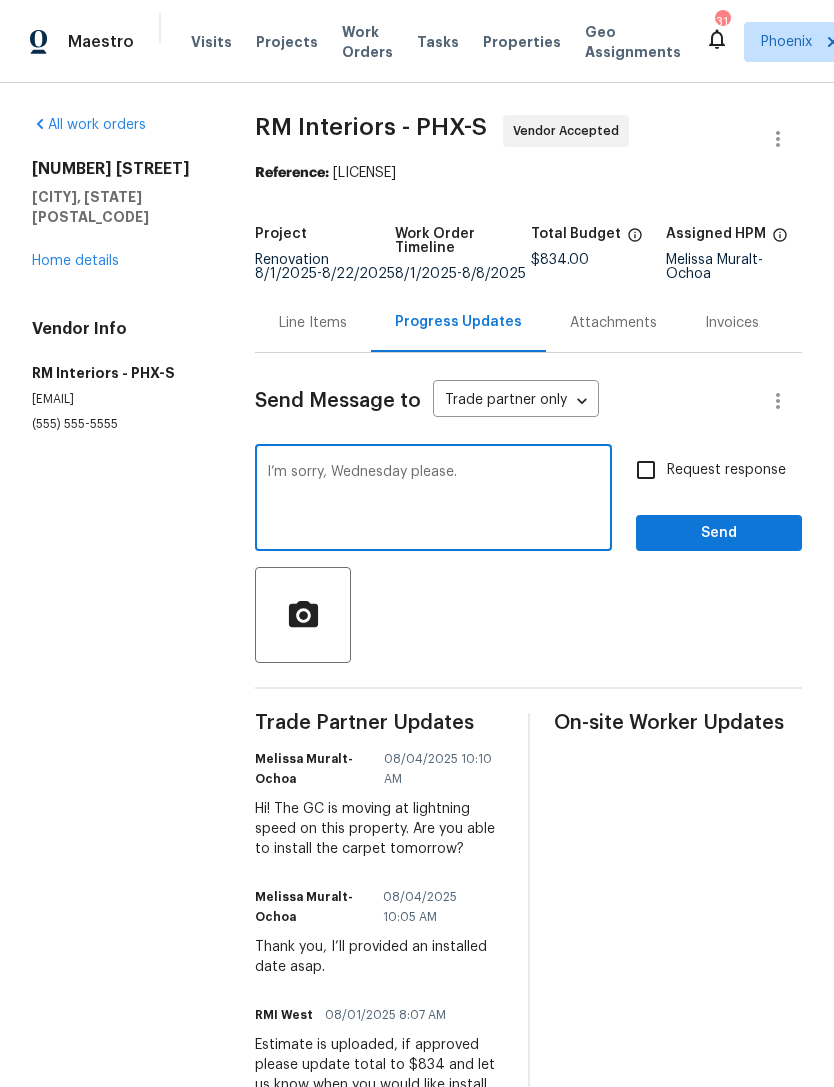 type on "I’m sorry, Wednesday please." 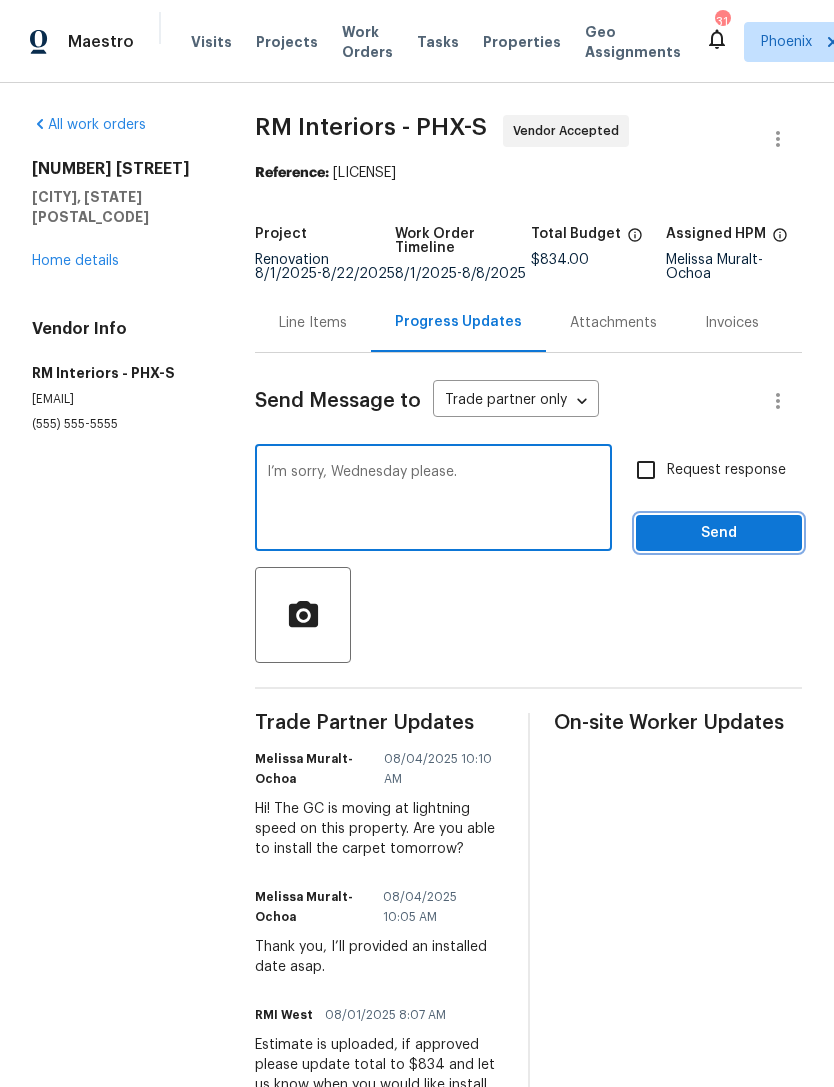 click on "Send" at bounding box center [719, 533] 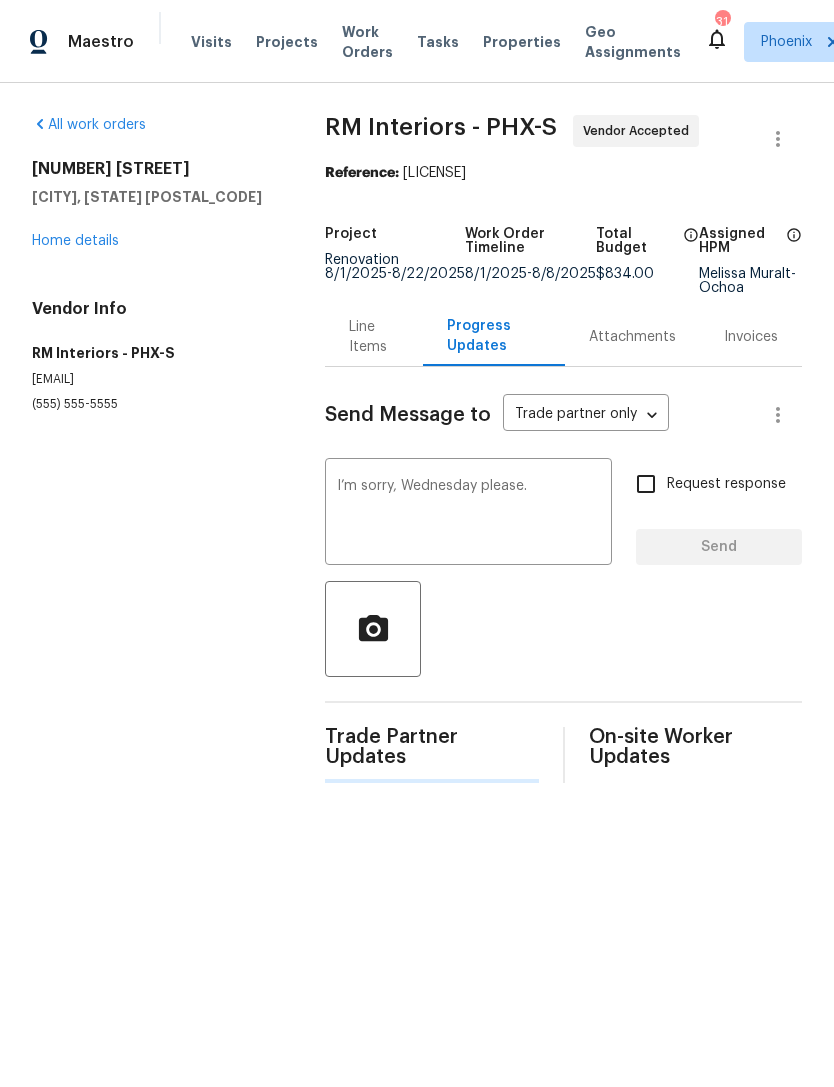 type 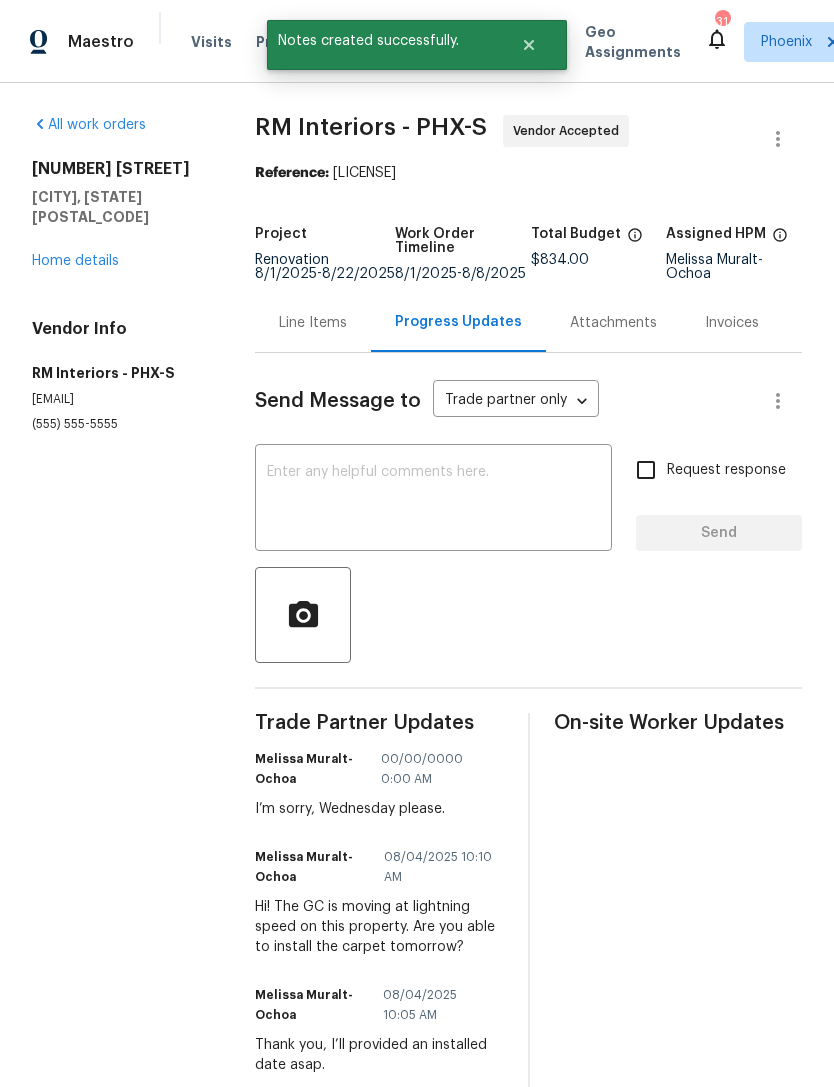 click on "Home details" at bounding box center (75, 261) 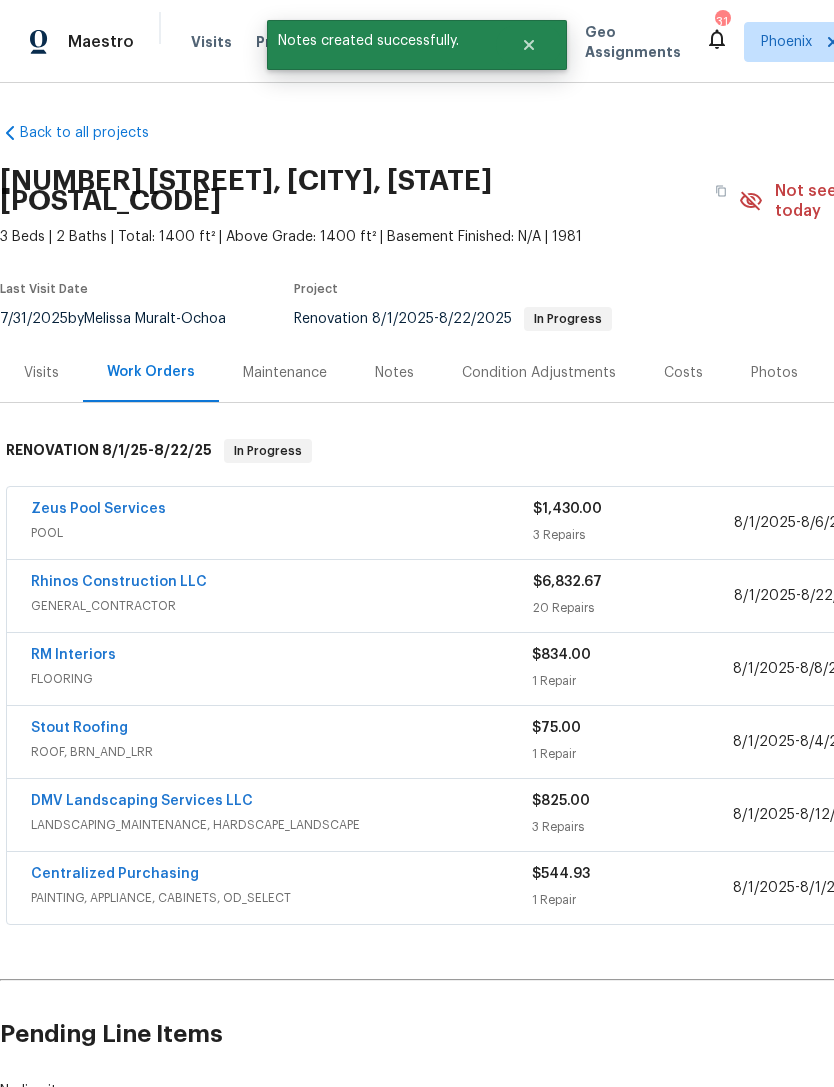 click on "Notes" at bounding box center (394, 372) 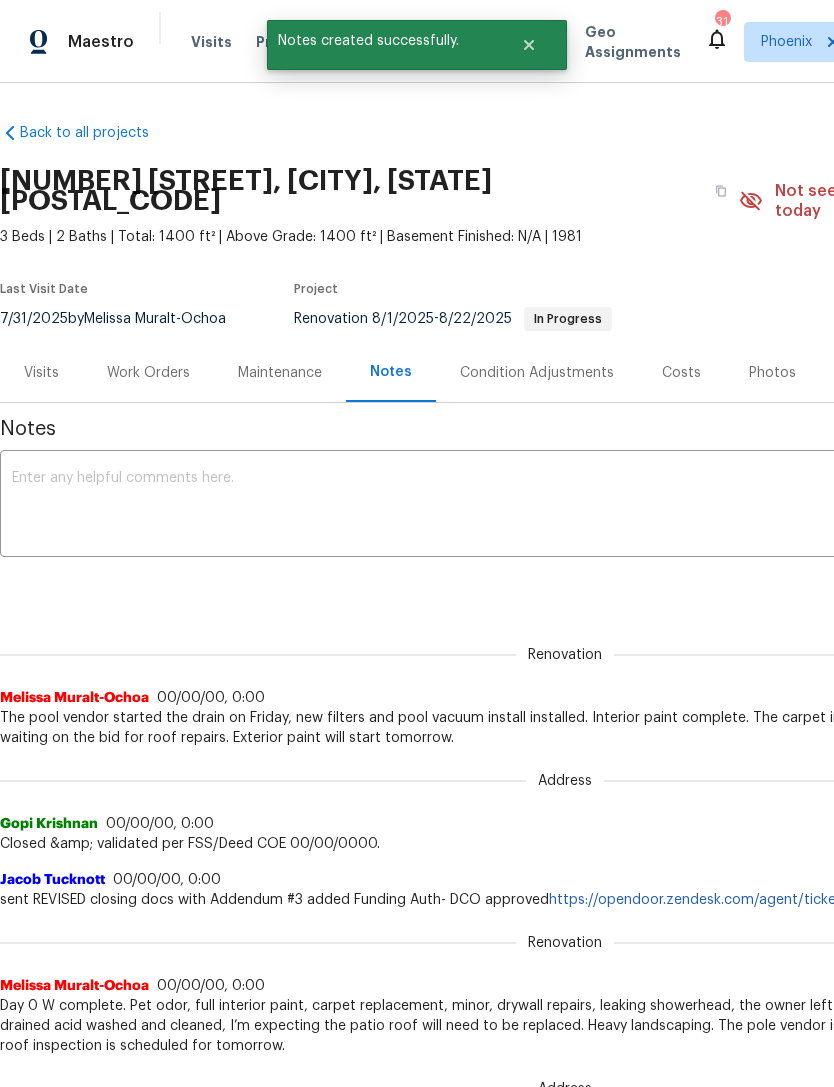 click at bounding box center (565, 506) 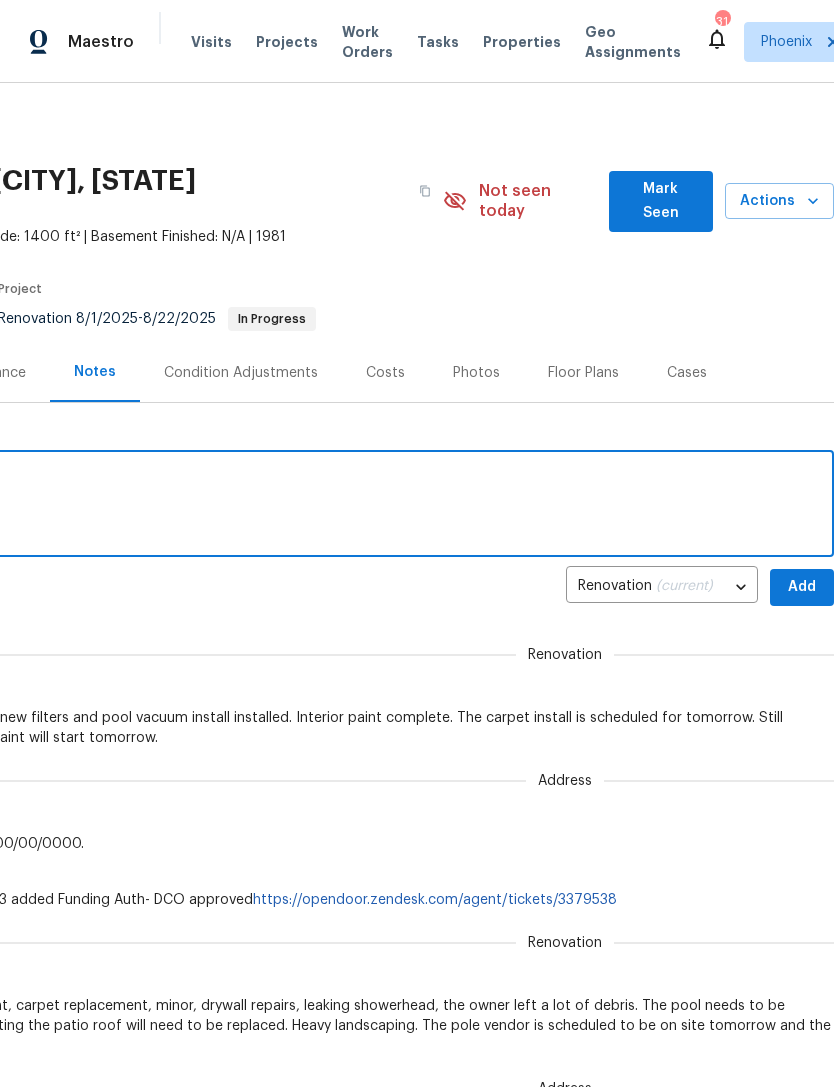 scroll, scrollTop: 0, scrollLeft: 296, axis: horizontal 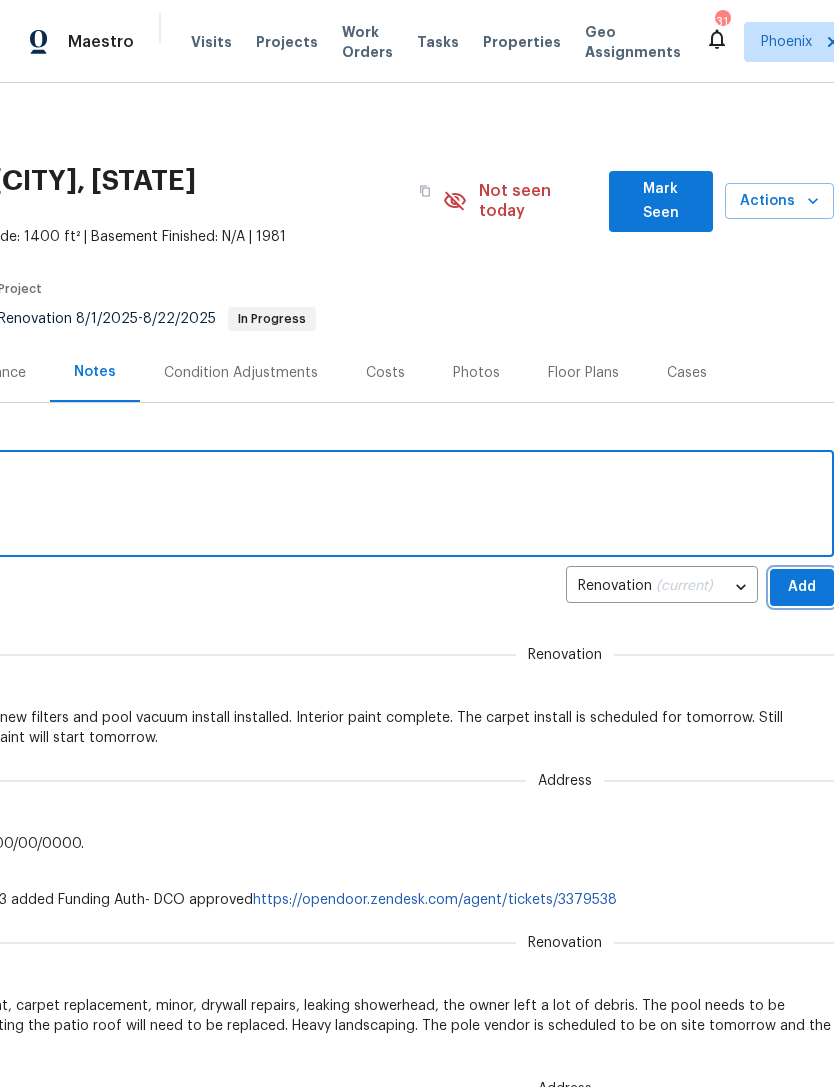 click on "Add" at bounding box center (802, 587) 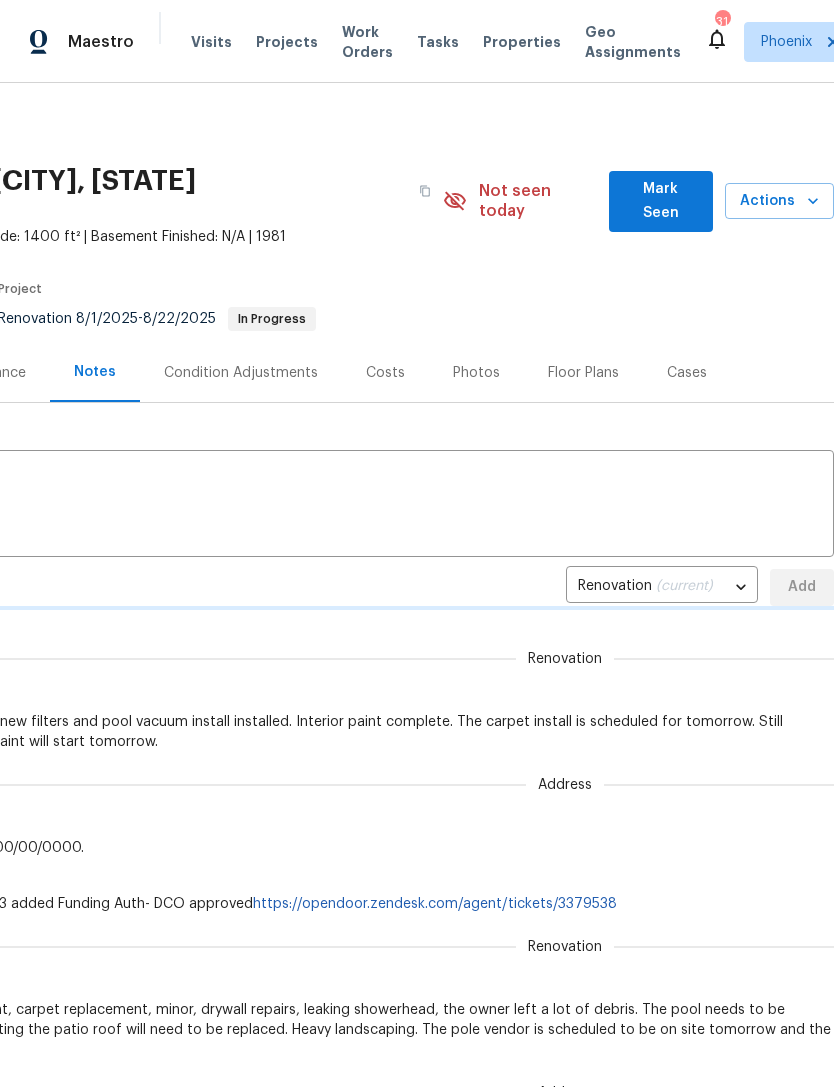 type 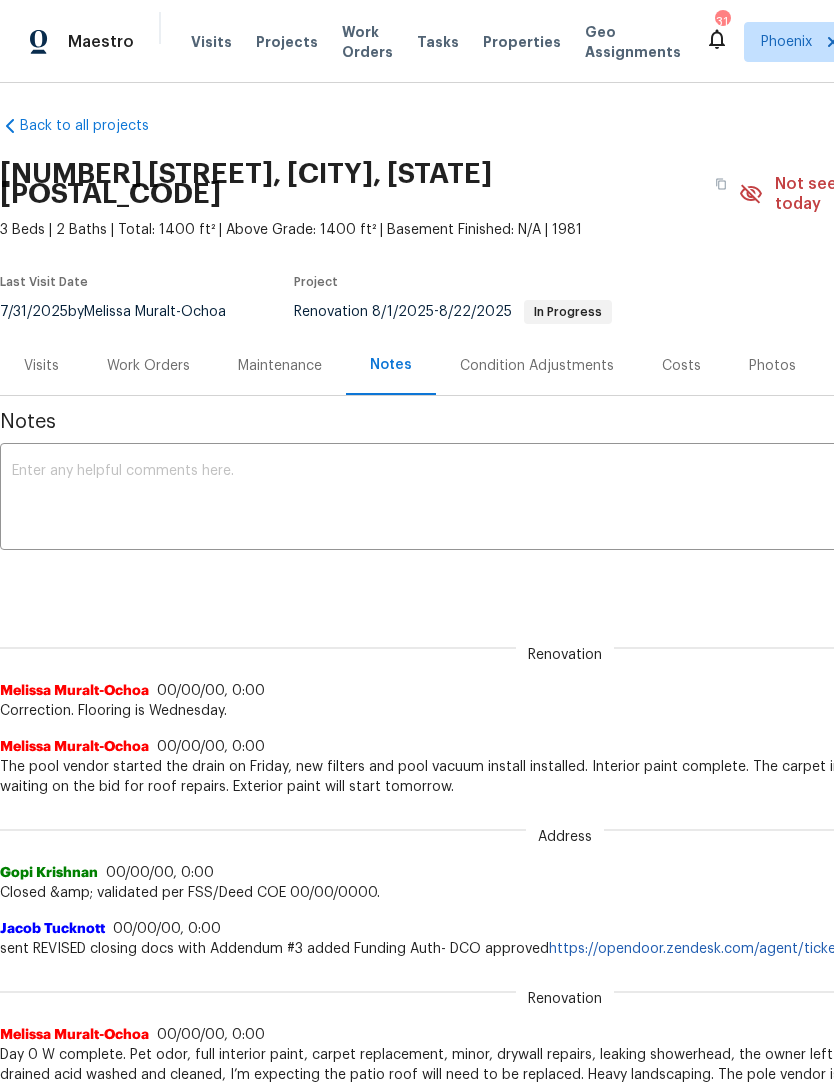 scroll, scrollTop: 7, scrollLeft: 0, axis: vertical 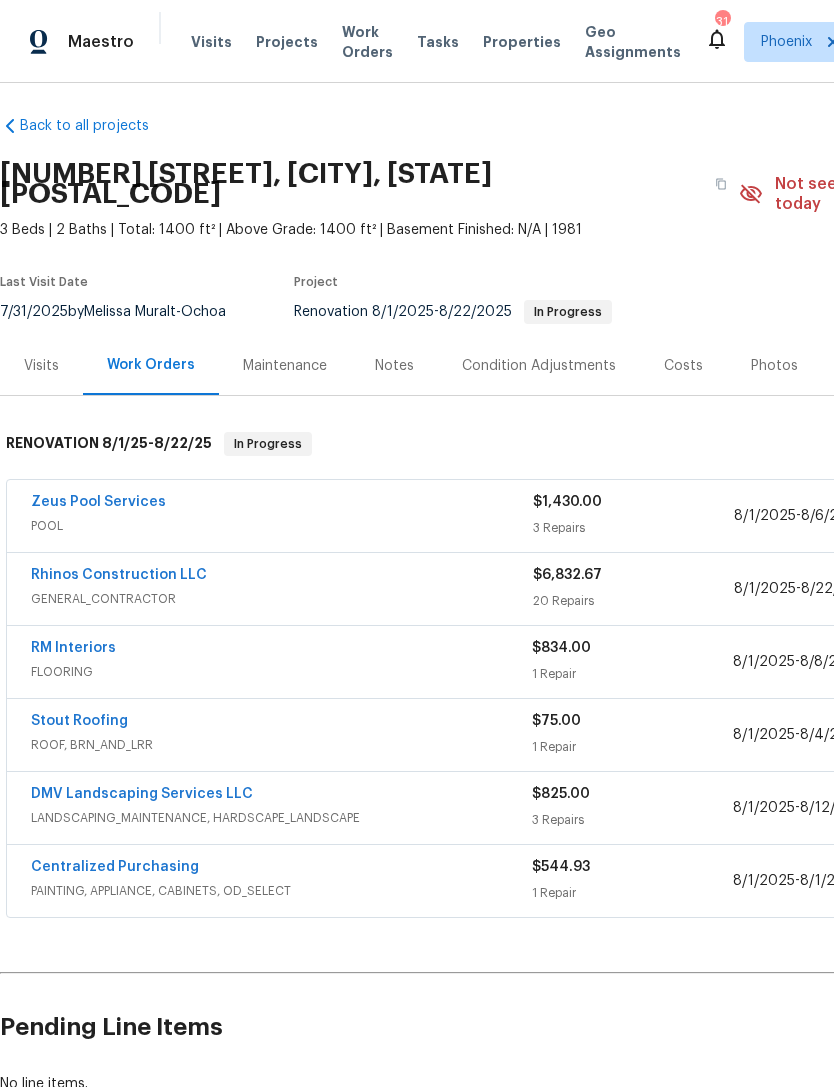click on "DMV Landscaping Services LLC" at bounding box center [142, 794] 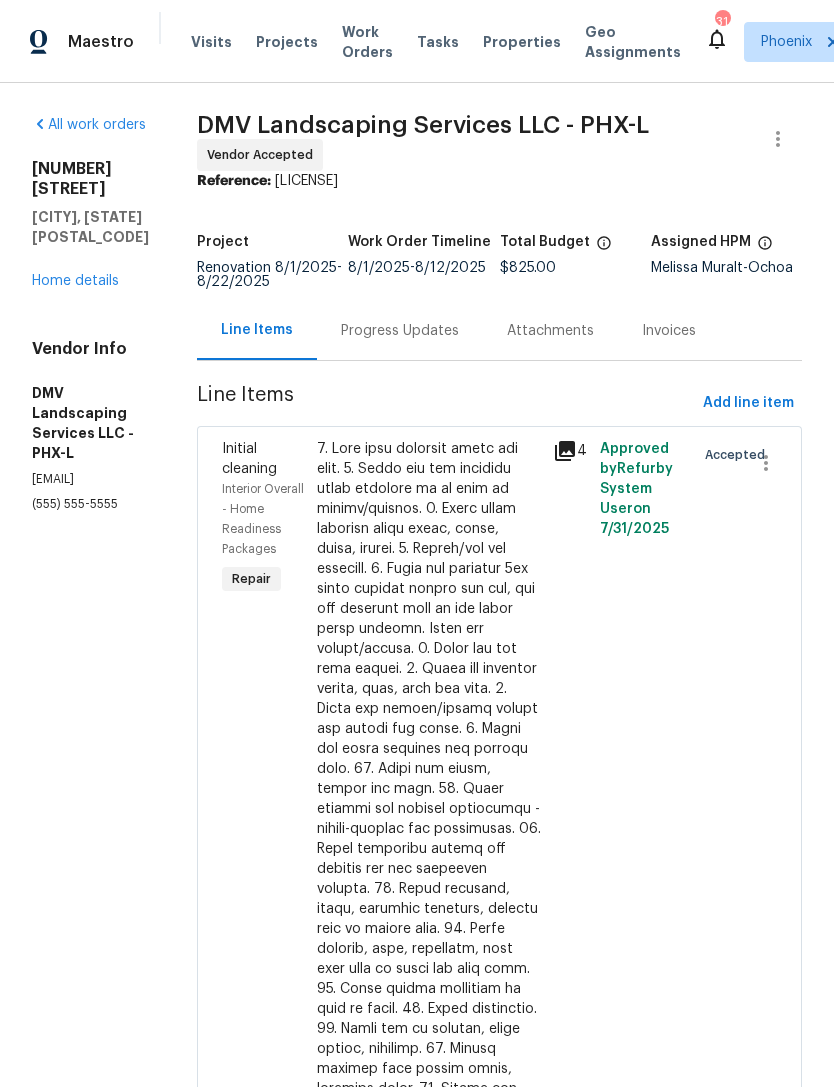 click on "Progress Updates" at bounding box center (400, 331) 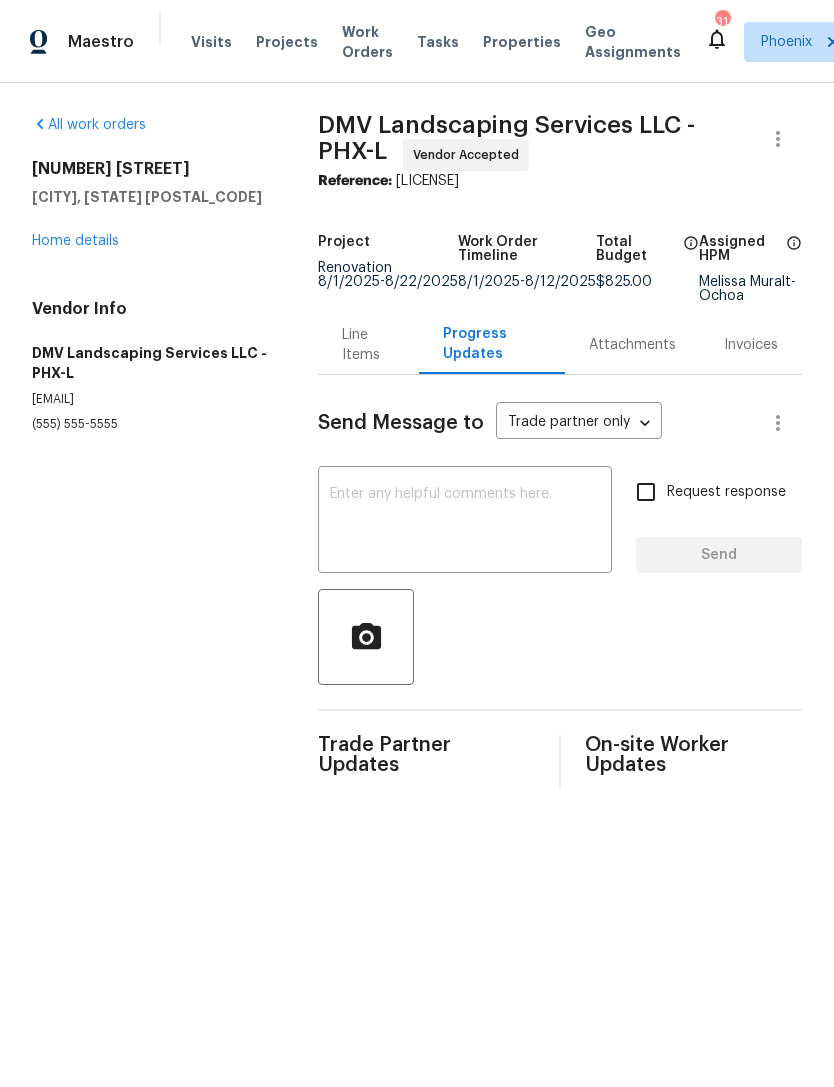click at bounding box center (465, 522) 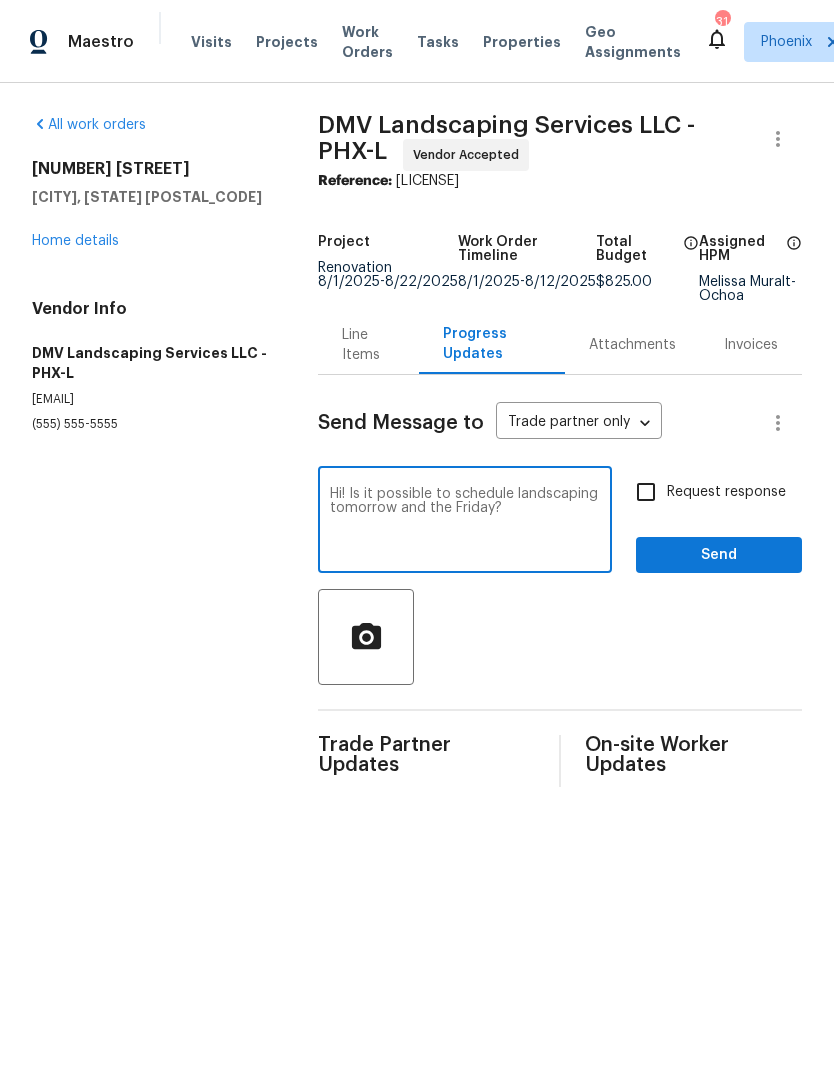 type on "Hi! Is it possible to schedule landscaping tomorrow and the Friday?" 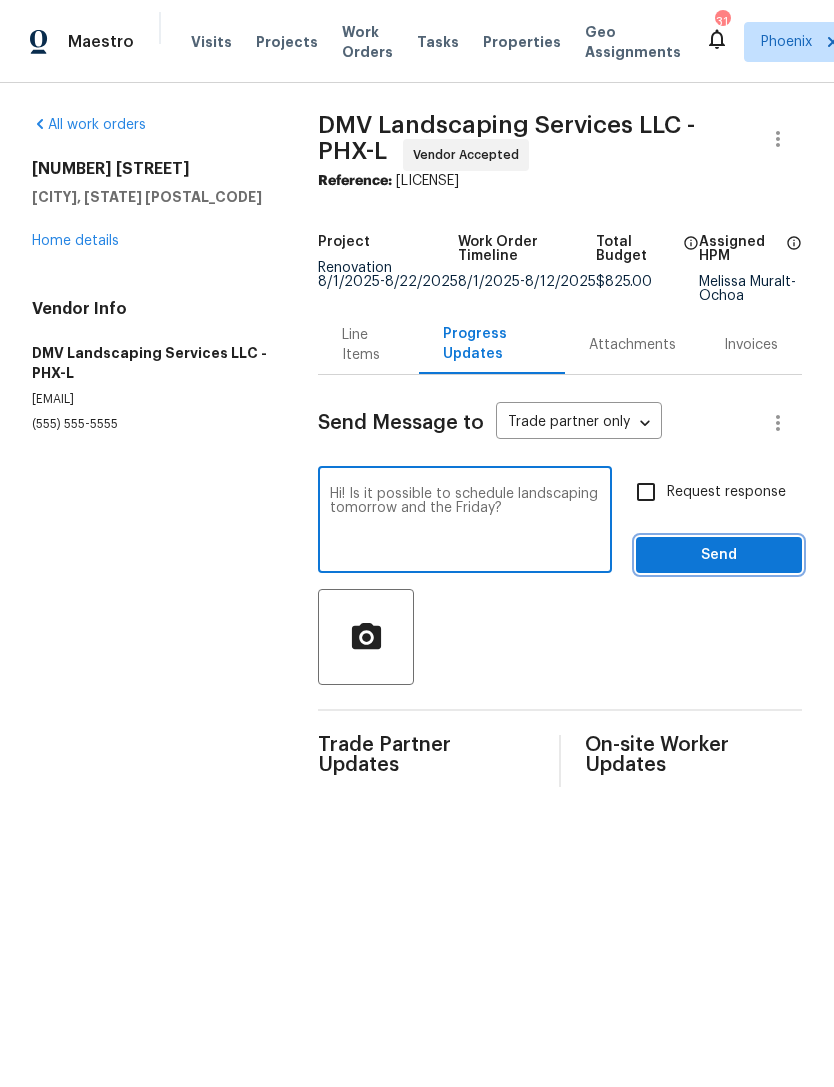 click on "Send" at bounding box center [719, 555] 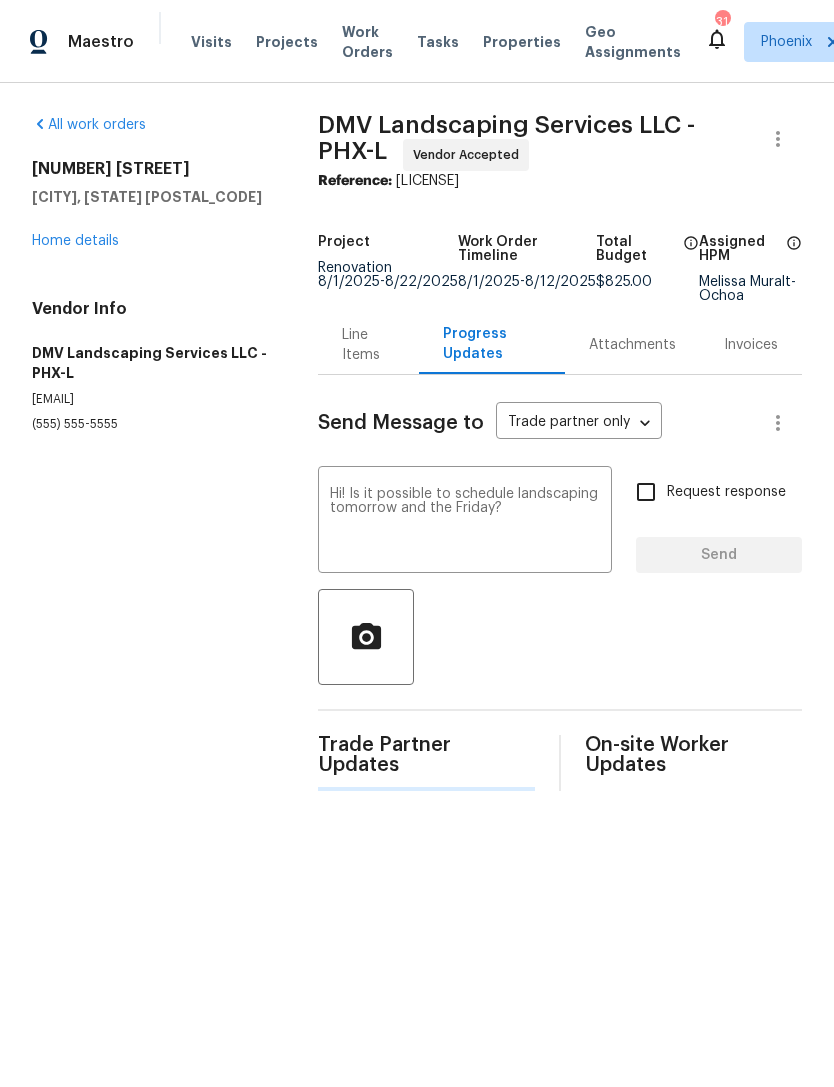 type 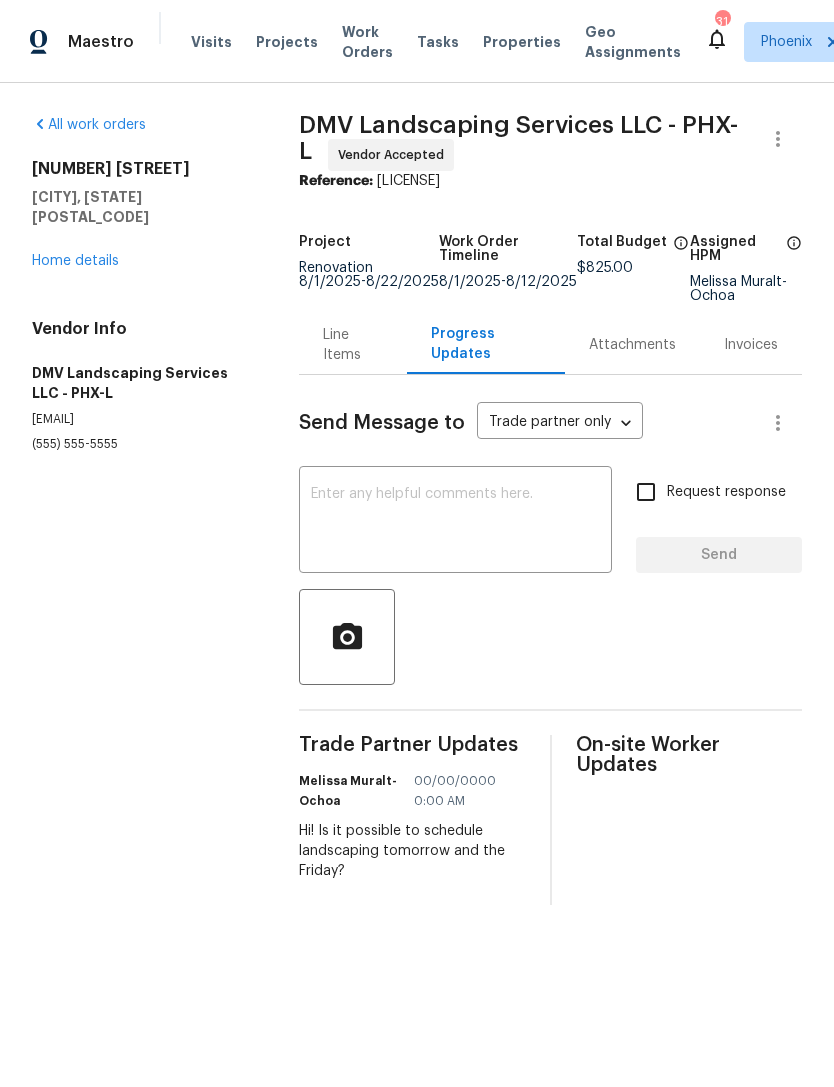 click on "Home details" at bounding box center (75, 261) 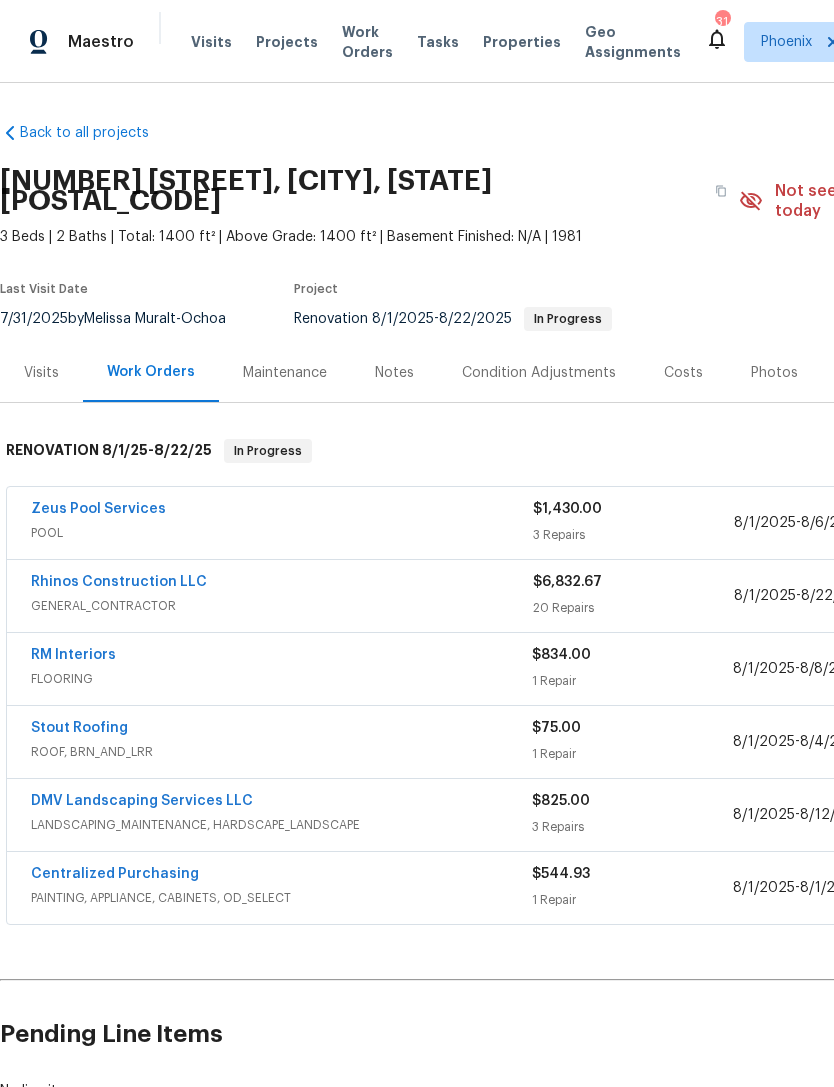 click on "Stout Roofing" at bounding box center [79, 728] 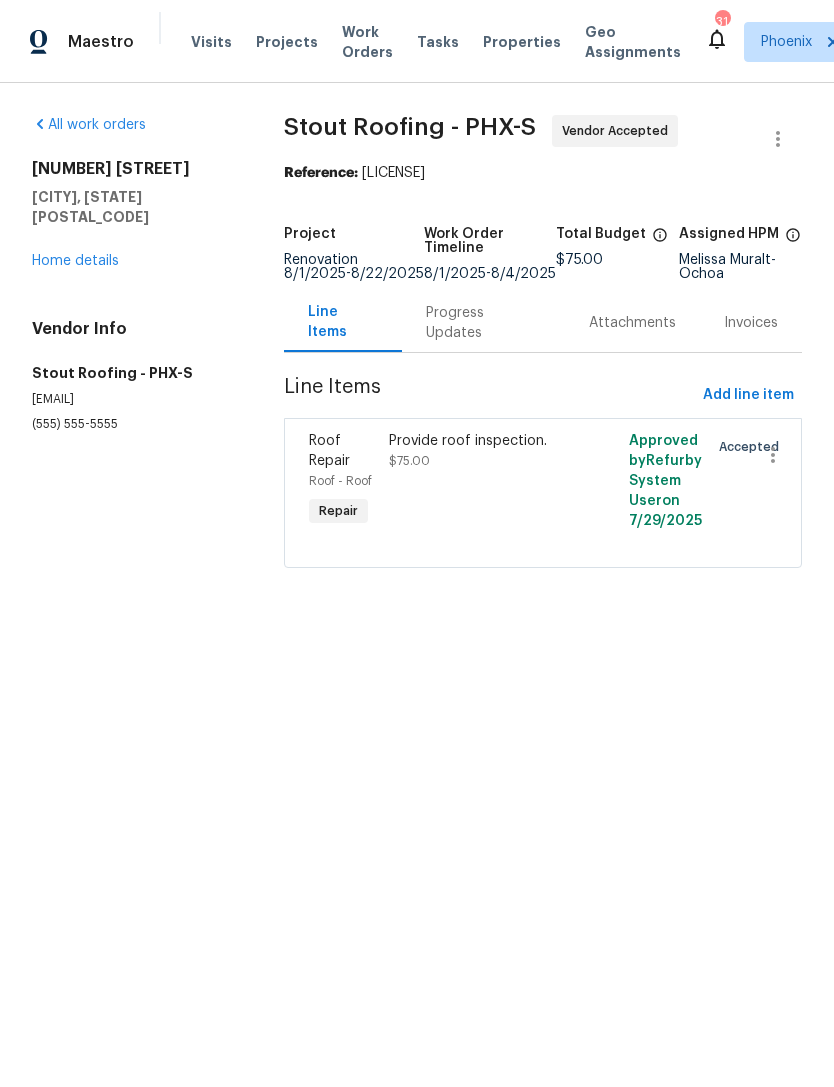 click on "Progress Updates" at bounding box center [483, 322] 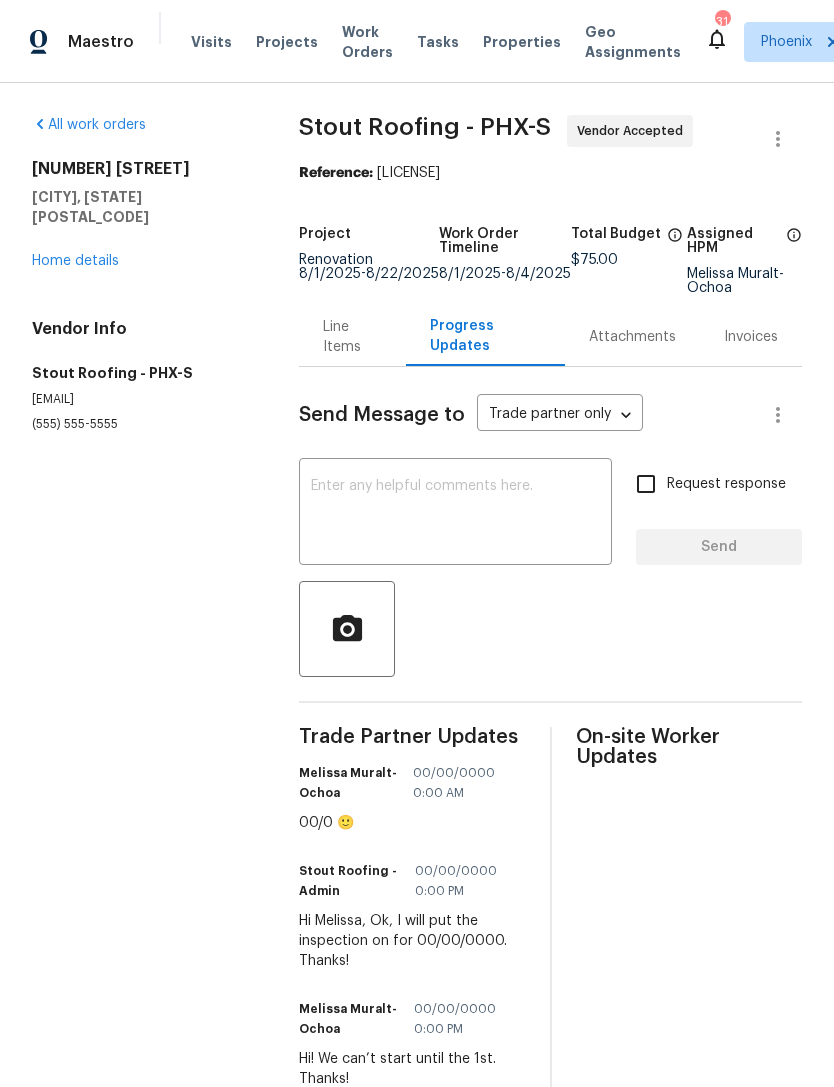click at bounding box center [455, 514] 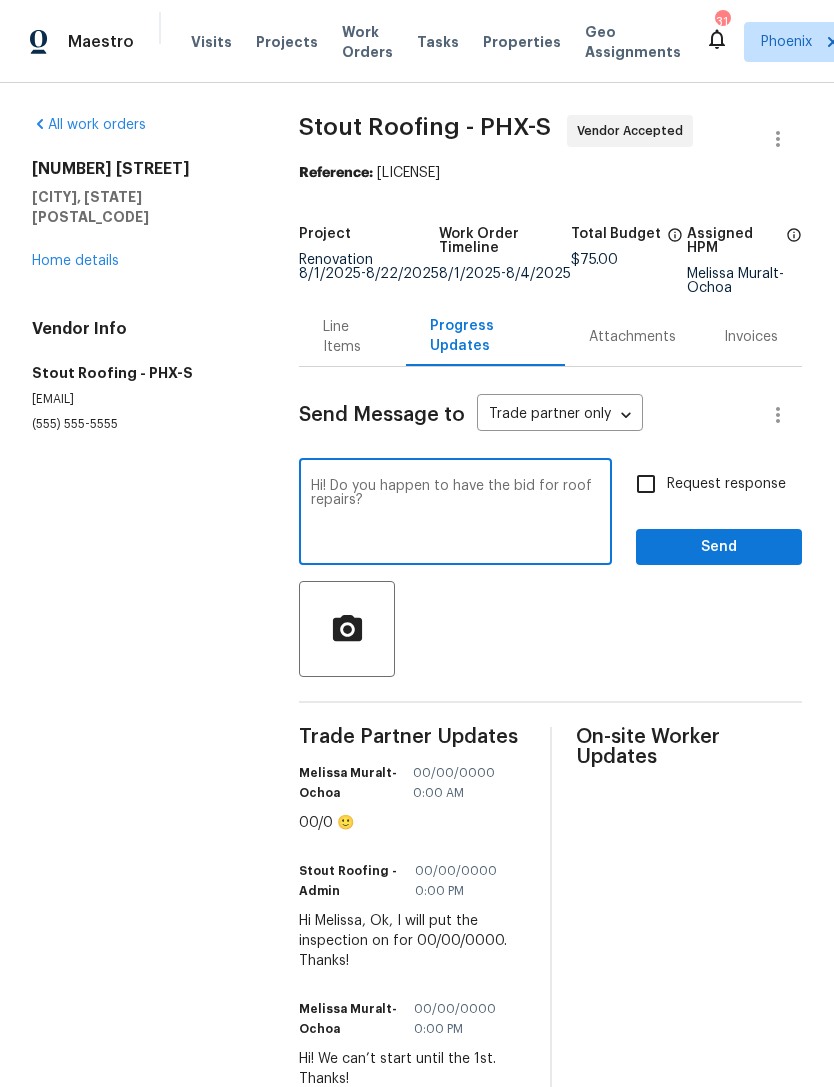 type on "Hi! Do you happen to have the bid for roof repairs?" 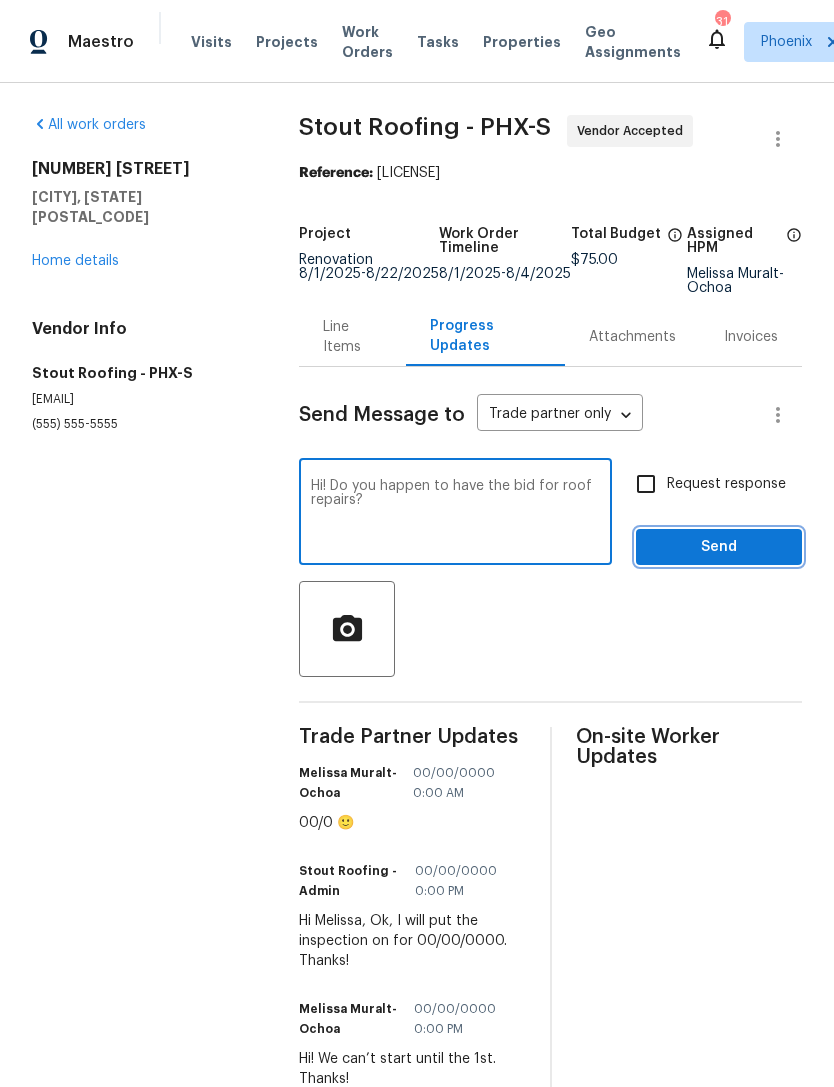 click on "Send" at bounding box center (719, 547) 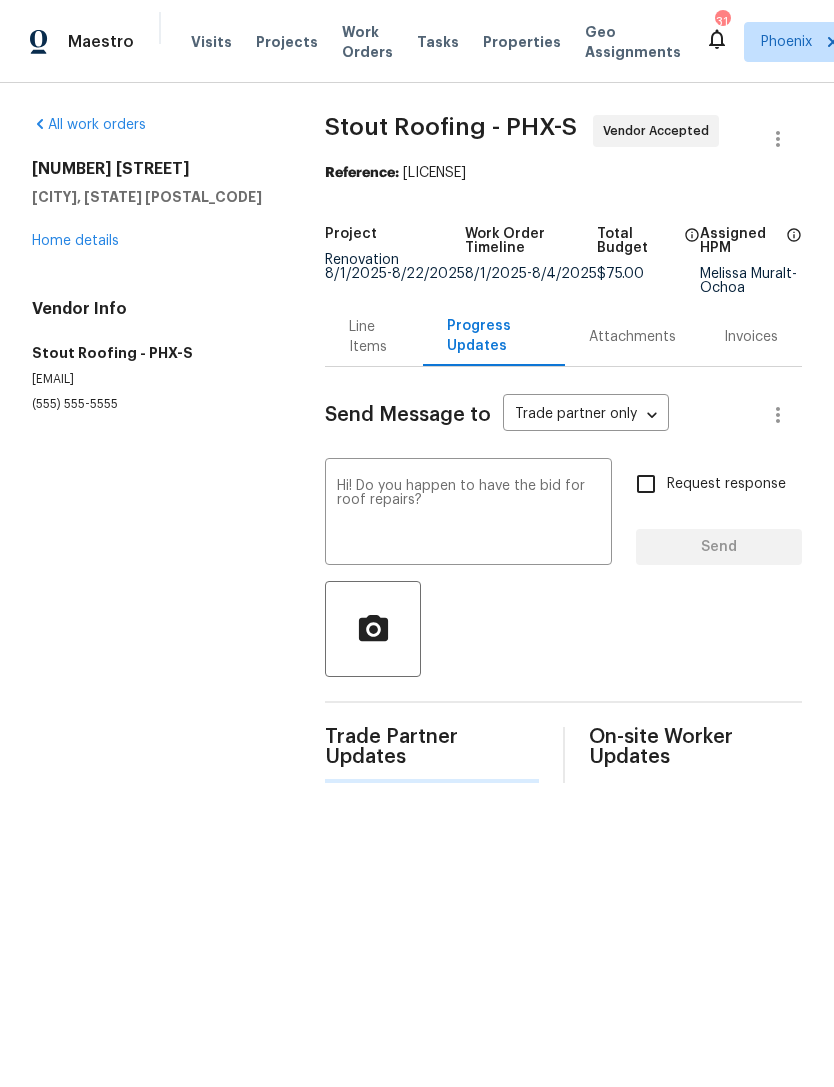 type 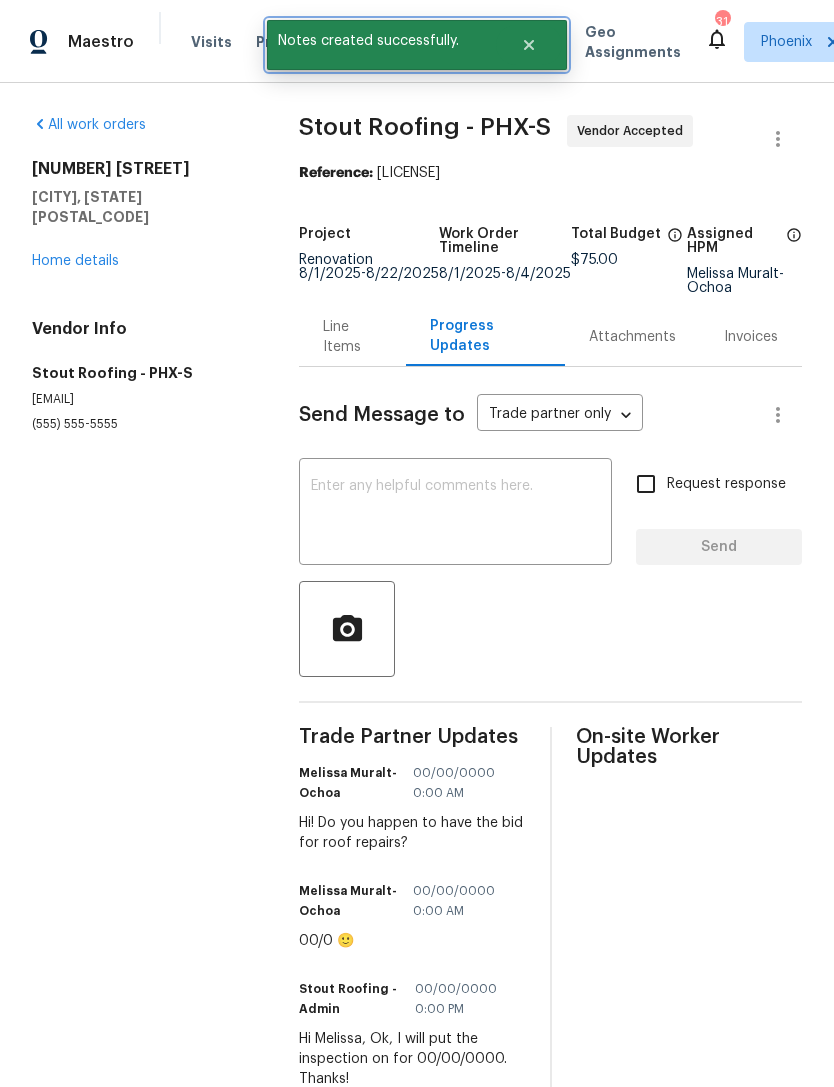 click 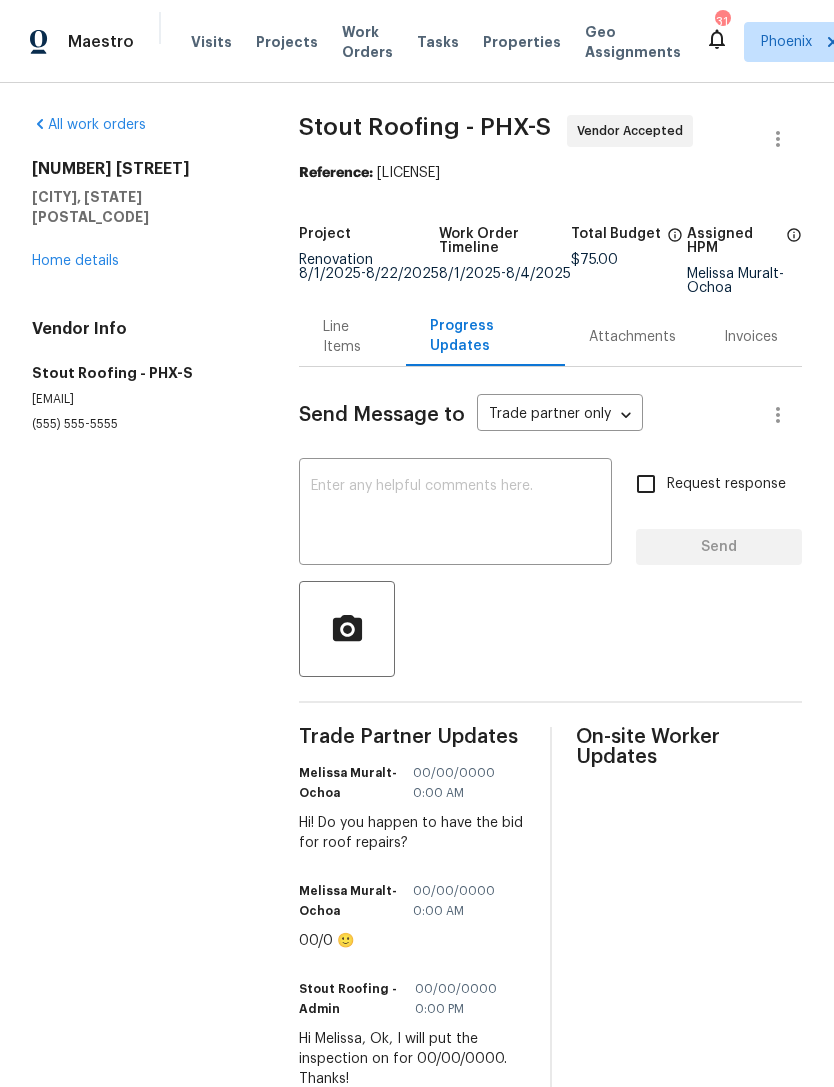 click on "Home details" at bounding box center (75, 261) 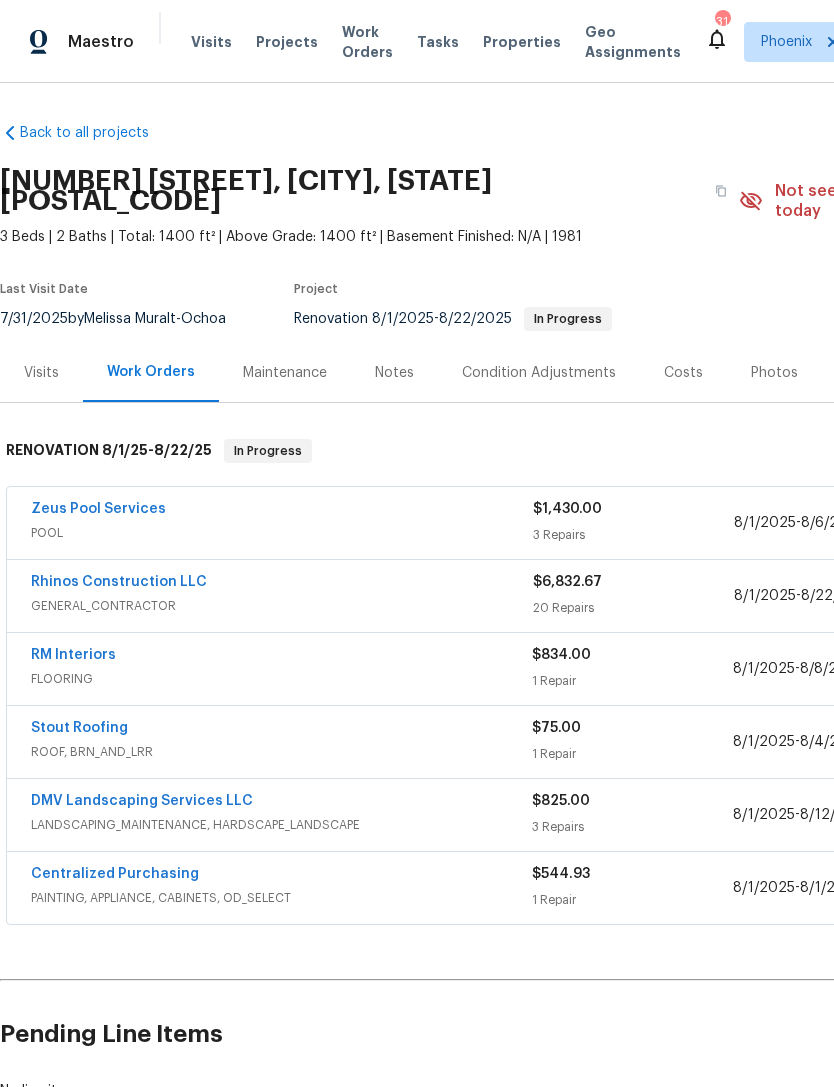 click on "Notes" at bounding box center (394, 373) 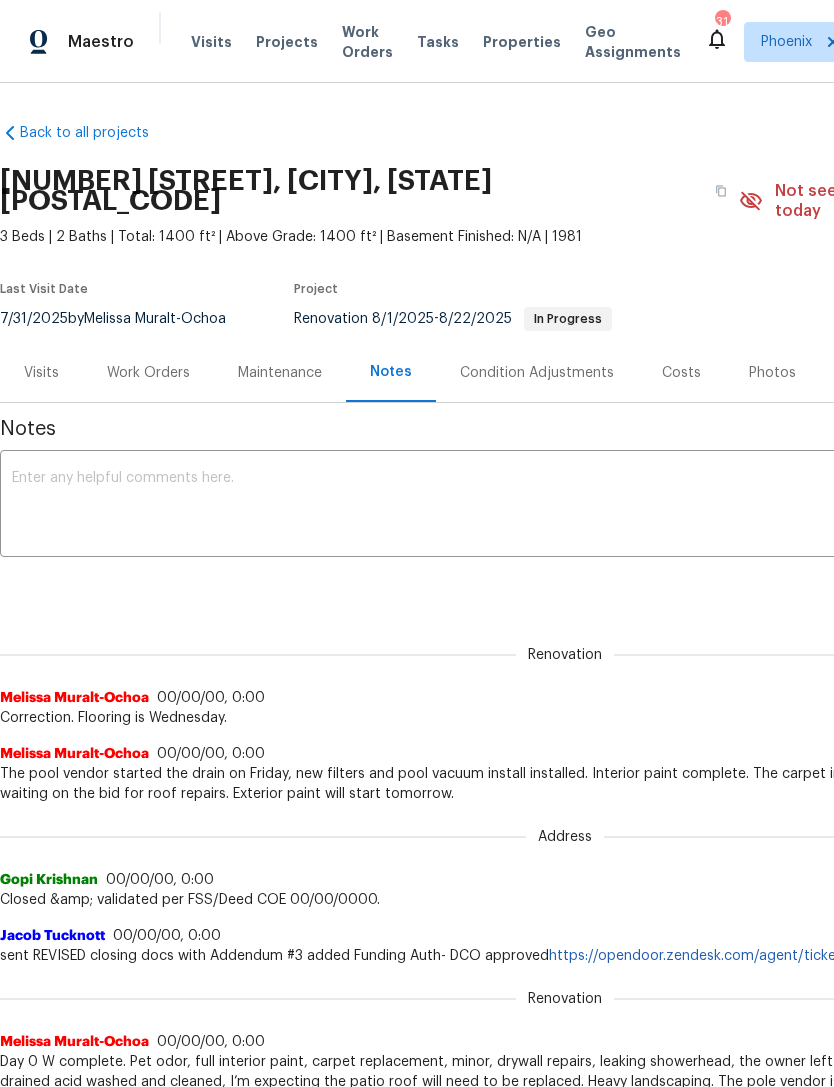 click at bounding box center (565, 506) 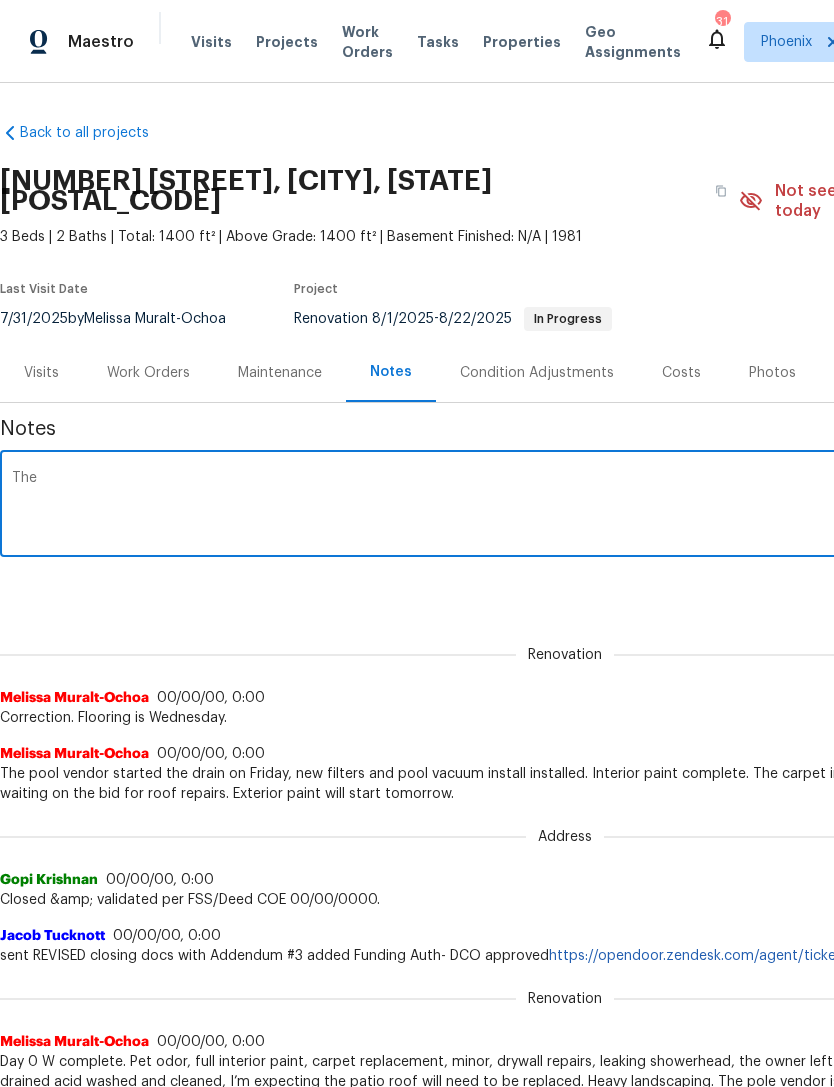 type on "Thef" 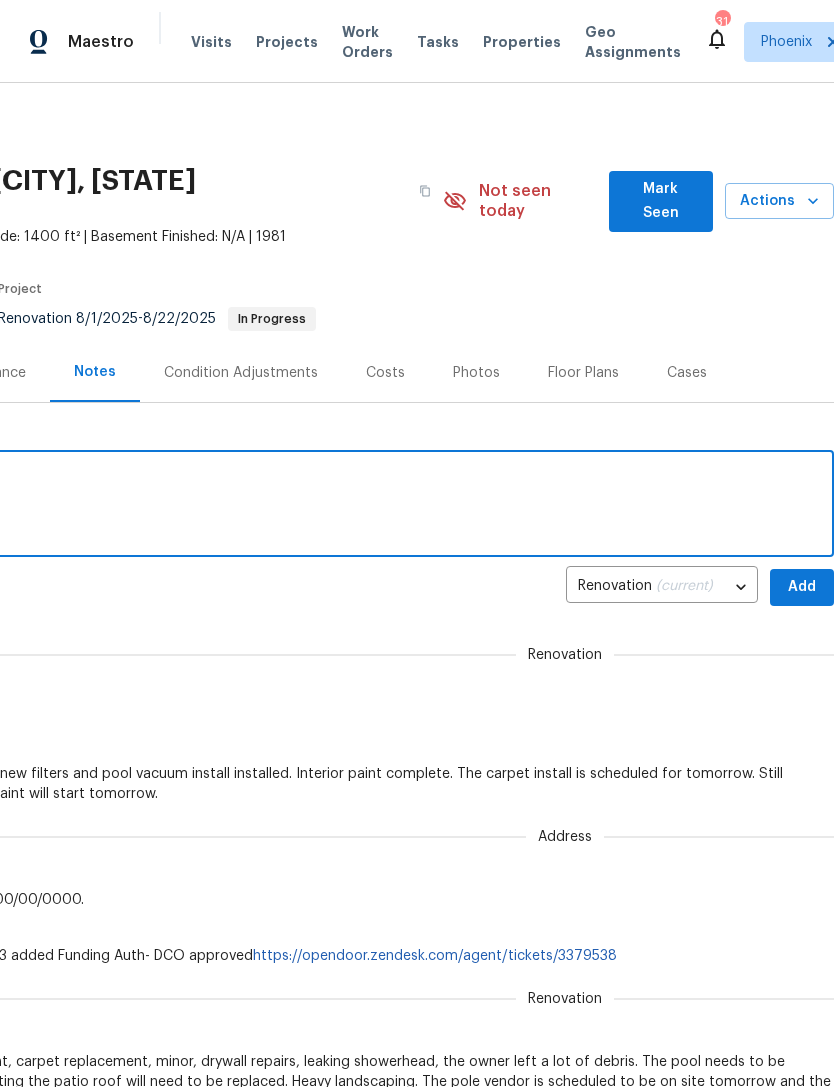 scroll, scrollTop: 0, scrollLeft: 296, axis: horizontal 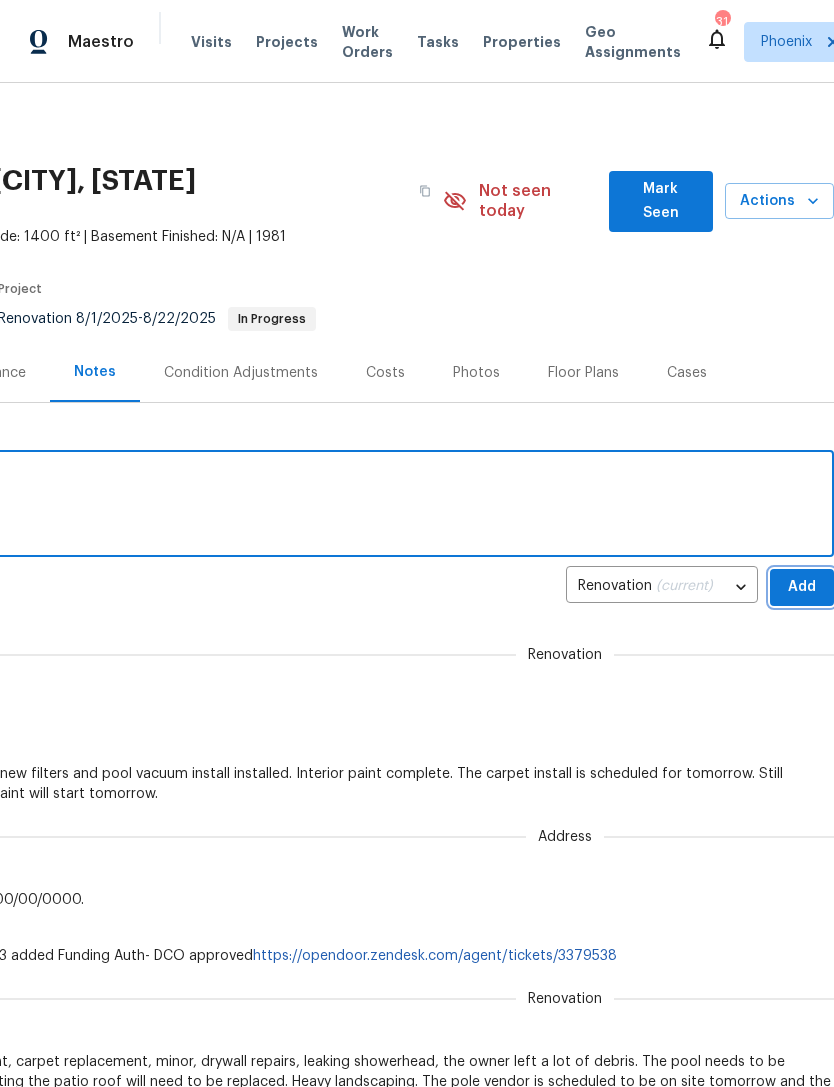 click on "Add" at bounding box center [802, 587] 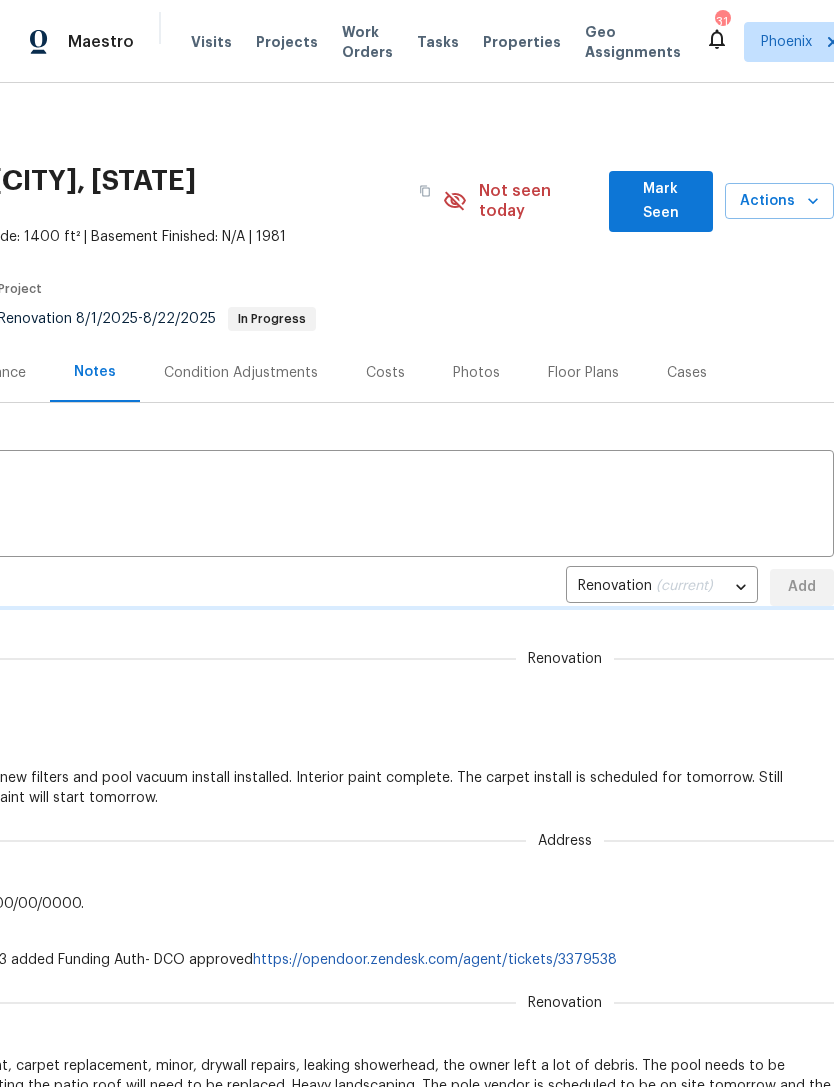 type 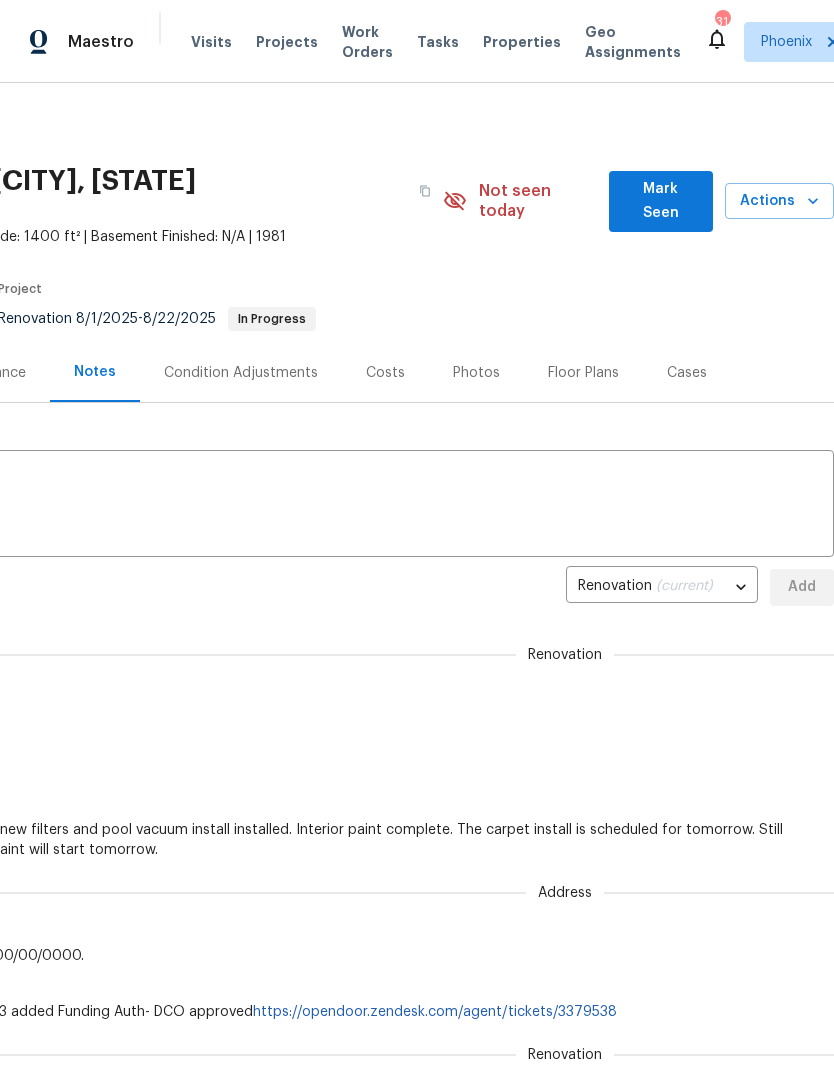 click on "Mark Seen" at bounding box center (661, 201) 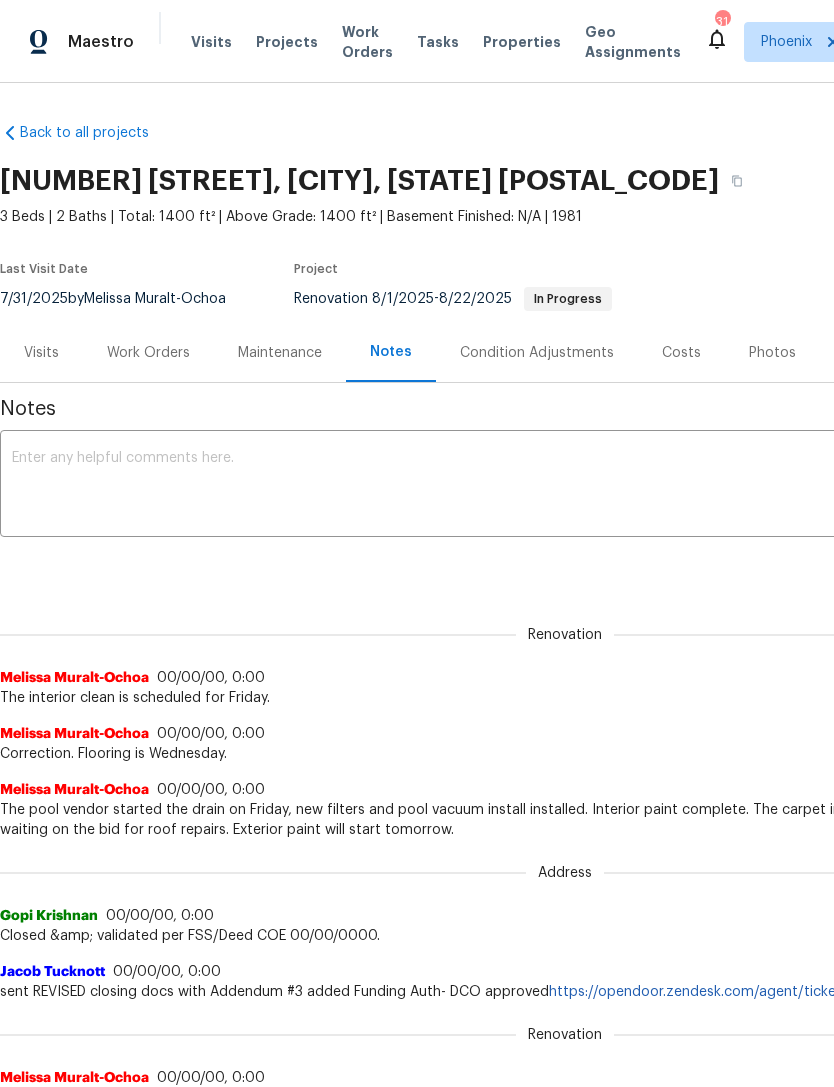 scroll, scrollTop: 0, scrollLeft: 0, axis: both 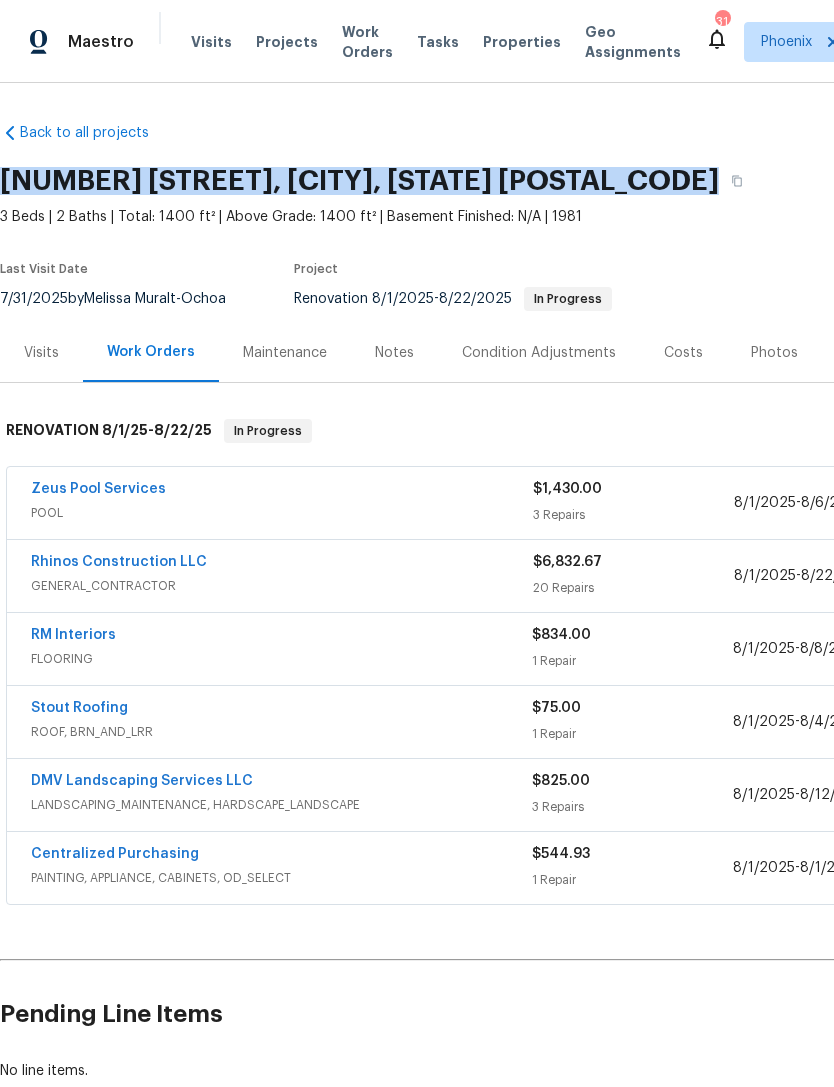 copy on "4619 W Orchid Ln, Chandler, AZ 85226" 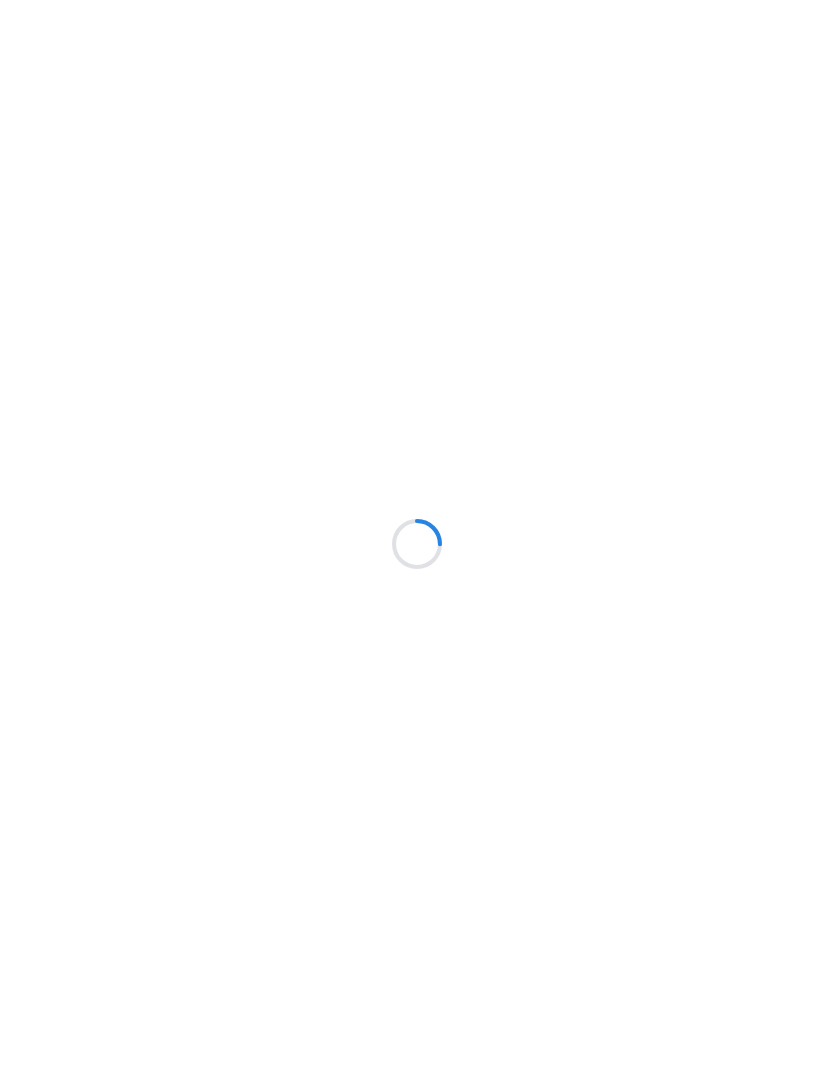 scroll, scrollTop: 0, scrollLeft: 0, axis: both 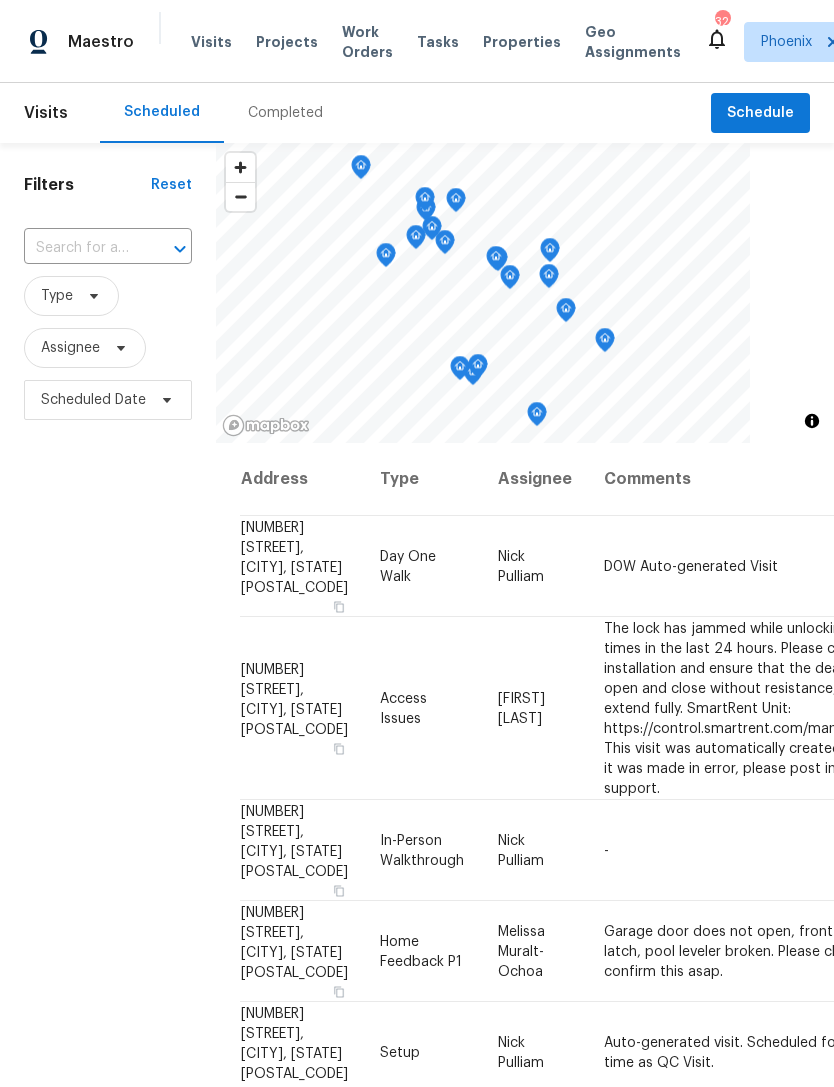 click at bounding box center (80, 248) 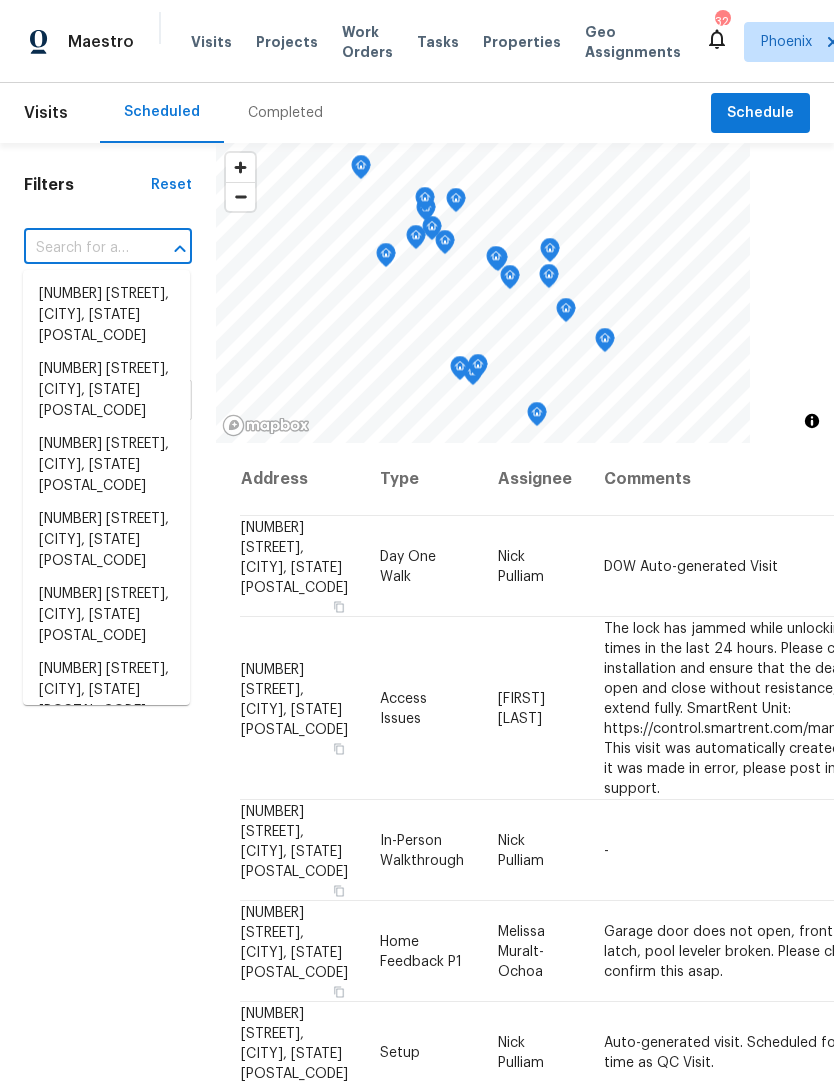 click at bounding box center [80, 248] 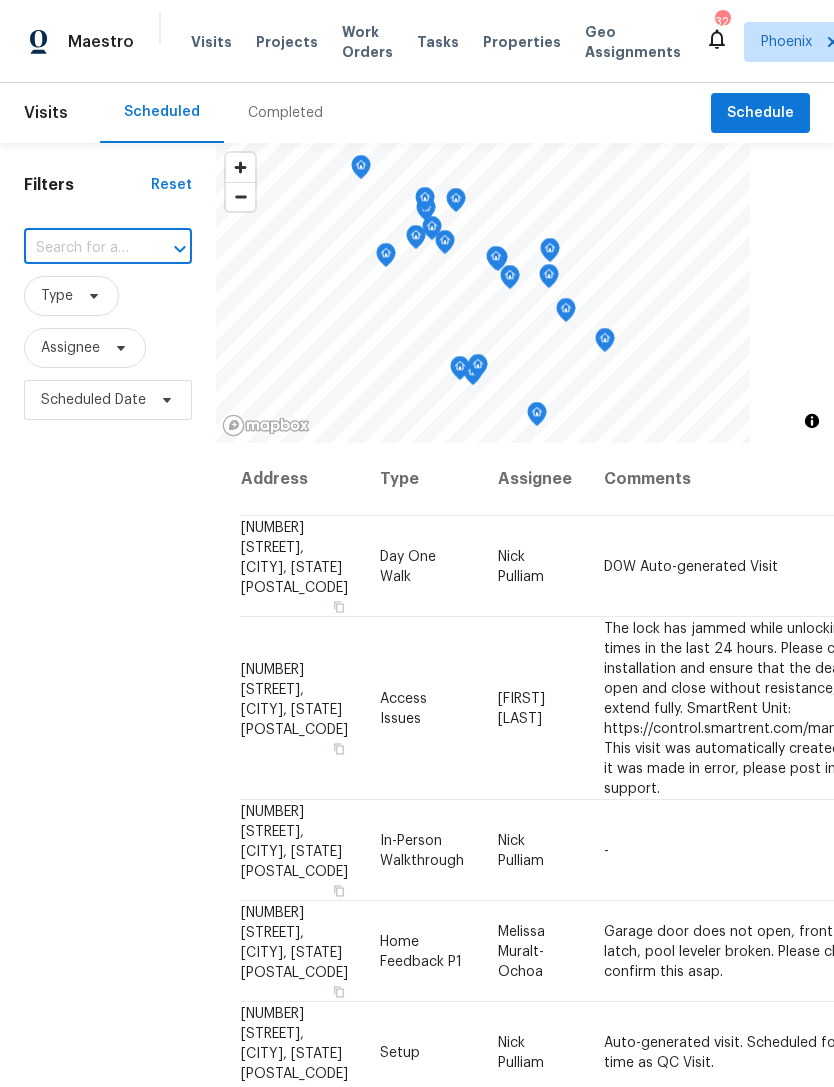 paste on "4619 W Orchid Ln, Chandler, AZ 85226" 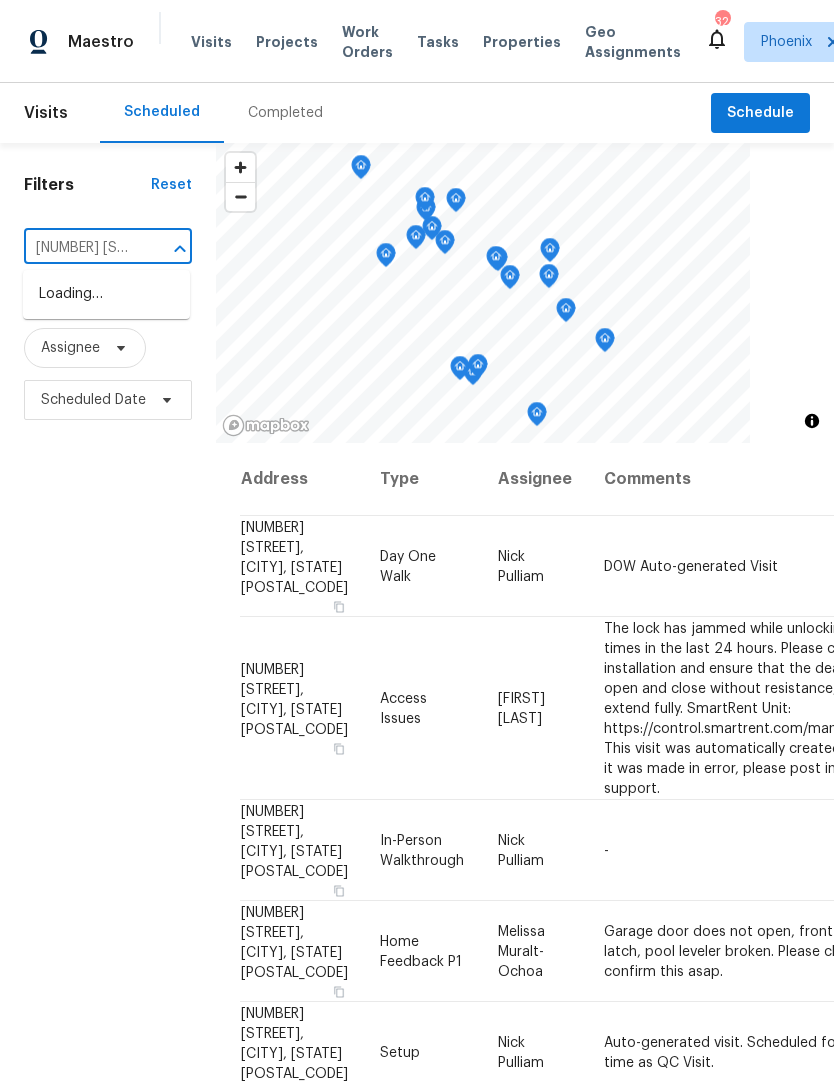 type on "4619 W Orchid Ln, Chandler, AZ 85226" 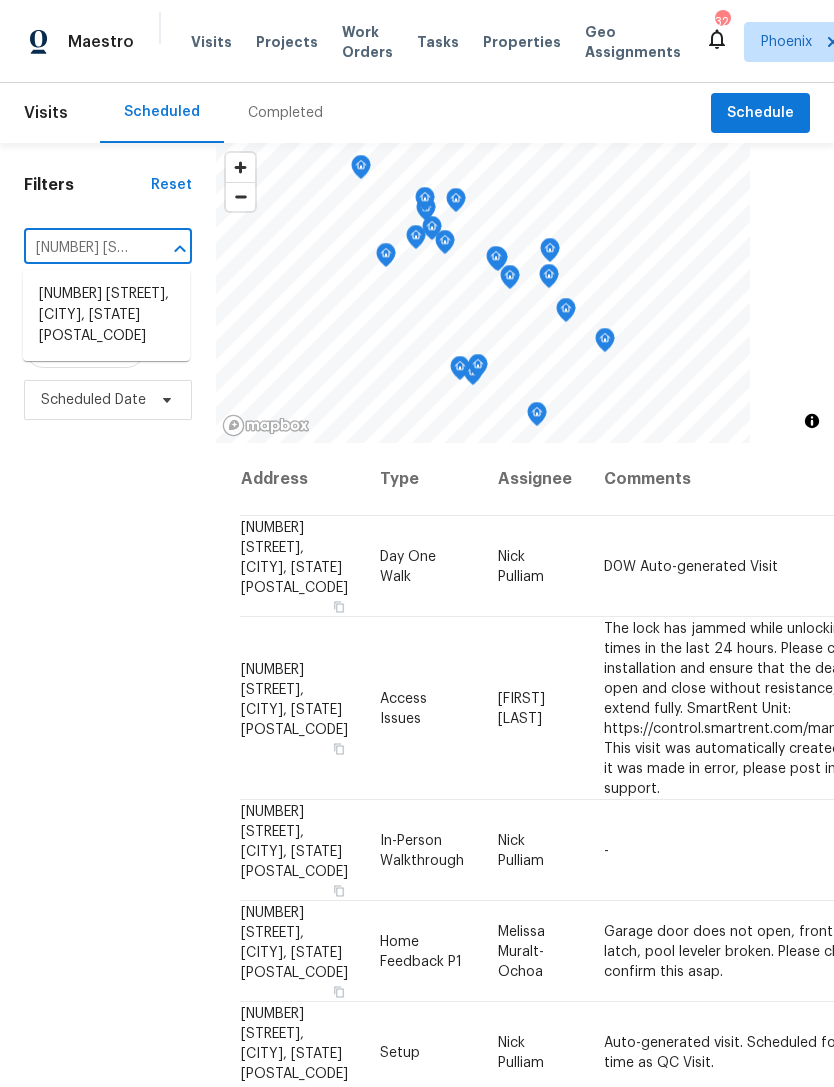 click on "4619 W Orchid Ln, Chandler, AZ 85226" at bounding box center [106, 315] 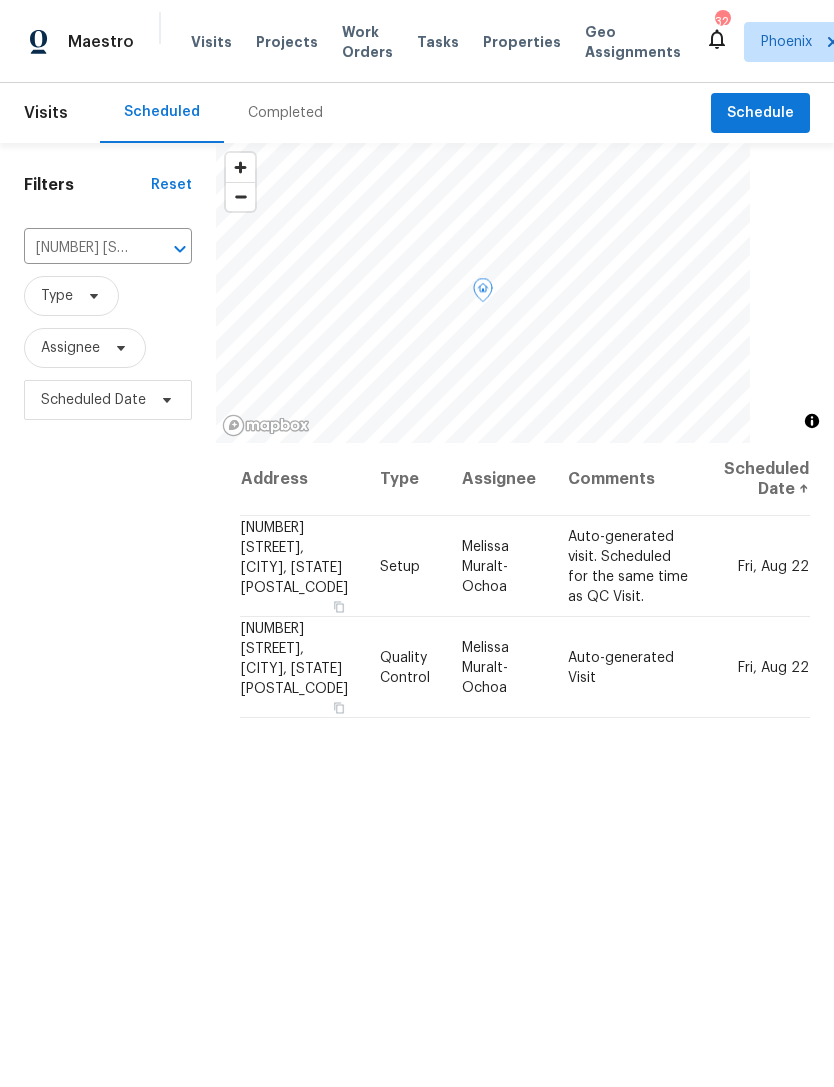 click 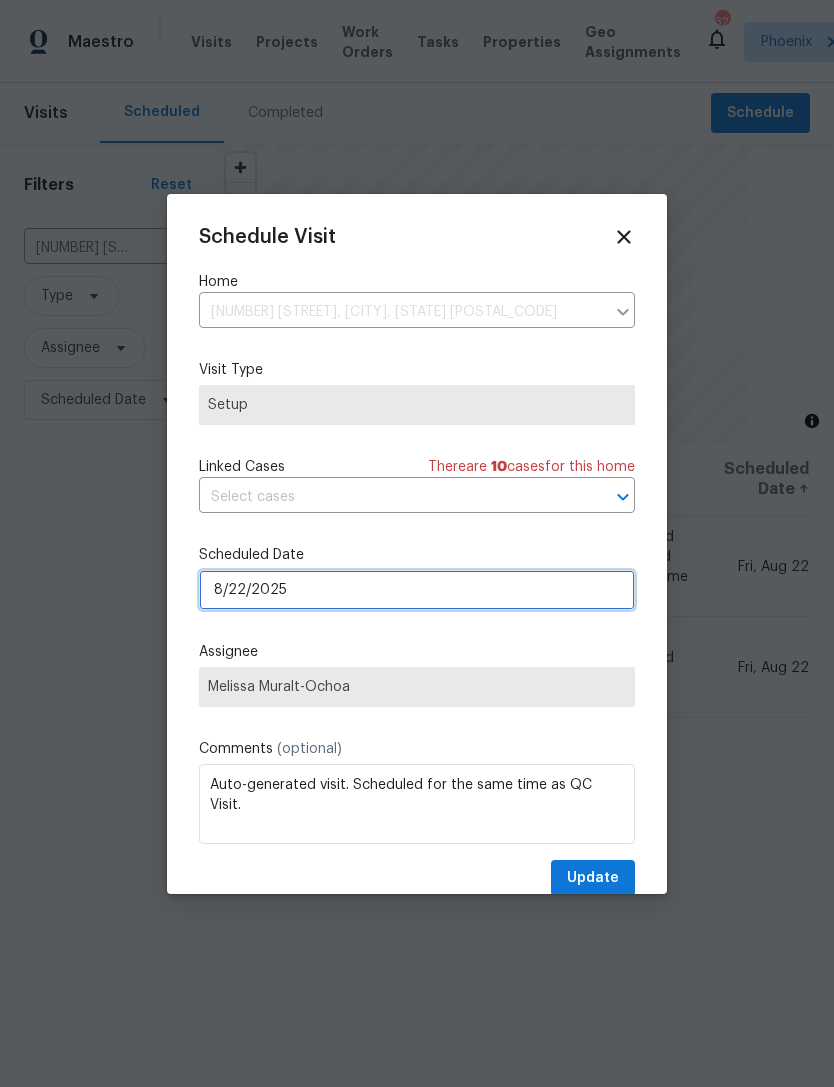 click on "8/22/2025" at bounding box center [417, 590] 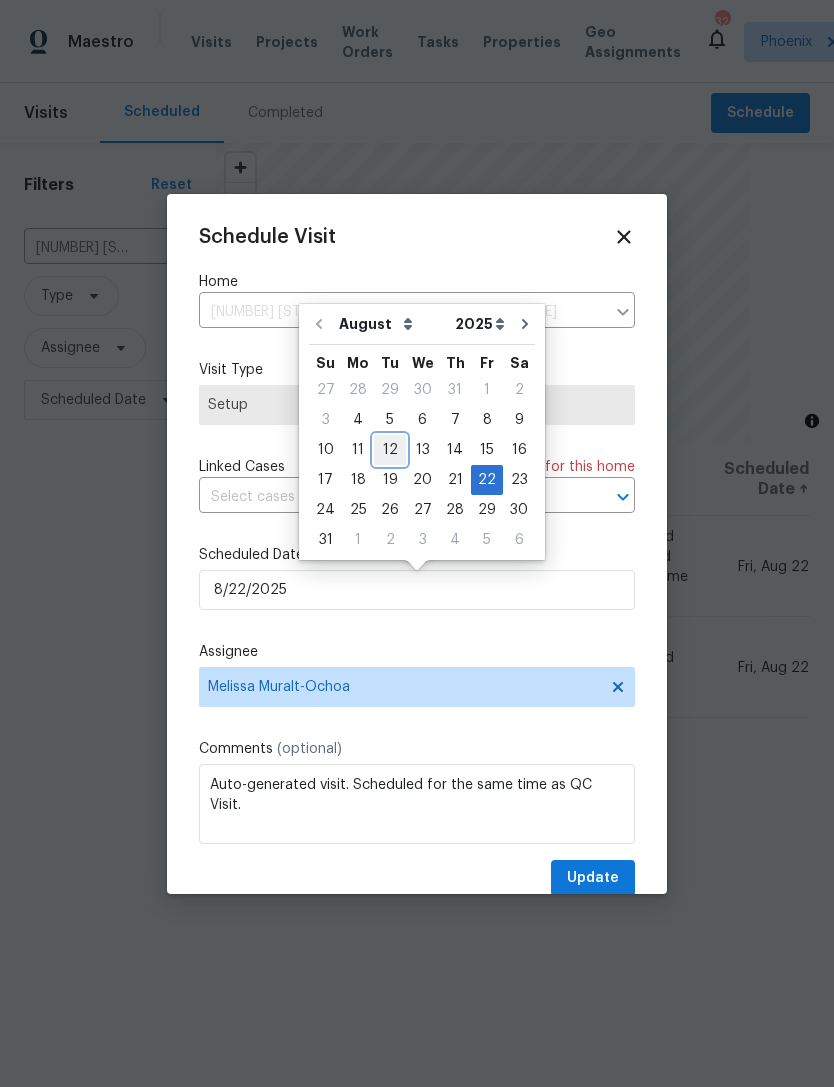 click on "12" at bounding box center (390, 450) 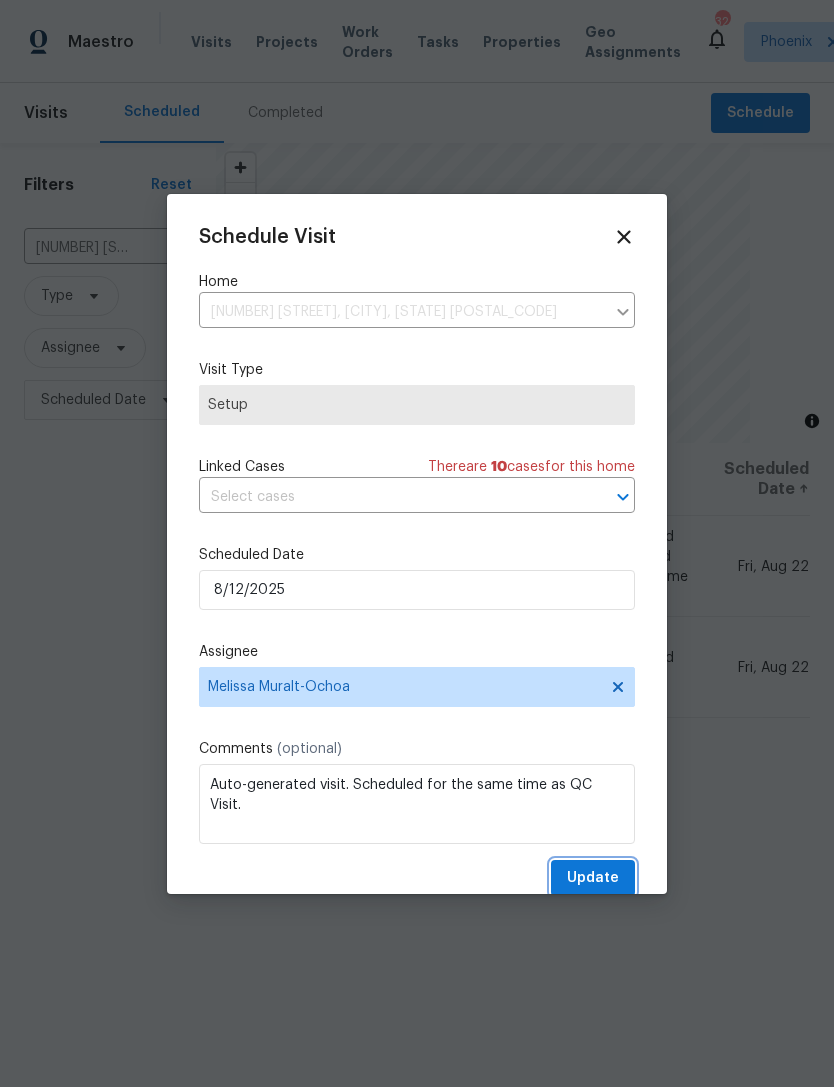 click on "Update" at bounding box center [593, 878] 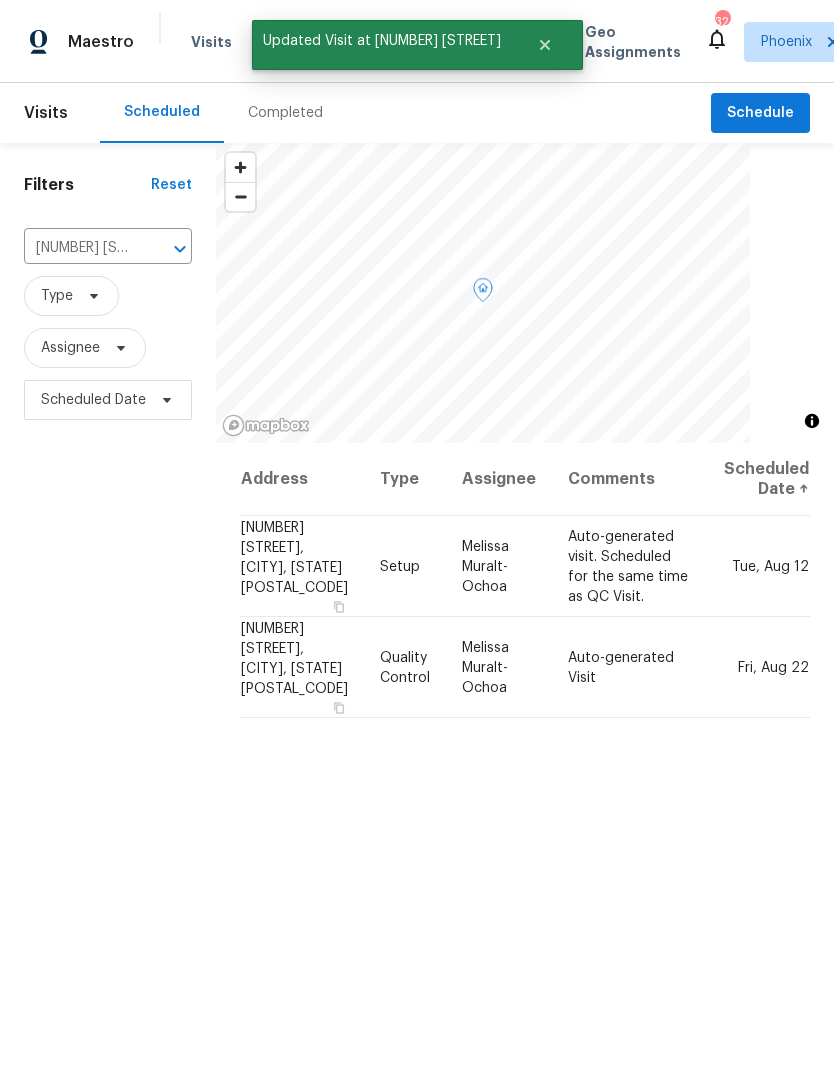 click at bounding box center [0, 0] 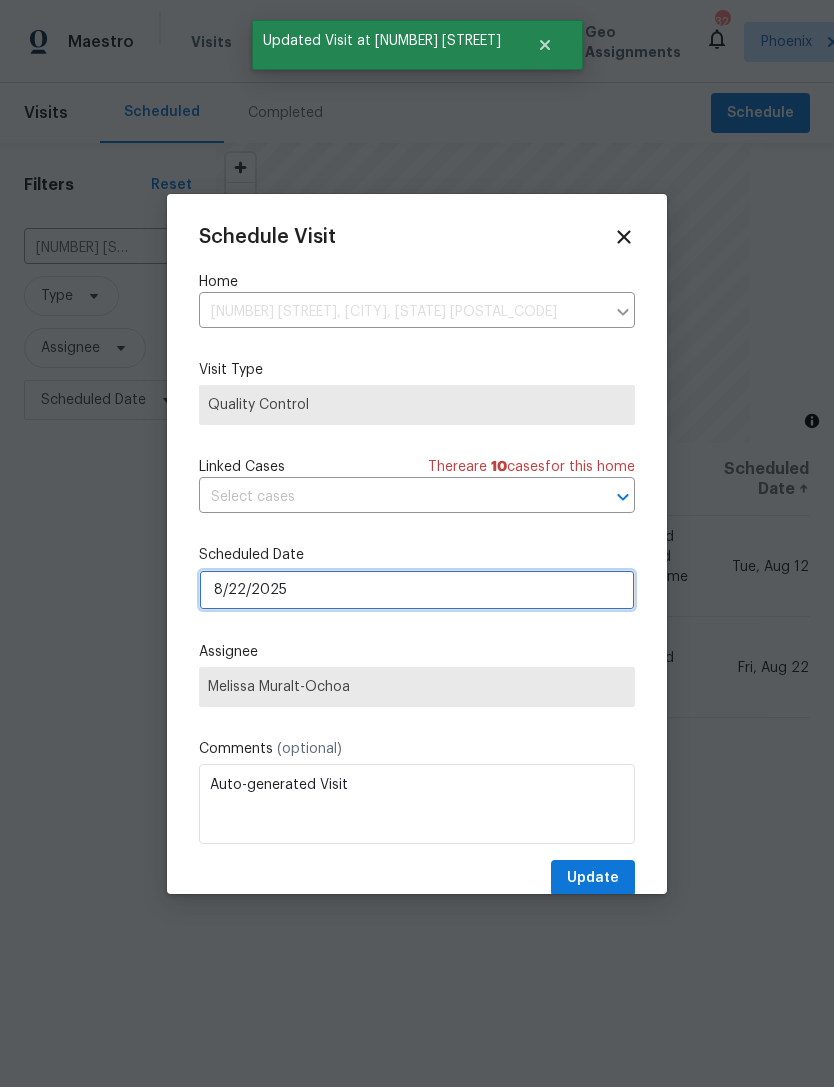click on "8/22/2025" at bounding box center (417, 590) 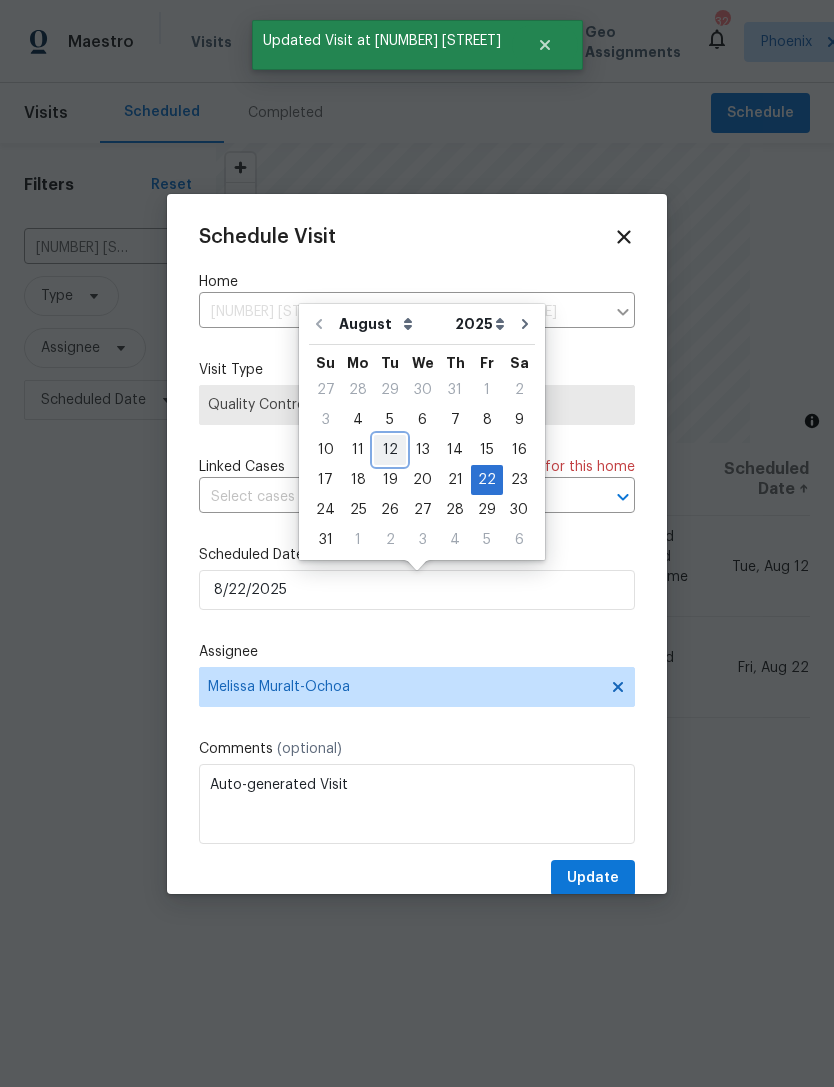 click on "12" at bounding box center (390, 450) 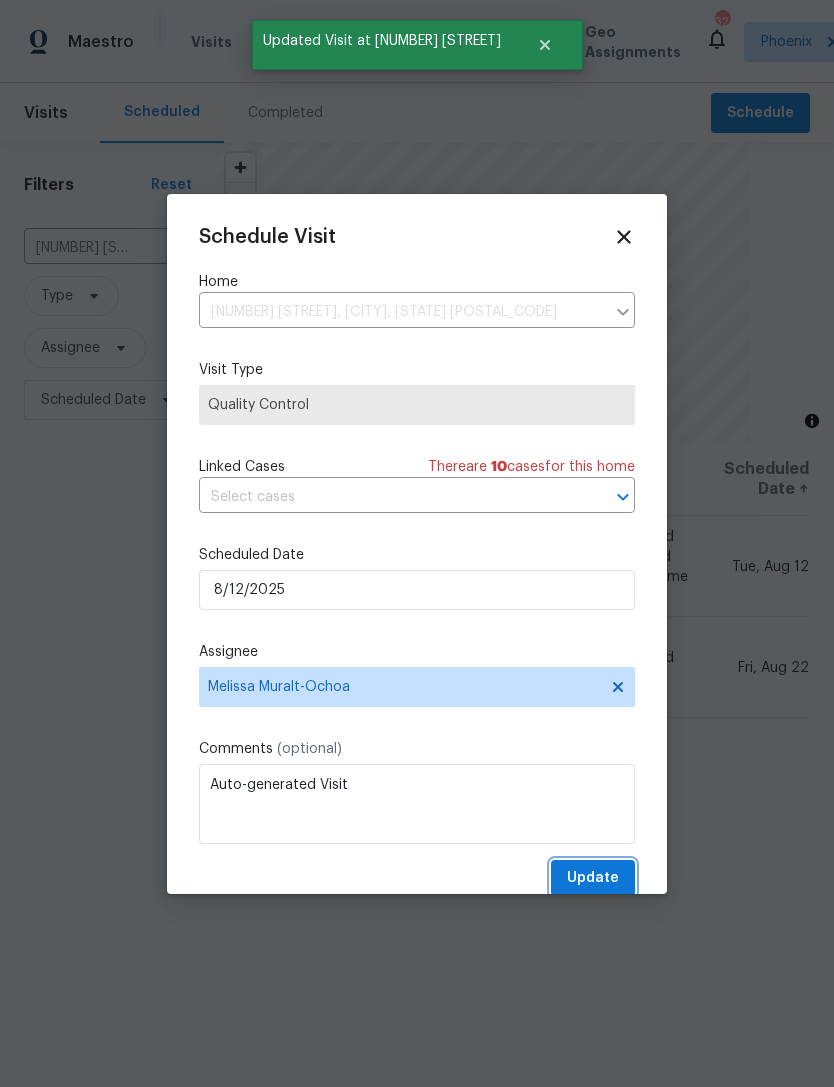 click on "Update" at bounding box center [593, 878] 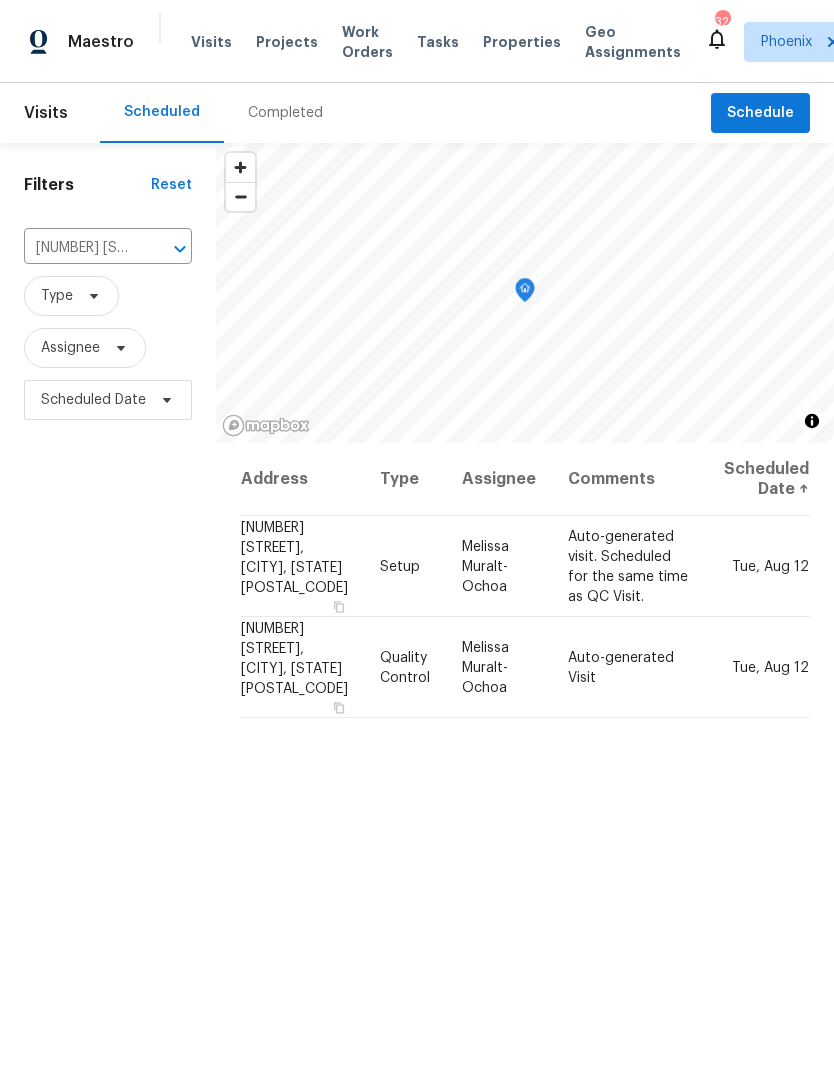 click 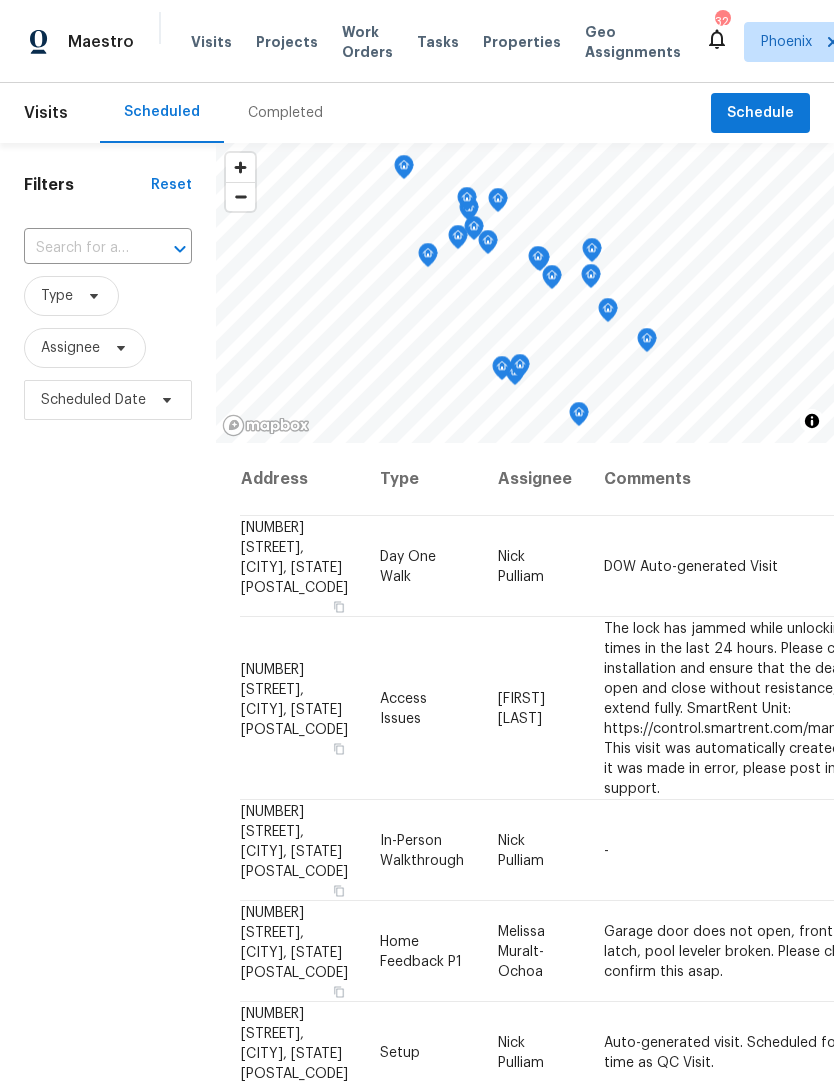 click at bounding box center [80, 248] 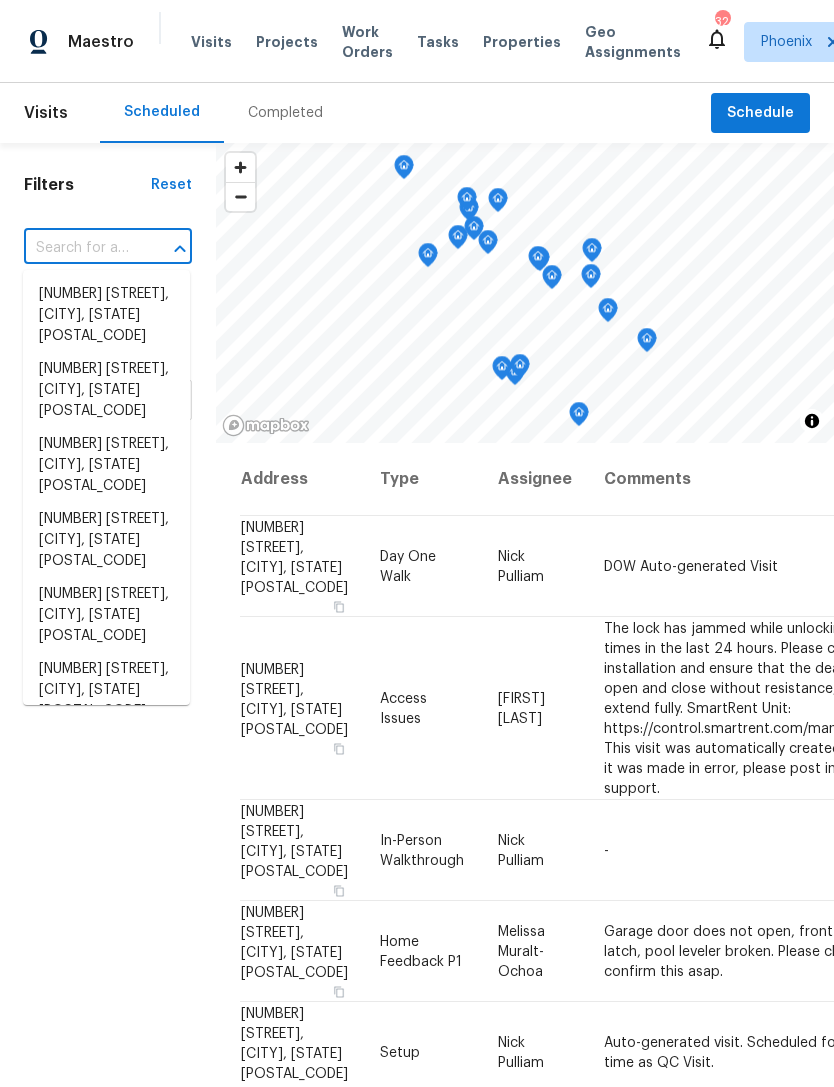 click at bounding box center (80, 248) 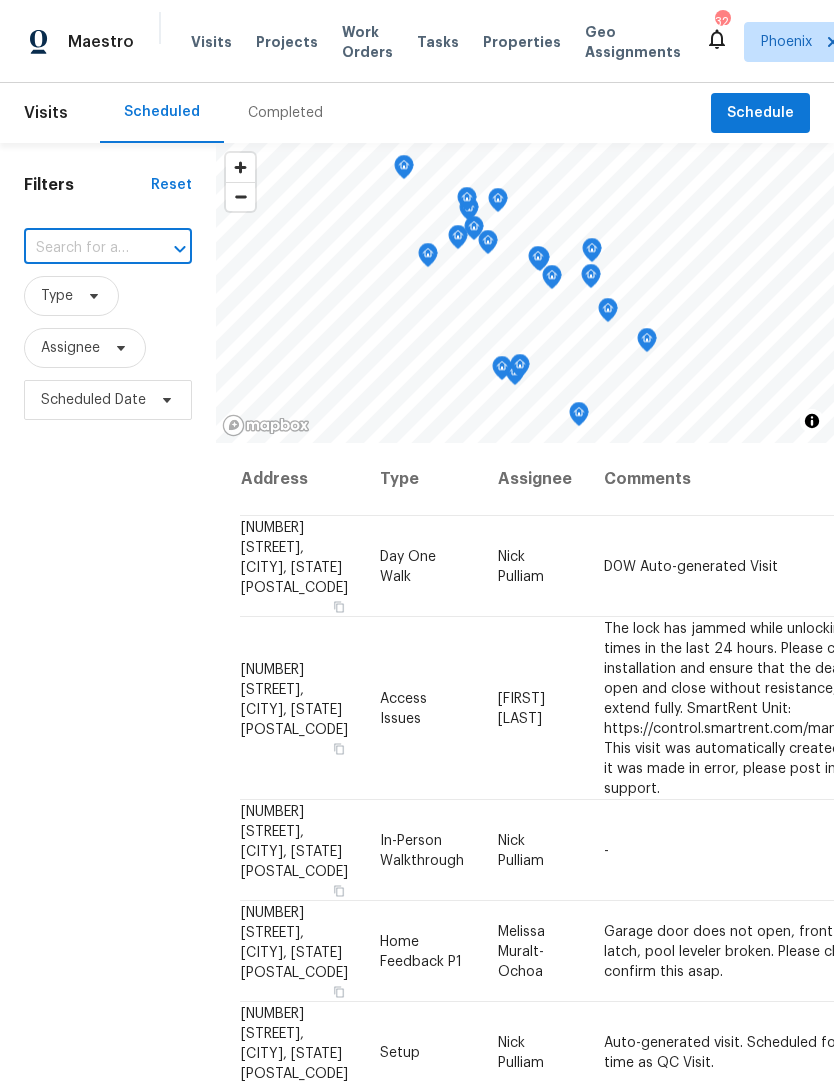 paste on "[NUMBER] [STREET], [CITY], [STATE] [POSTAL_CODE]" 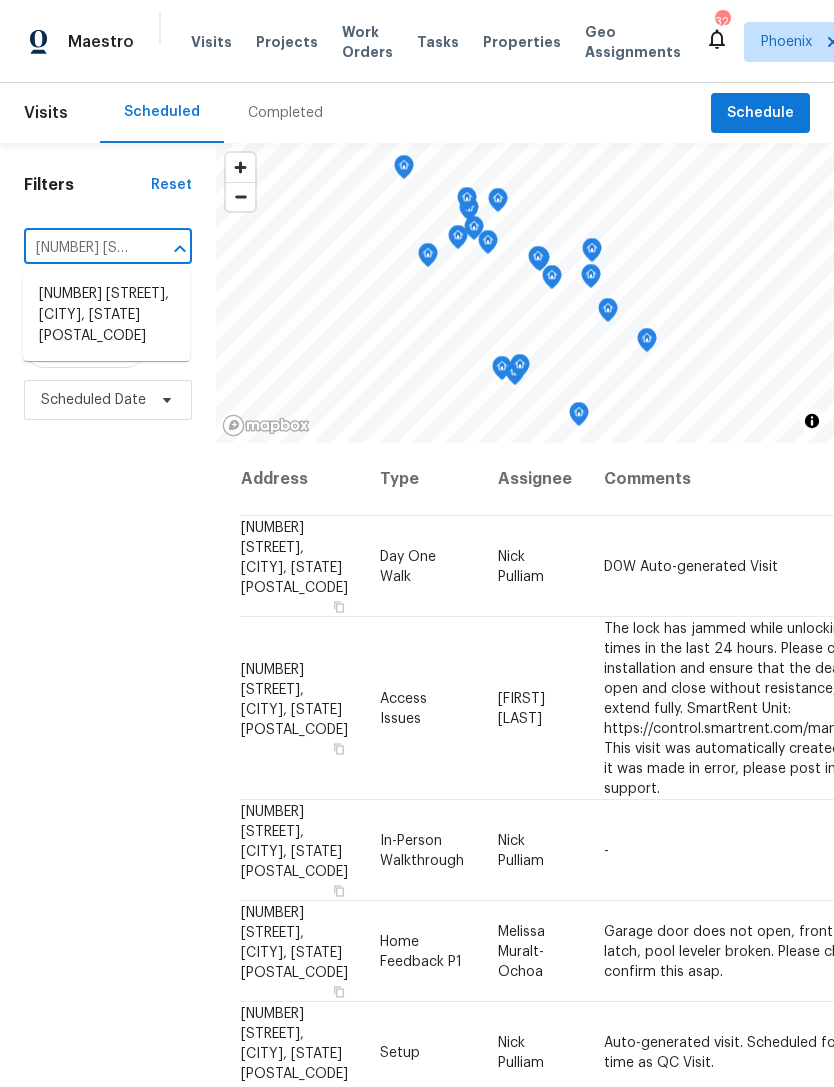 click on "[NUMBER] [STREET], [CITY], [STATE] [POSTAL_CODE]" at bounding box center (106, 315) 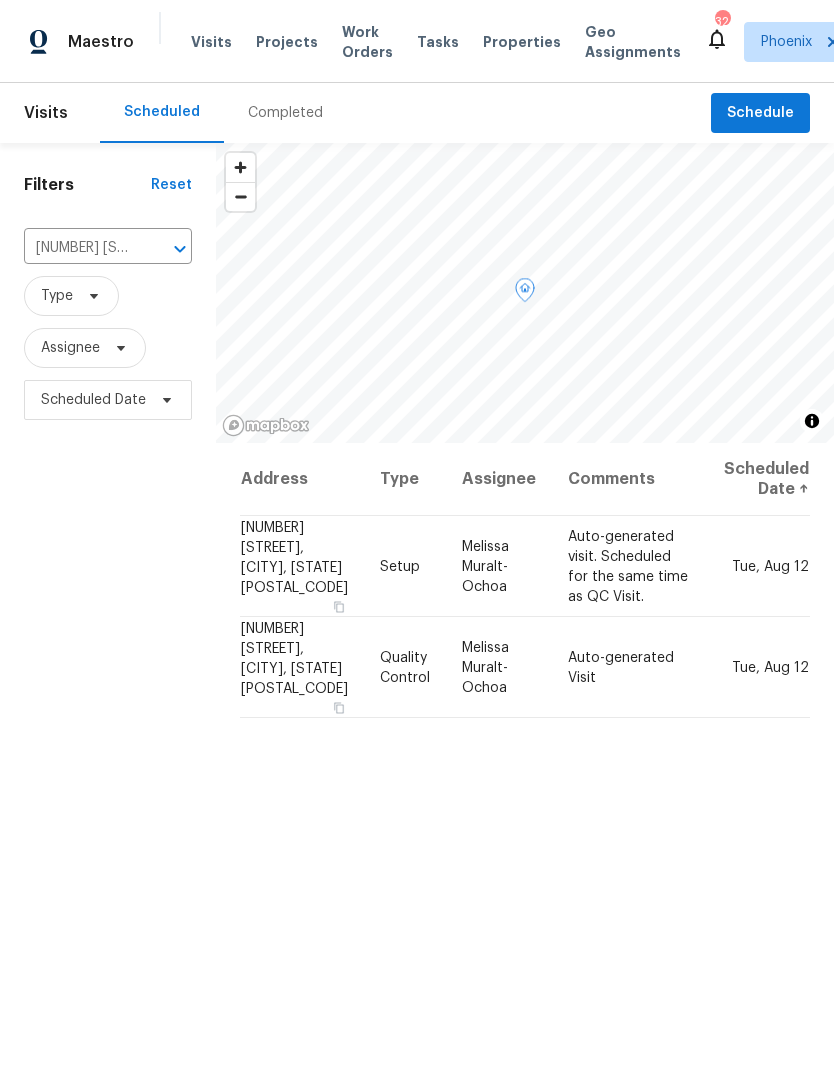 click 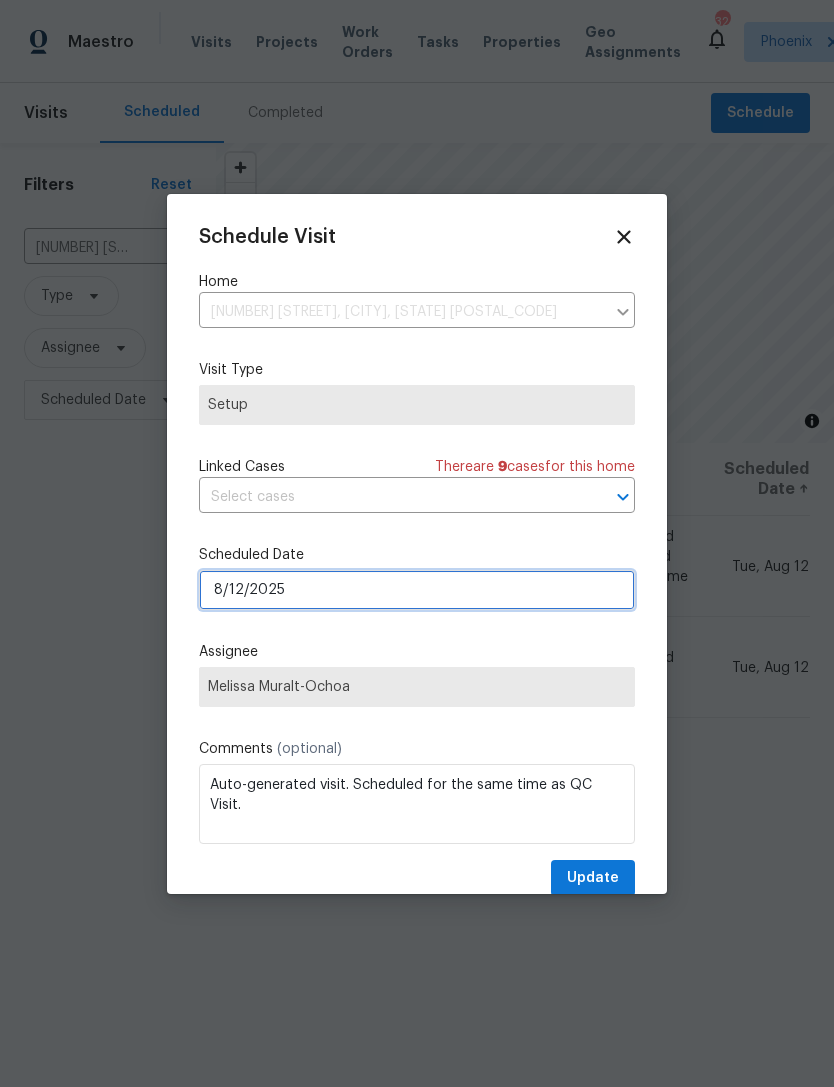 click on "8/12/2025" at bounding box center (417, 590) 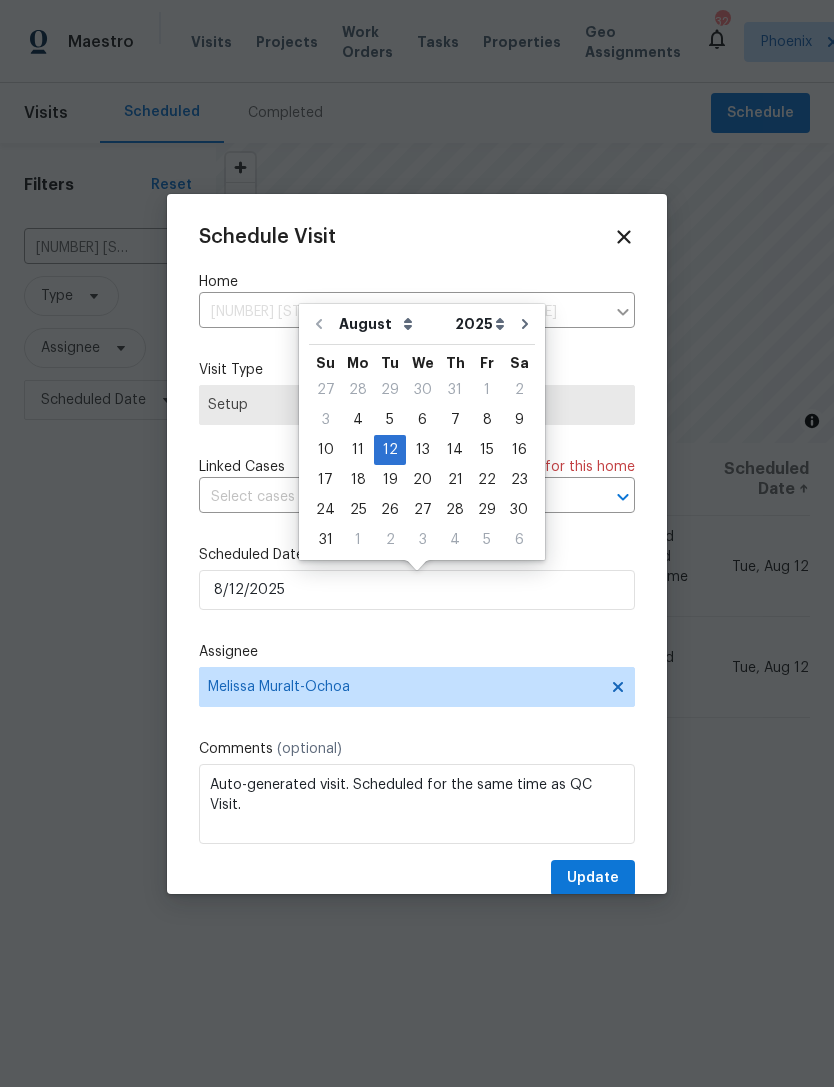 click 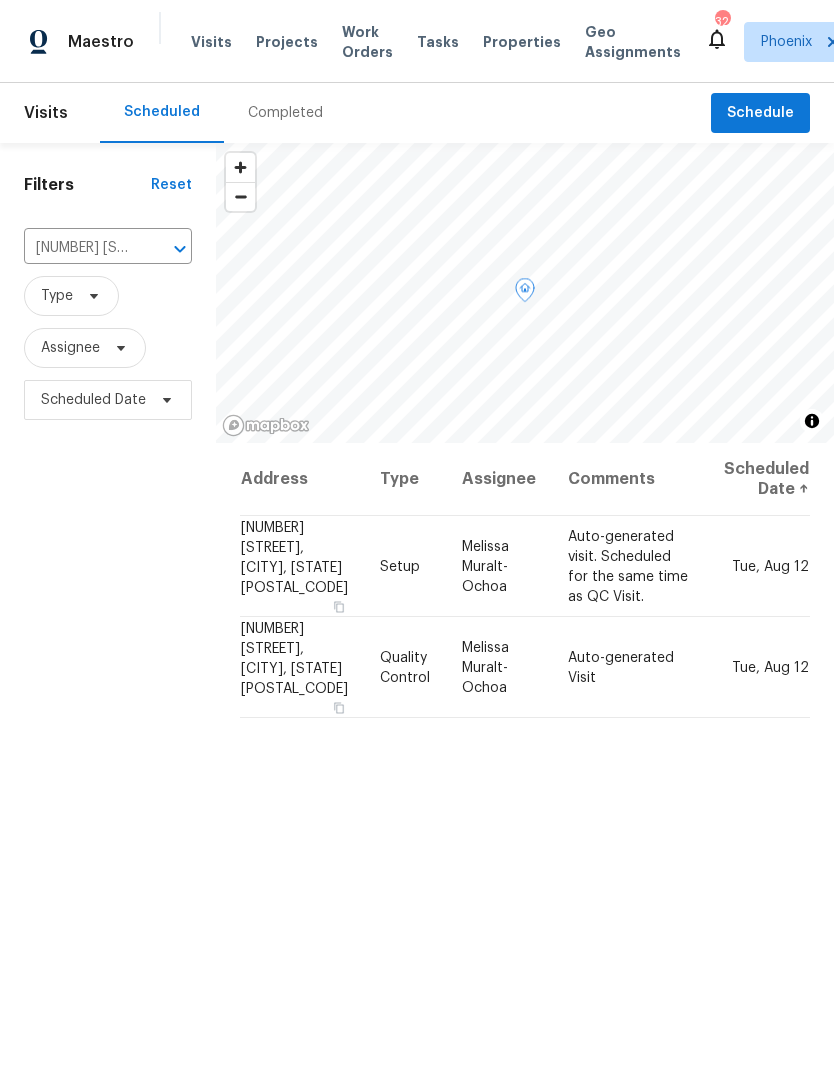 click 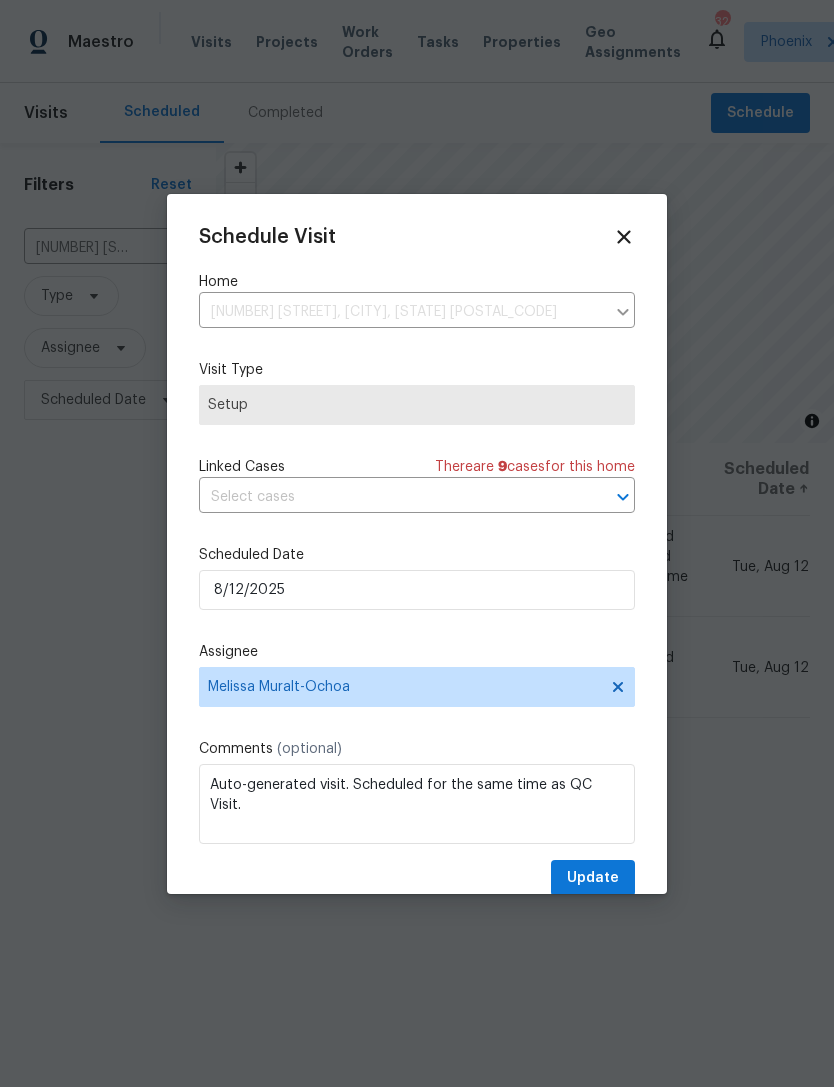 click 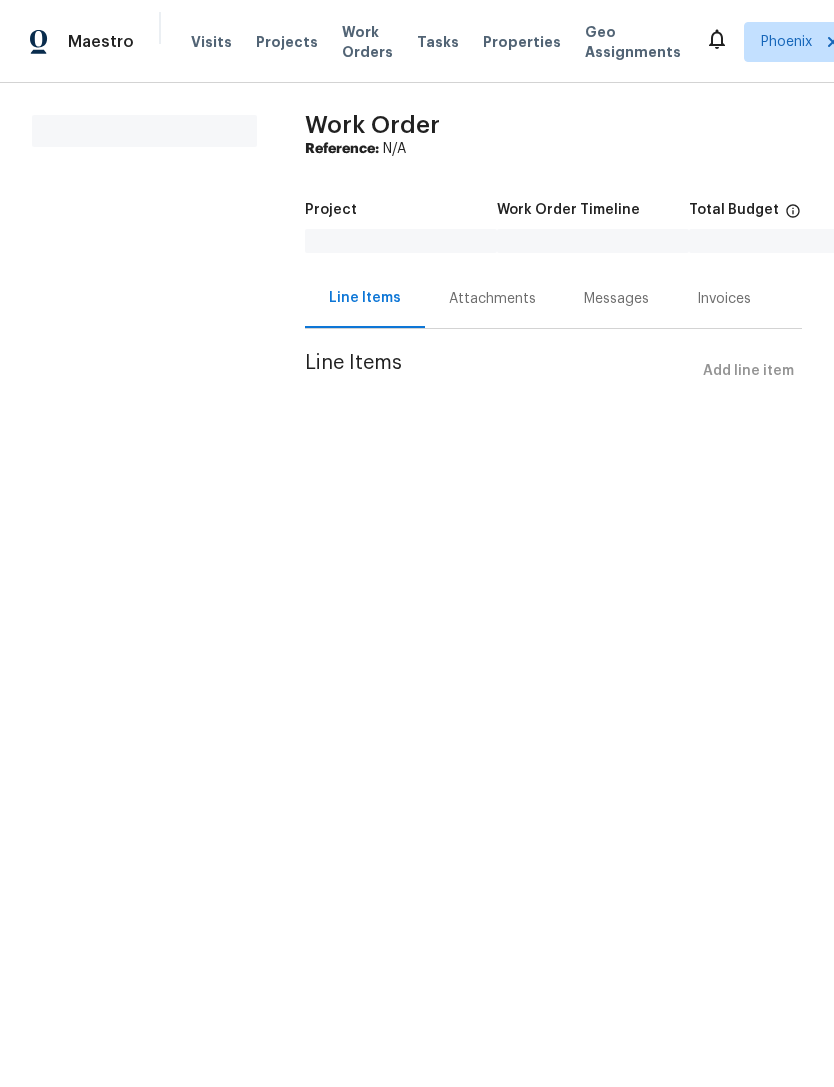 scroll, scrollTop: 0, scrollLeft: 0, axis: both 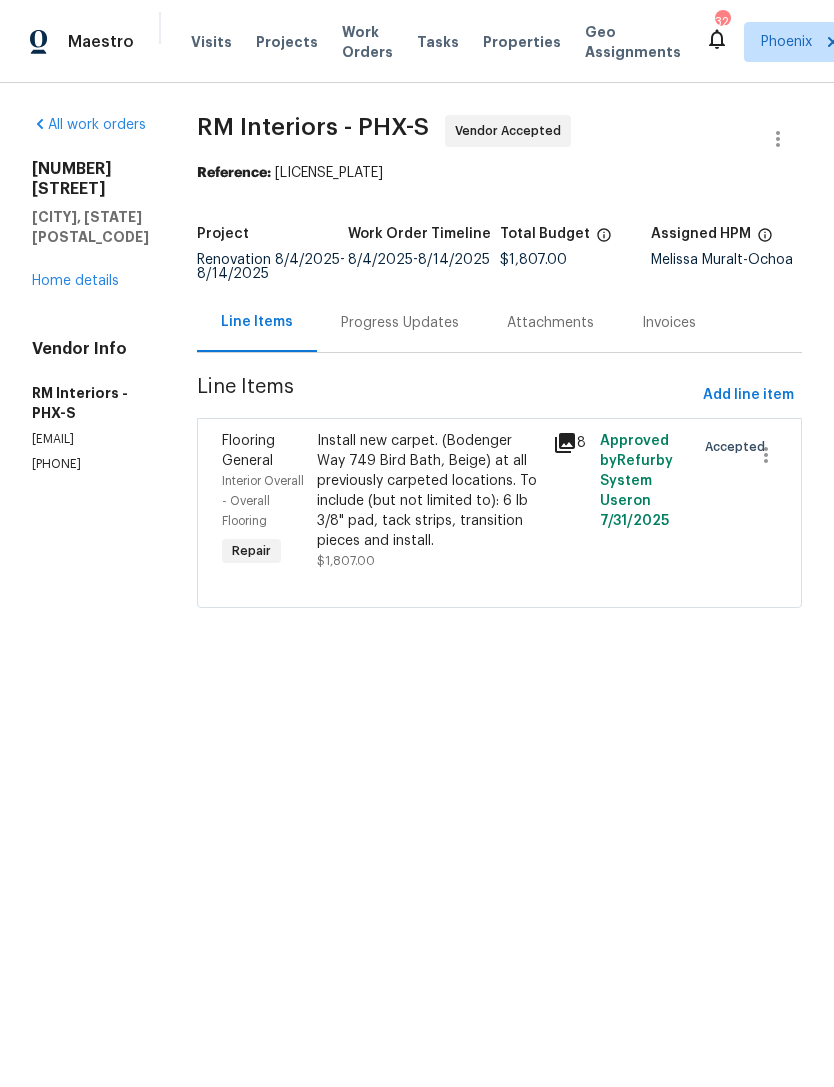 click on "Progress Updates" at bounding box center [400, 323] 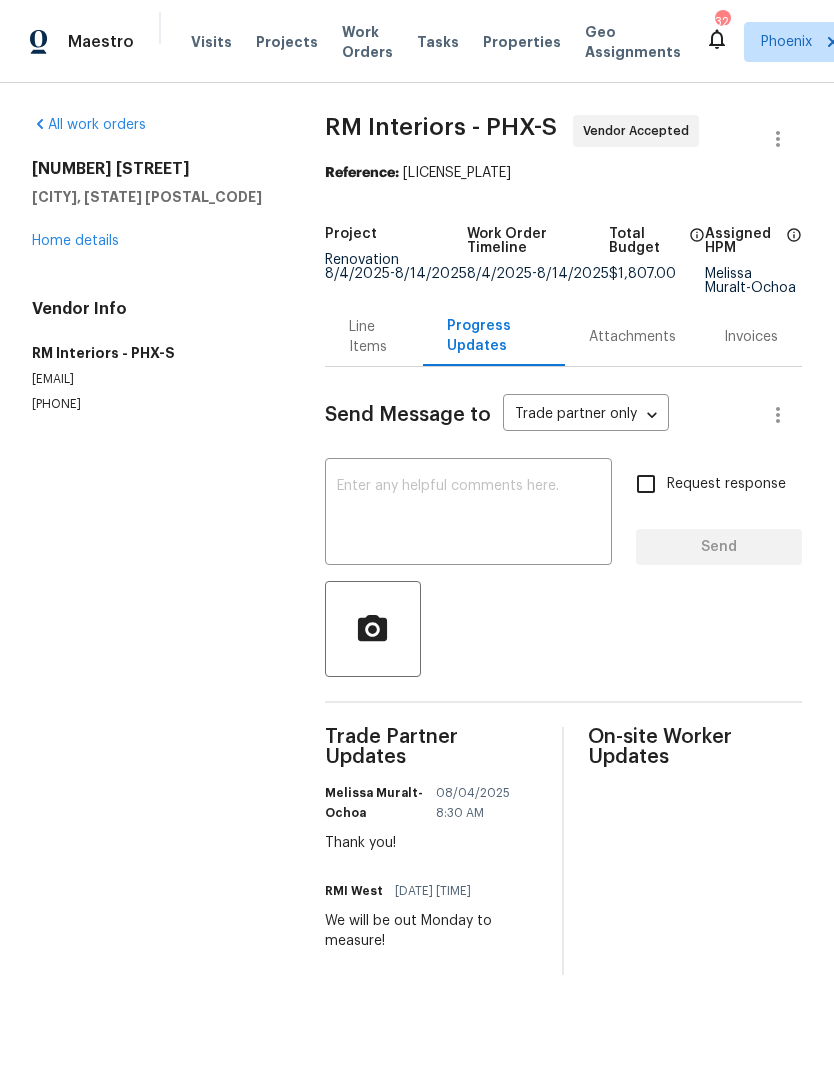 click at bounding box center (468, 514) 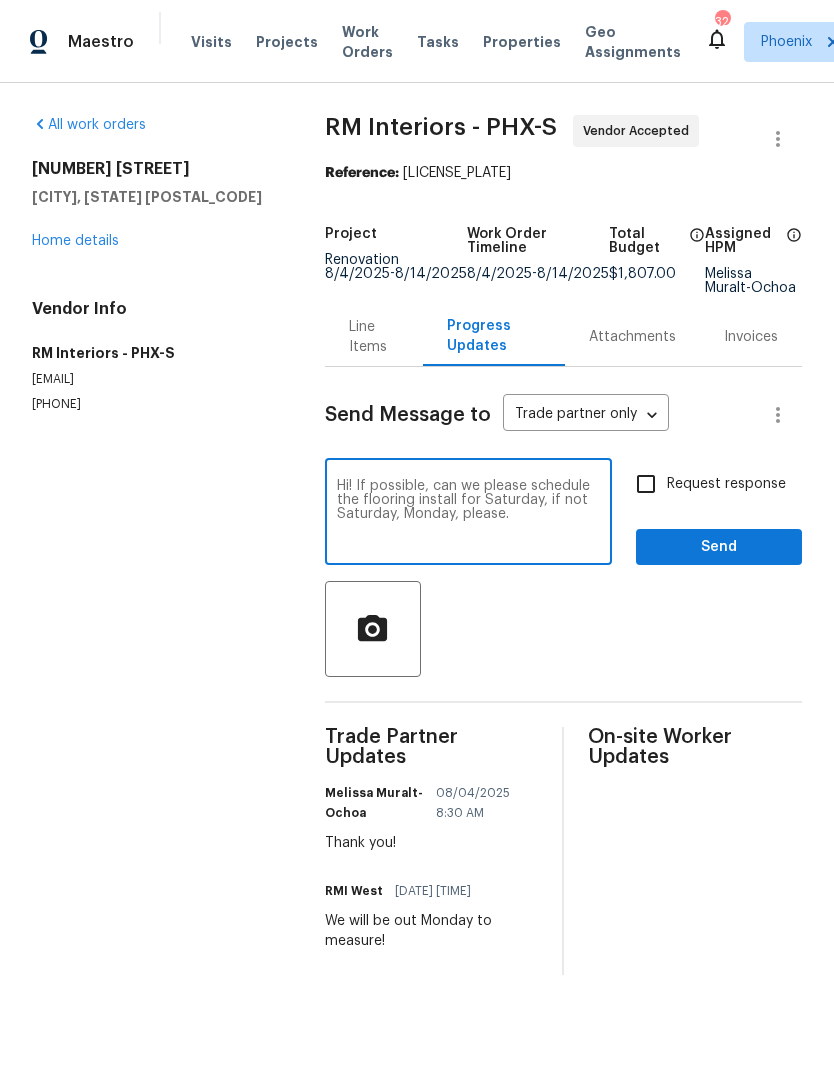 click on "Hi! If possible, can we please schedule the flooring install for Saturday, if not Saturday, Monday, please." at bounding box center [468, 514] 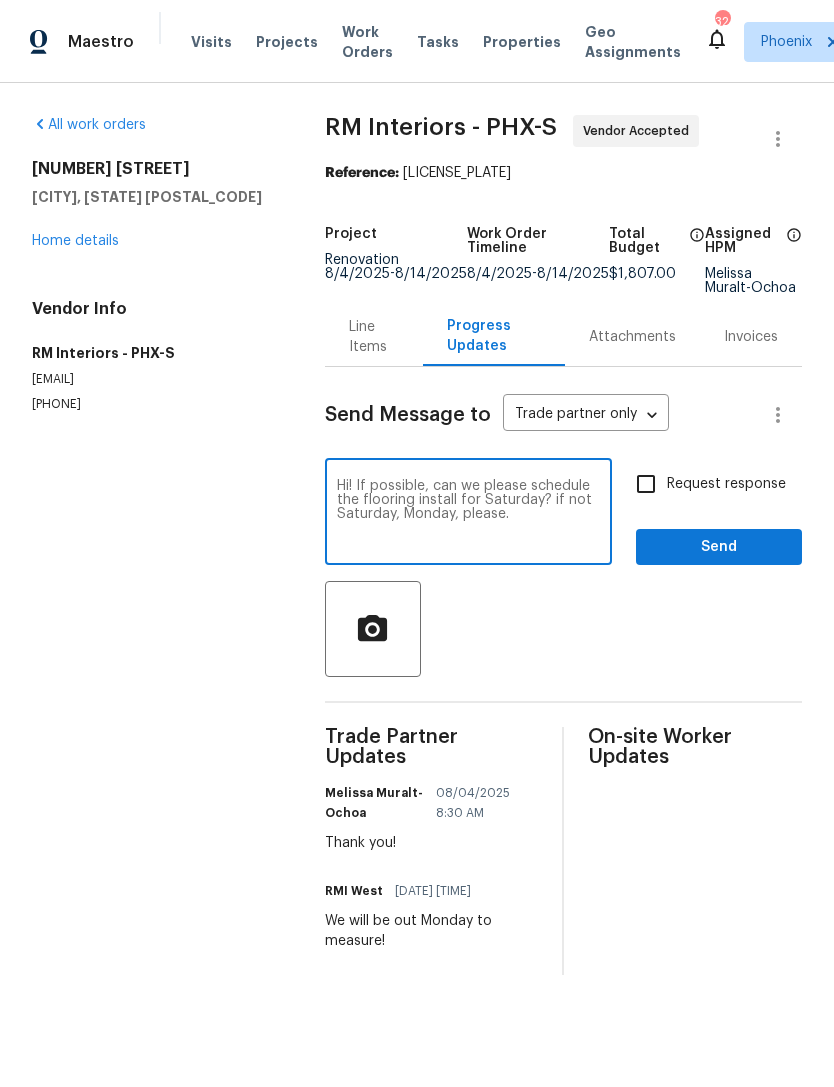 click on "Hi! If possible, can we please schedule the flooring install for Saturday? if not Saturday, Monday, please." at bounding box center [468, 514] 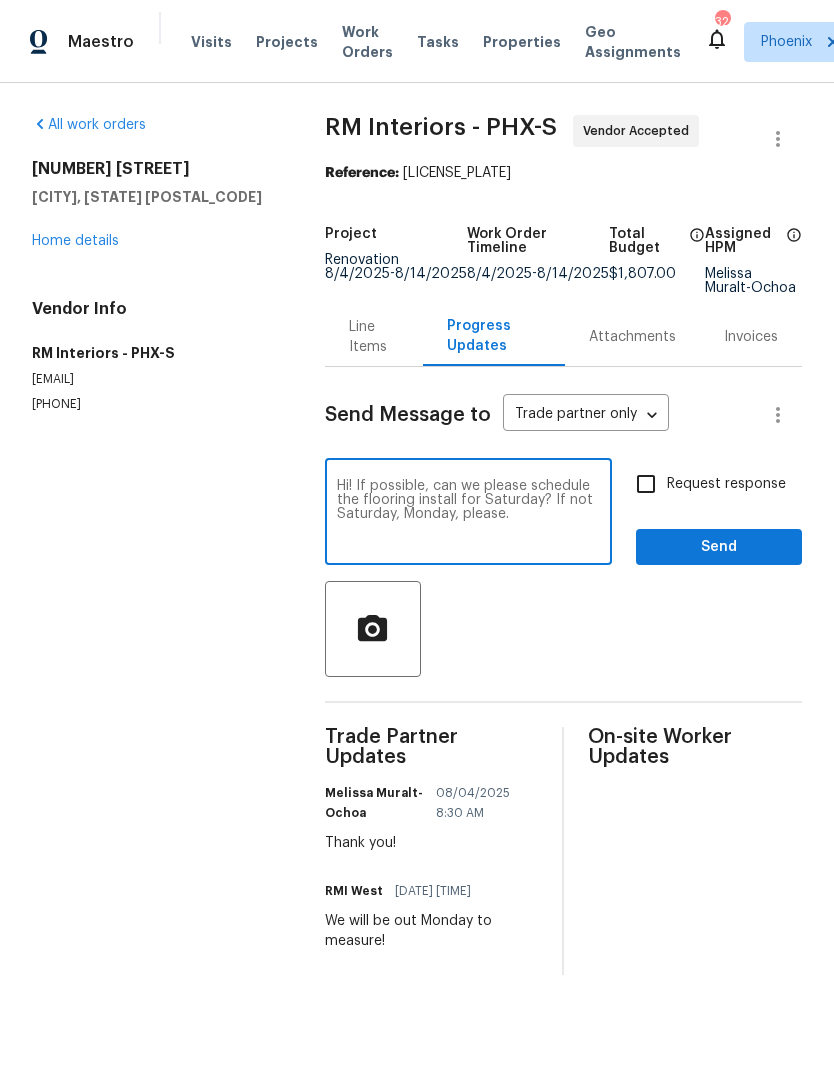 click on "Hi! If possible, can we please schedule the flooring install for Saturday? If not Saturday, Monday, please." at bounding box center [468, 514] 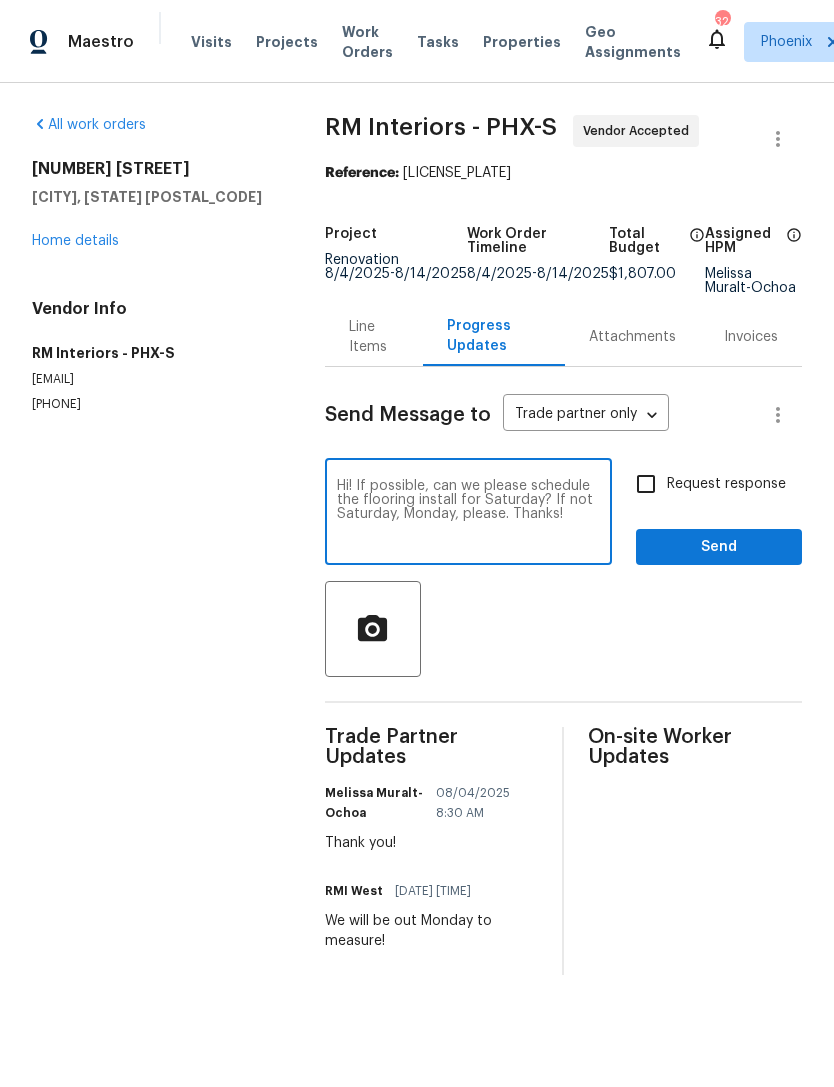 type on "Hi! If possible, can we please schedule the flooring install for Saturday? If not Saturday, Monday, please. Thanks!" 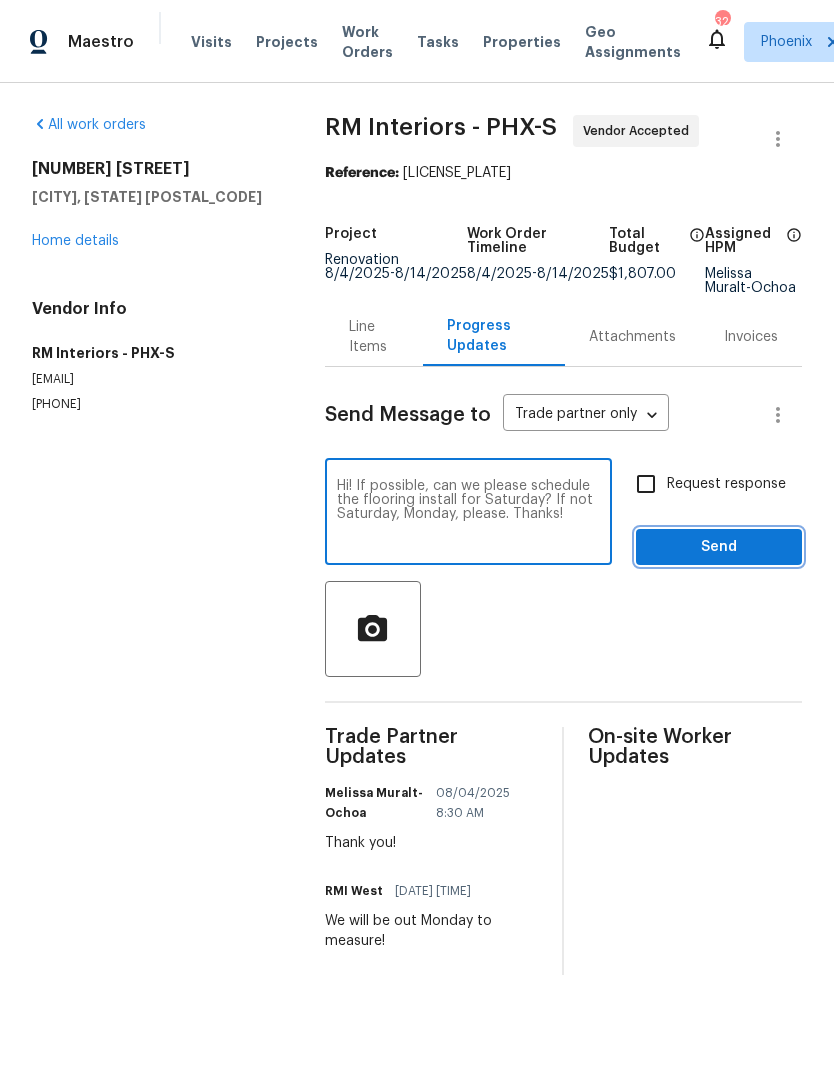 click on "Send" at bounding box center [719, 547] 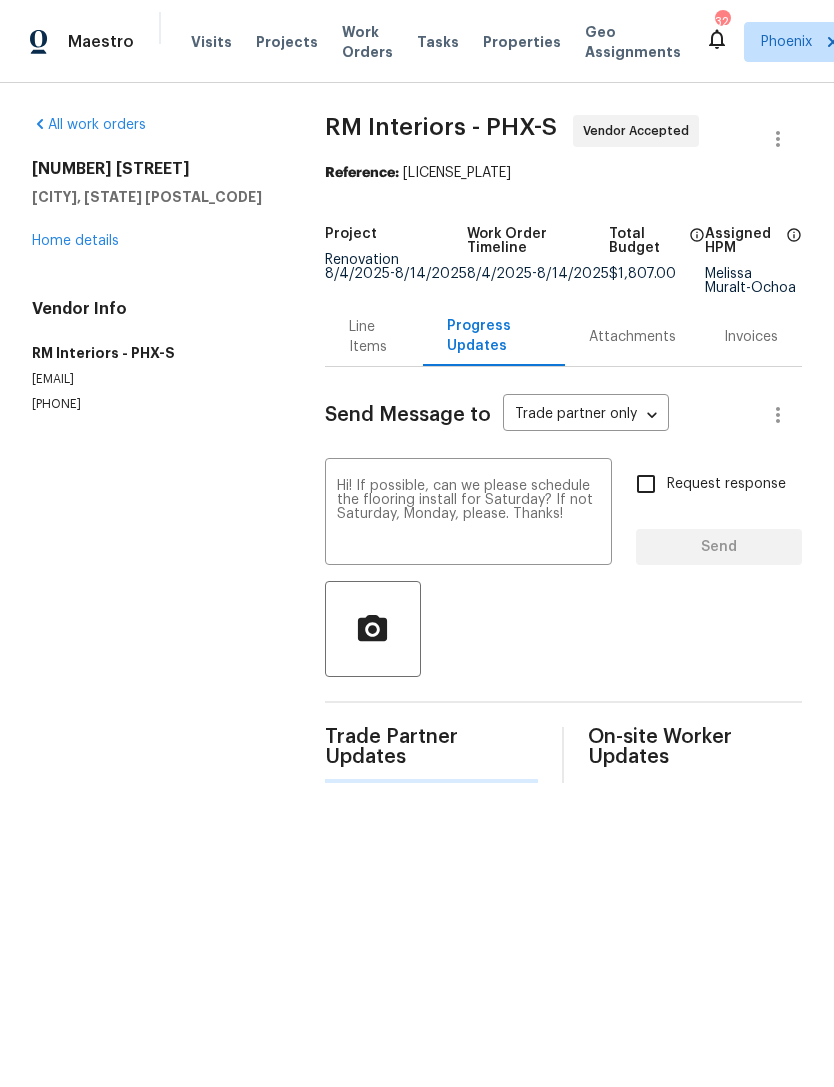 type 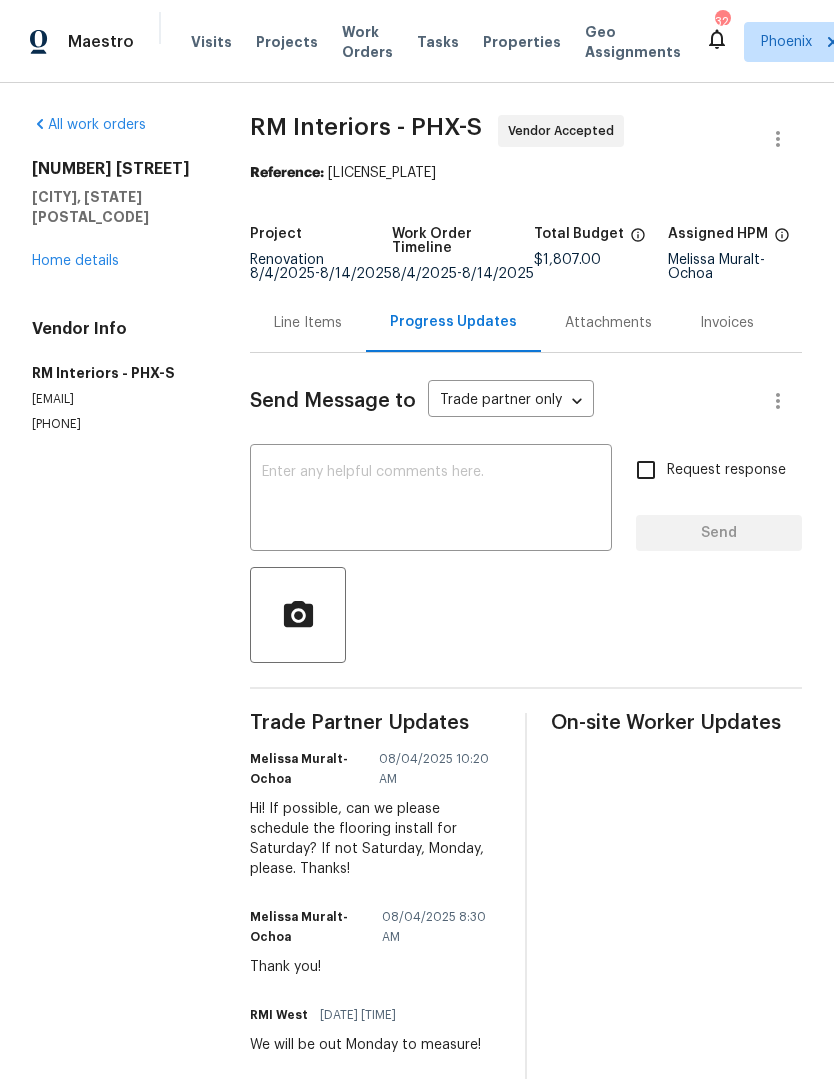 click on "Home details" at bounding box center (75, 261) 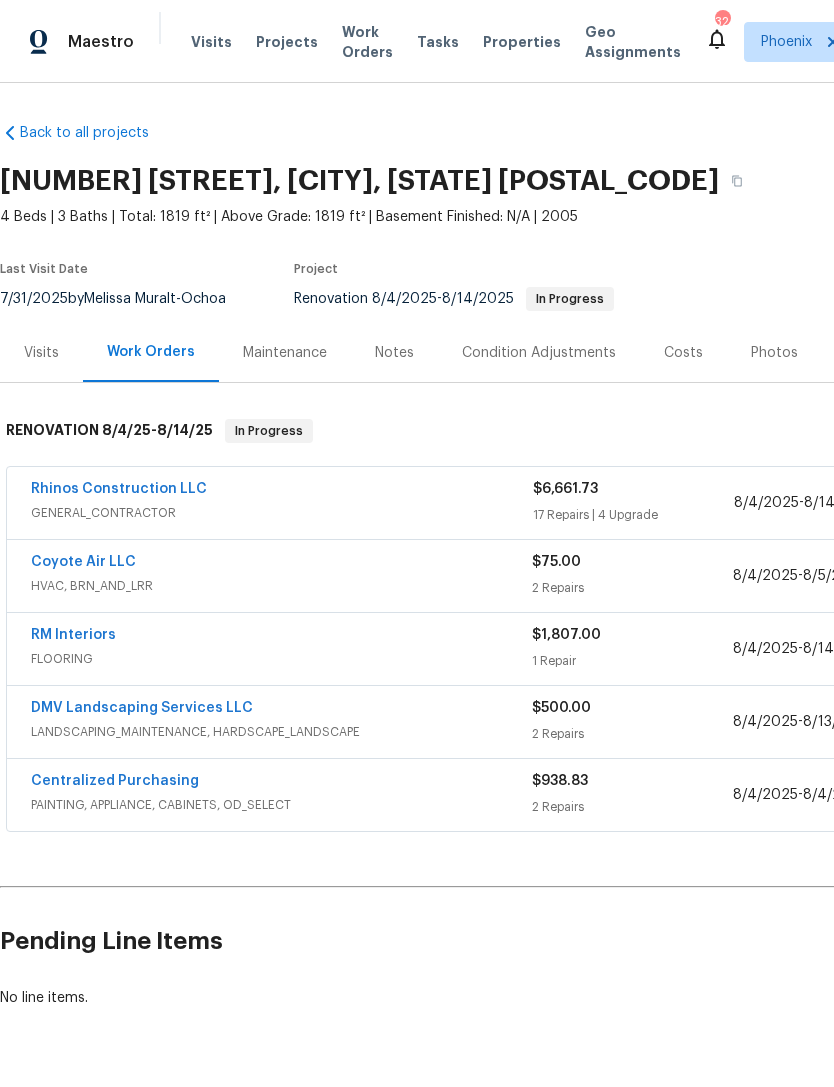 click on "DMV Landscaping Services LLC" at bounding box center (142, 708) 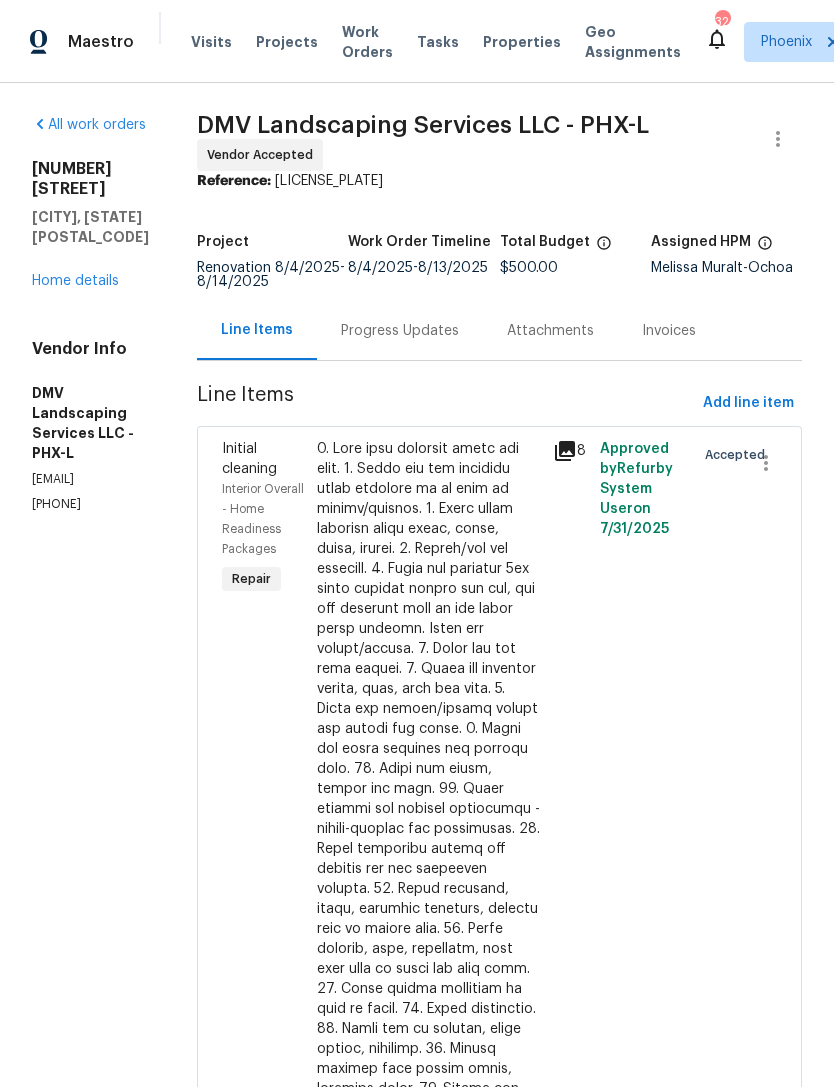 click on "Progress Updates" at bounding box center (400, 331) 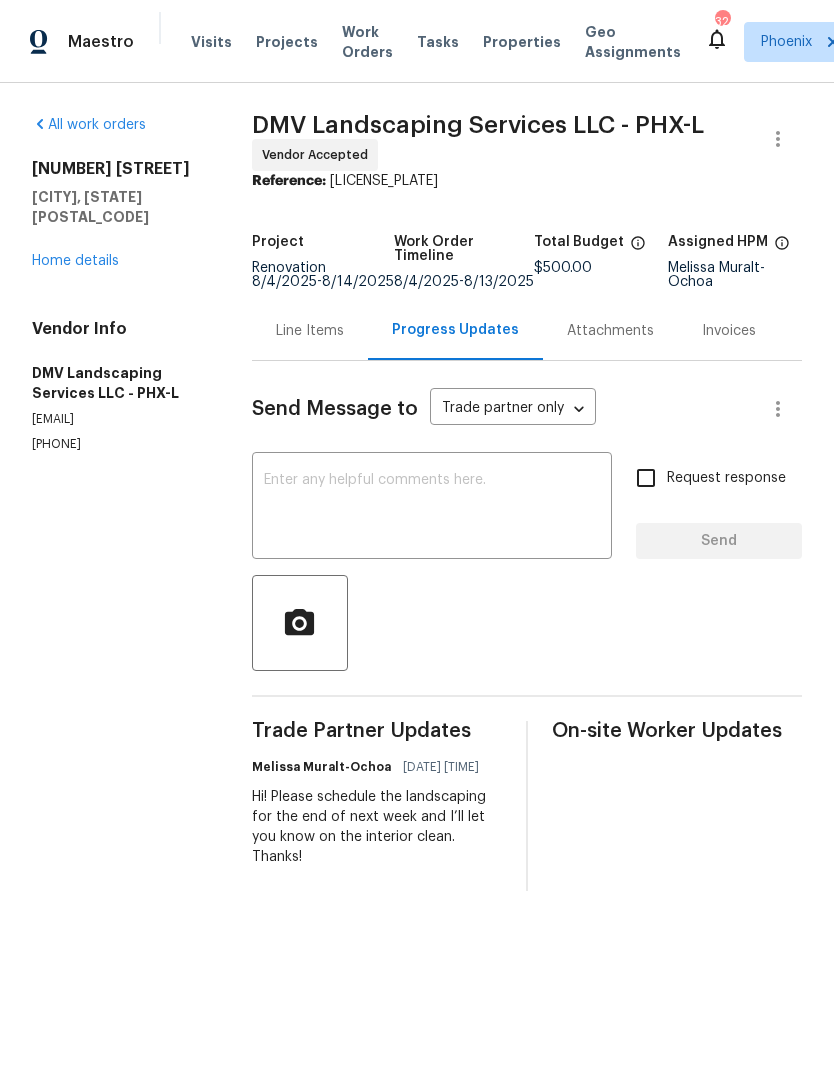 click at bounding box center (432, 508) 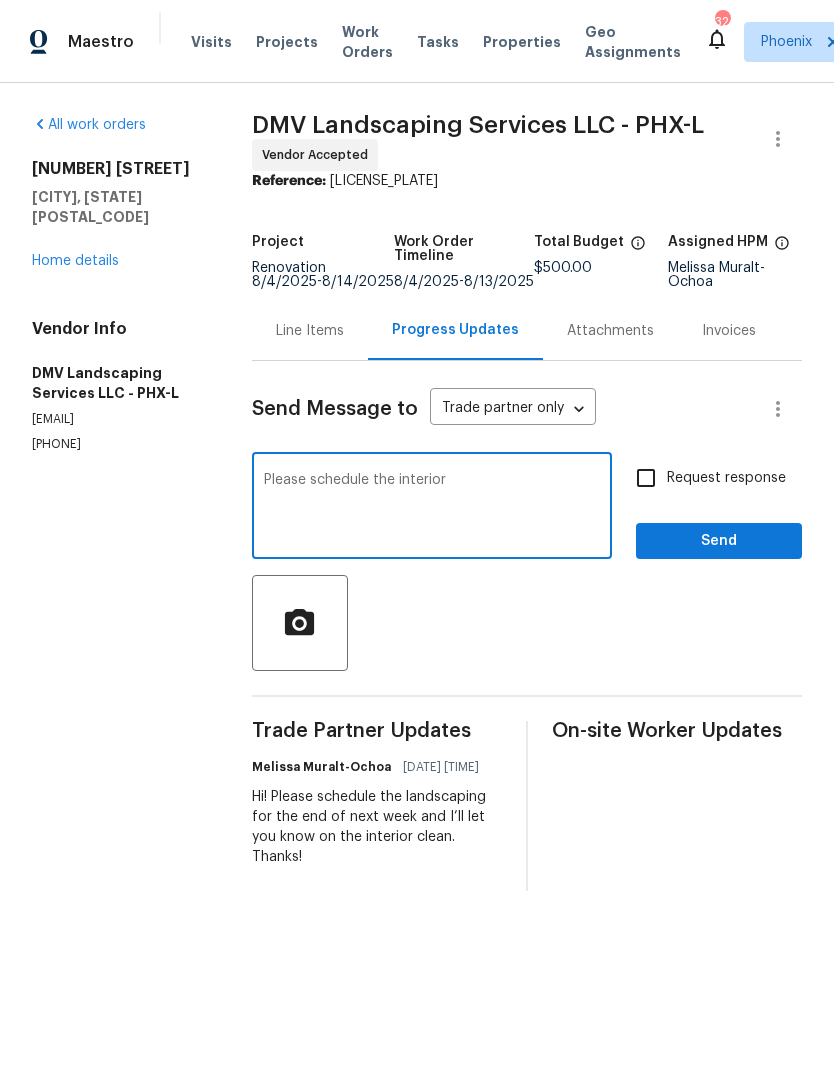 type on "Please schedule the interior" 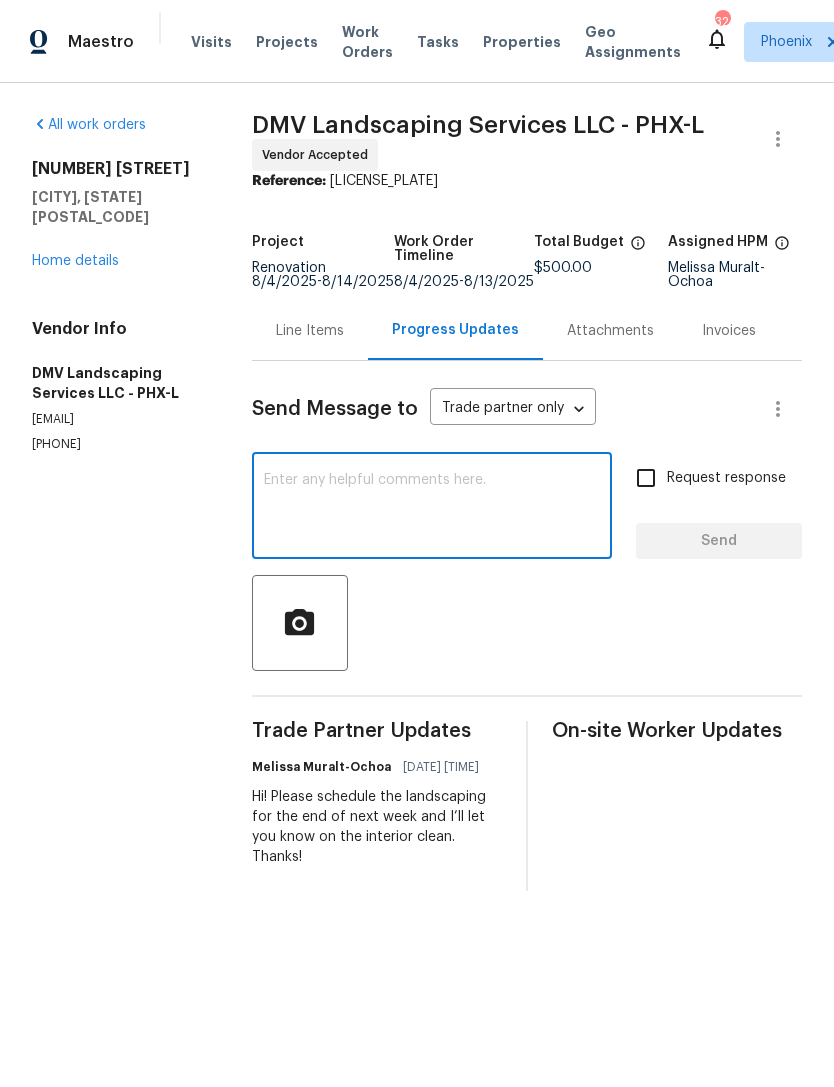 click on "Home details" at bounding box center [75, 261] 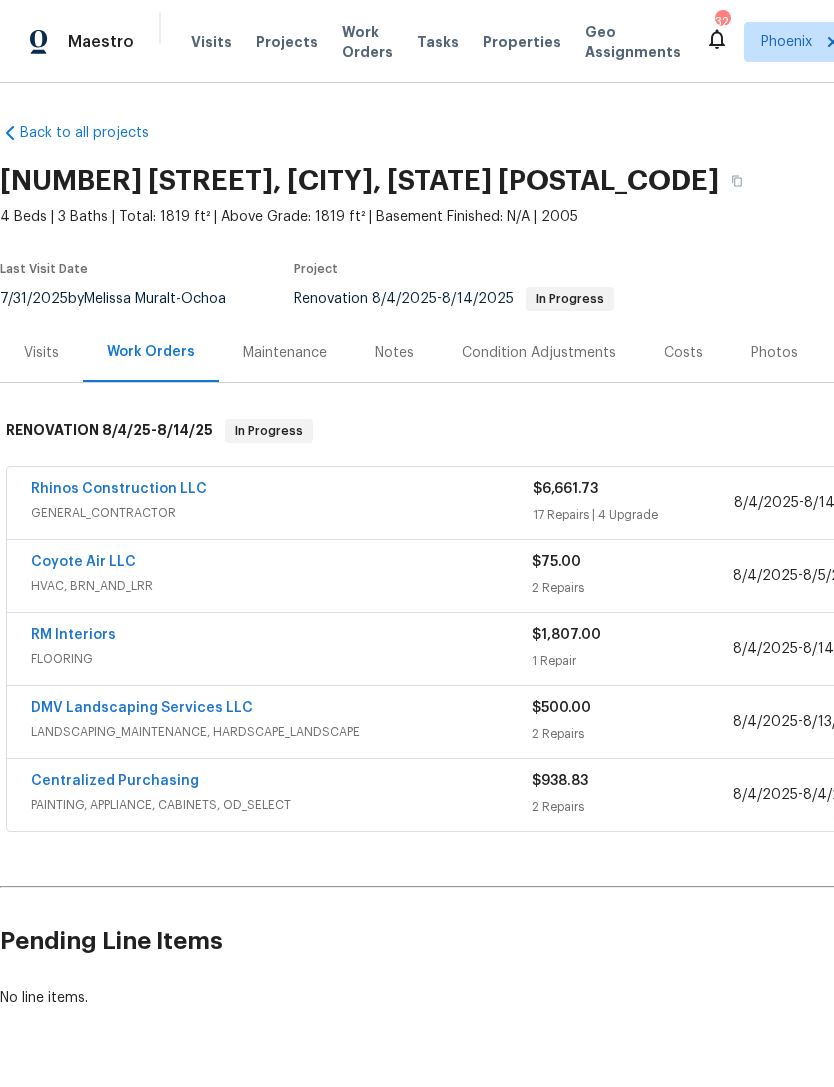 click on "Notes" at bounding box center [394, 353] 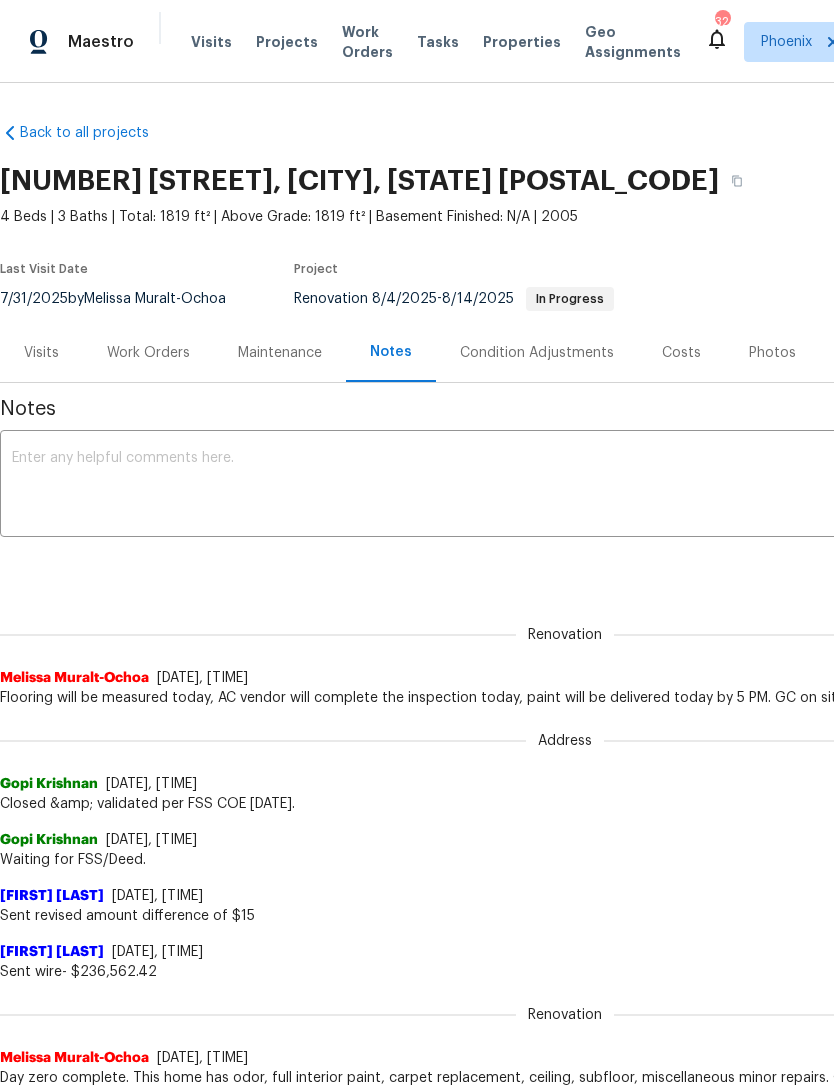 click at bounding box center (565, 486) 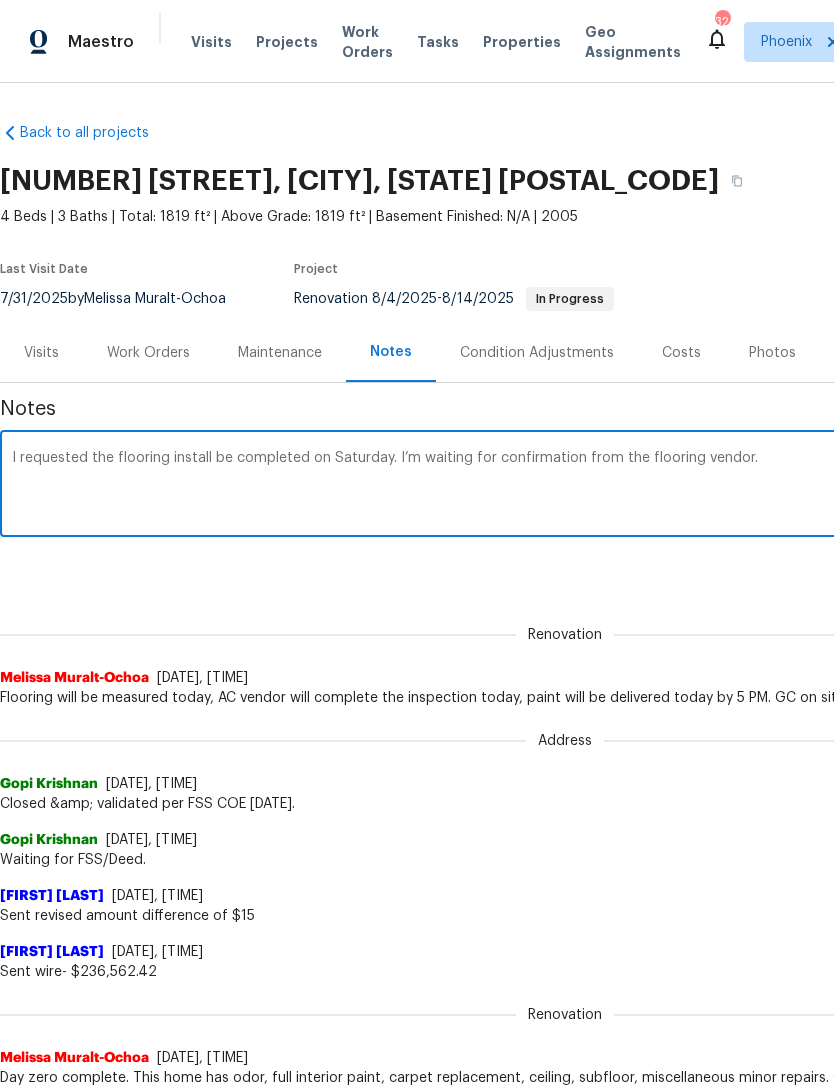 click on "Notes I requested the flooring install be completed on Saturday. I’m waiting for confirmation from the flooring vendor. x ​ Renovation   (current) [UUID] ​ Add Renovation [FIRST] [LAST] [DATE], [TIME] Flooring will be measured today, AC vendor will complete the inspection today, paint will be delivered today by 5 PM. GC on site.  Address [FIRST] [LAST] [DATE], [TIME] Closed &amp; validated per FSS COE [DATE]. [FIRST] [LAST] [DATE], [TIME] Waiting for FSS/Deed. [FIRST] [LAST] [DATE], [TIME] Sent revised amount difference of $15 [FIRST] [LAST] [DATE], [TIME] Sent wire- $236,562.42 Renovation [FIRST] [LAST] [DATE], [TIME] [FIRST] [LAST] [DATE], [TIME] HPM Guidance: $9,652 [FIRST] [LAST] [DATE], [TIME] Water, Sewage - Services will be connected on [DATE] Address [FIRST] [LAST] [DATE], [TIME] Rev'd, sent docs- NEED TO WIRE $236,562.42
https://opendoor.zendesk.com/agent/tickets/3369203 Renovation [FIRST] [LAST] [DATE], [TIME] Address [FIRST] [LAST] [DATE], [TIME] Renovation" at bounding box center [565, 1208] 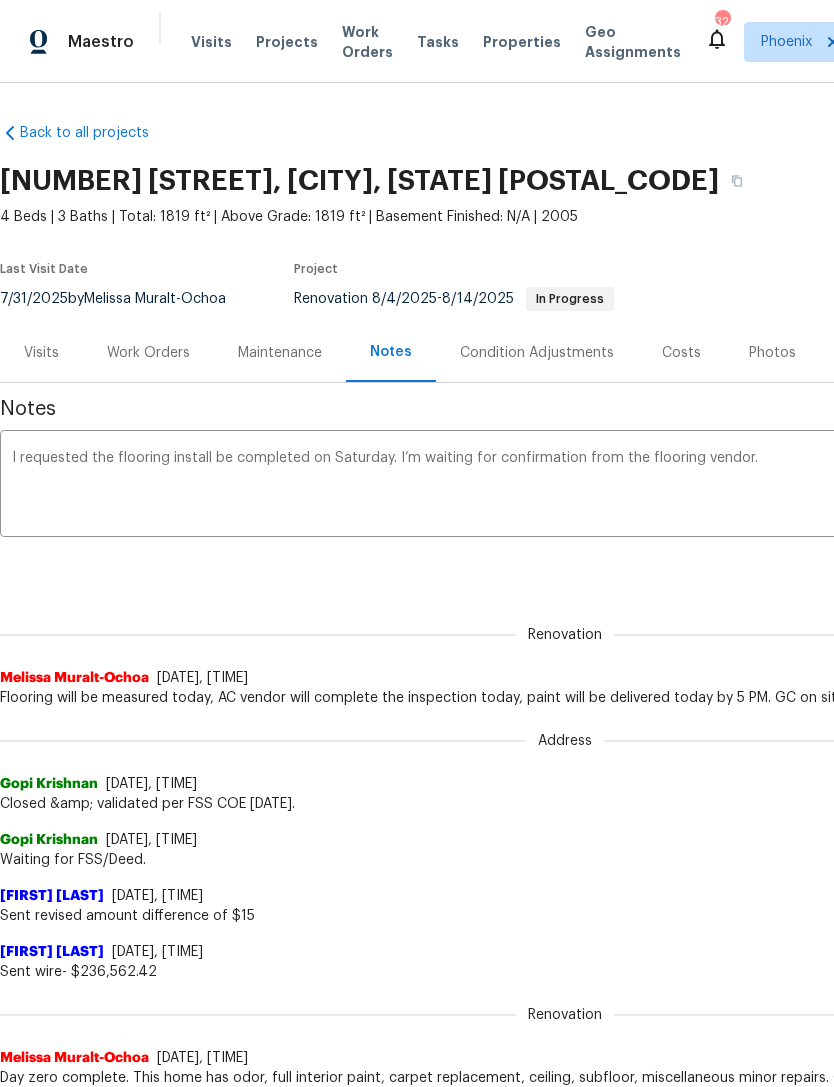 click on "I requested the flooring install be completed on Saturday. I’m waiting for confirmation from the flooring vendor." at bounding box center (565, 486) 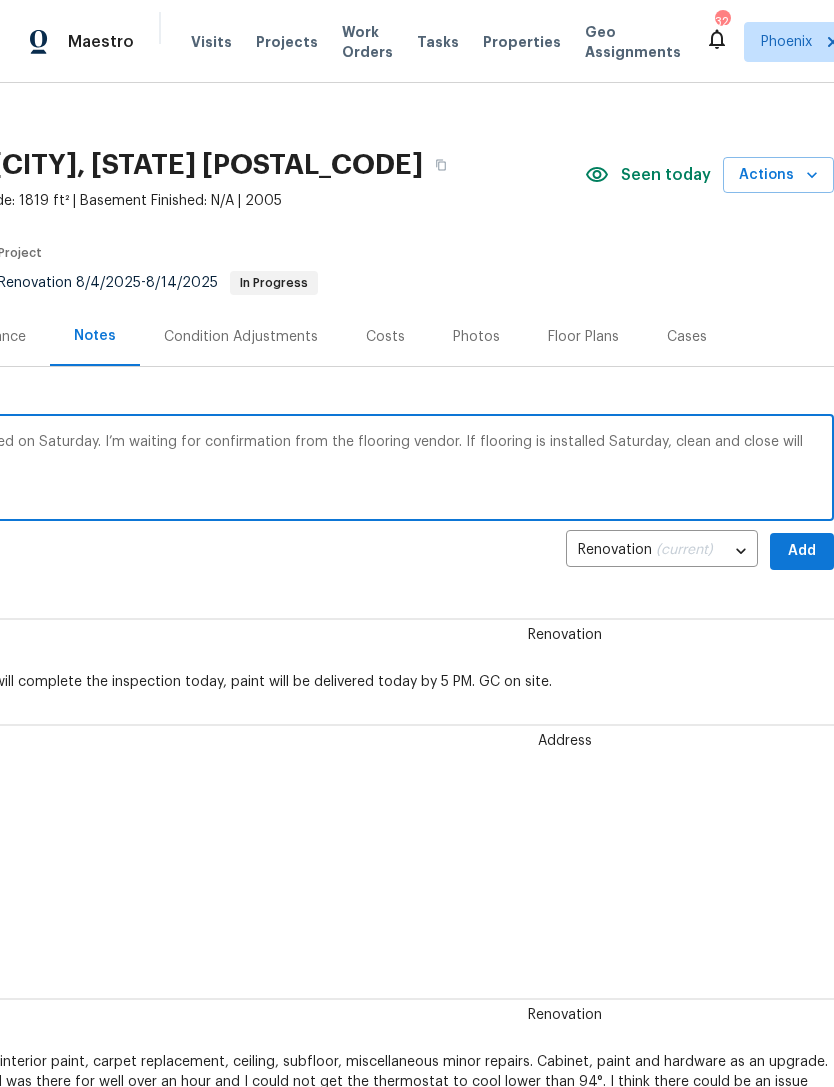 scroll, scrollTop: 16, scrollLeft: 296, axis: both 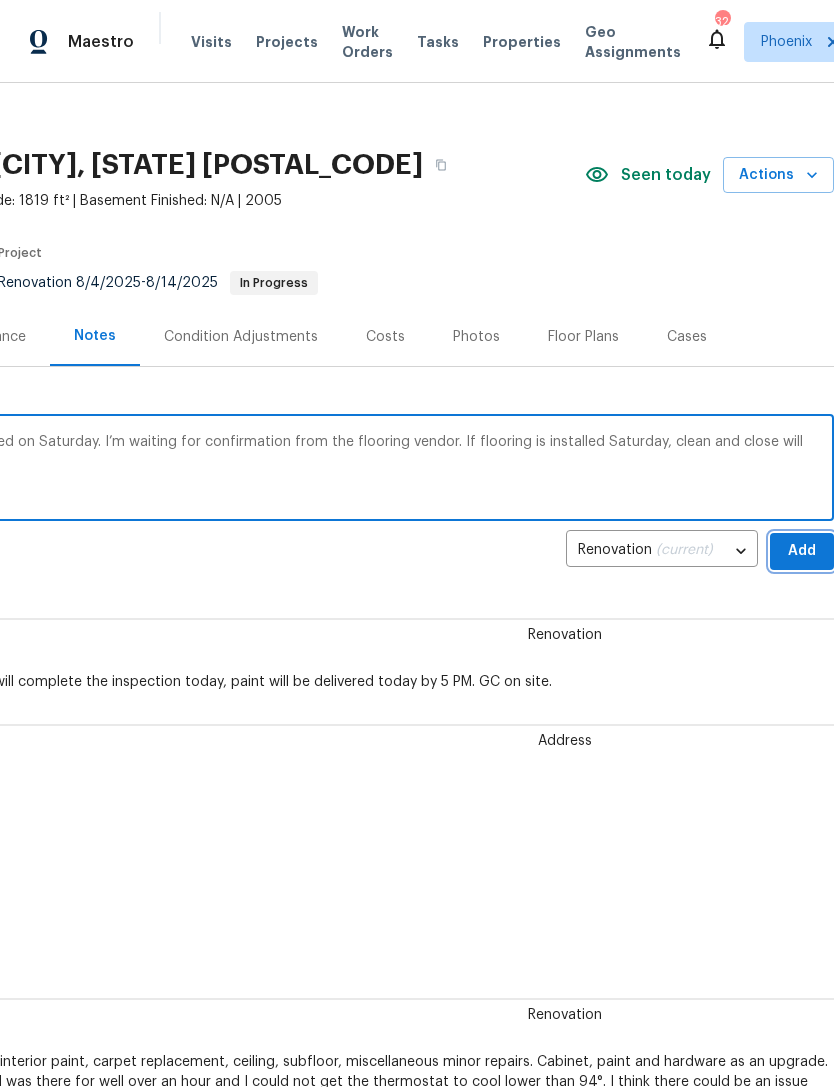 click on "Add" at bounding box center (802, 551) 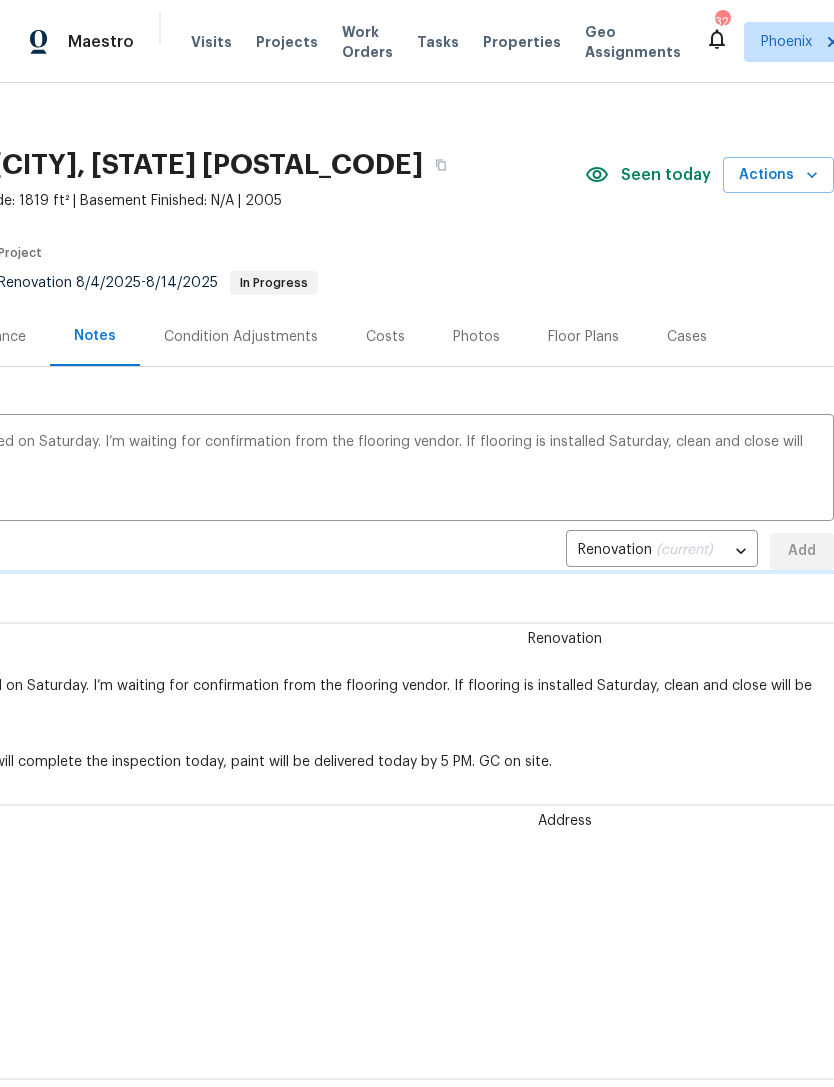 type 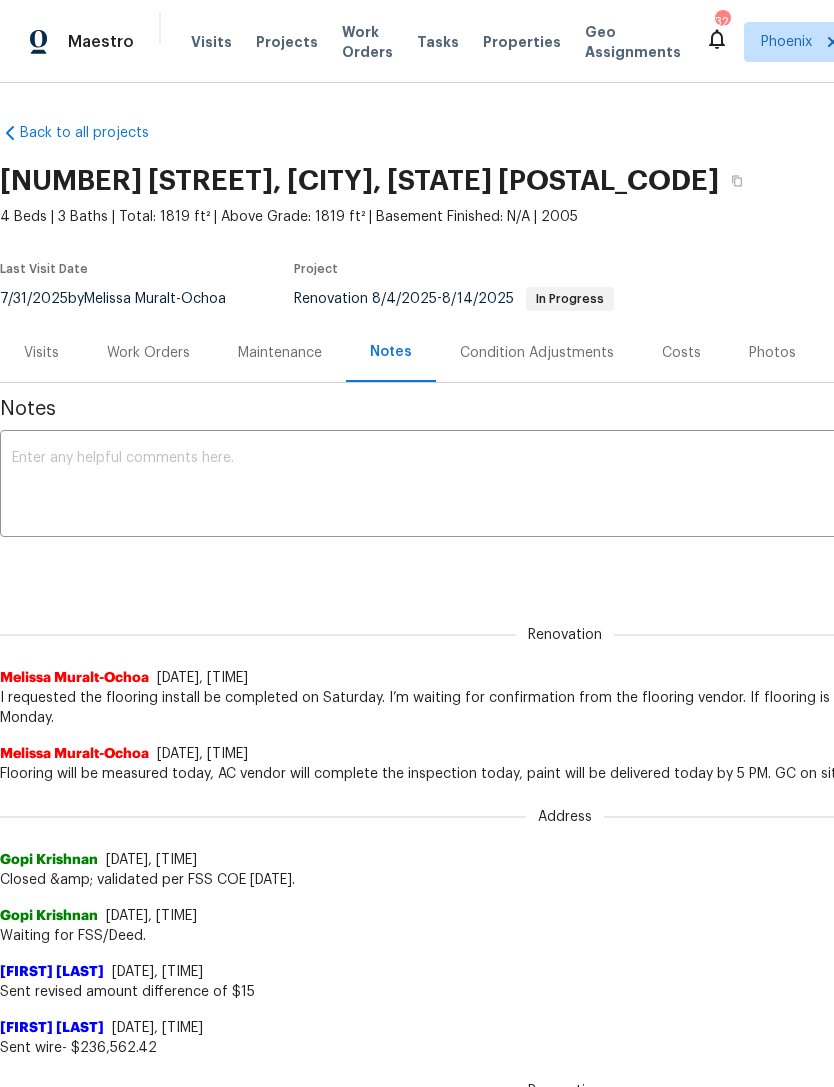 scroll, scrollTop: 0, scrollLeft: 0, axis: both 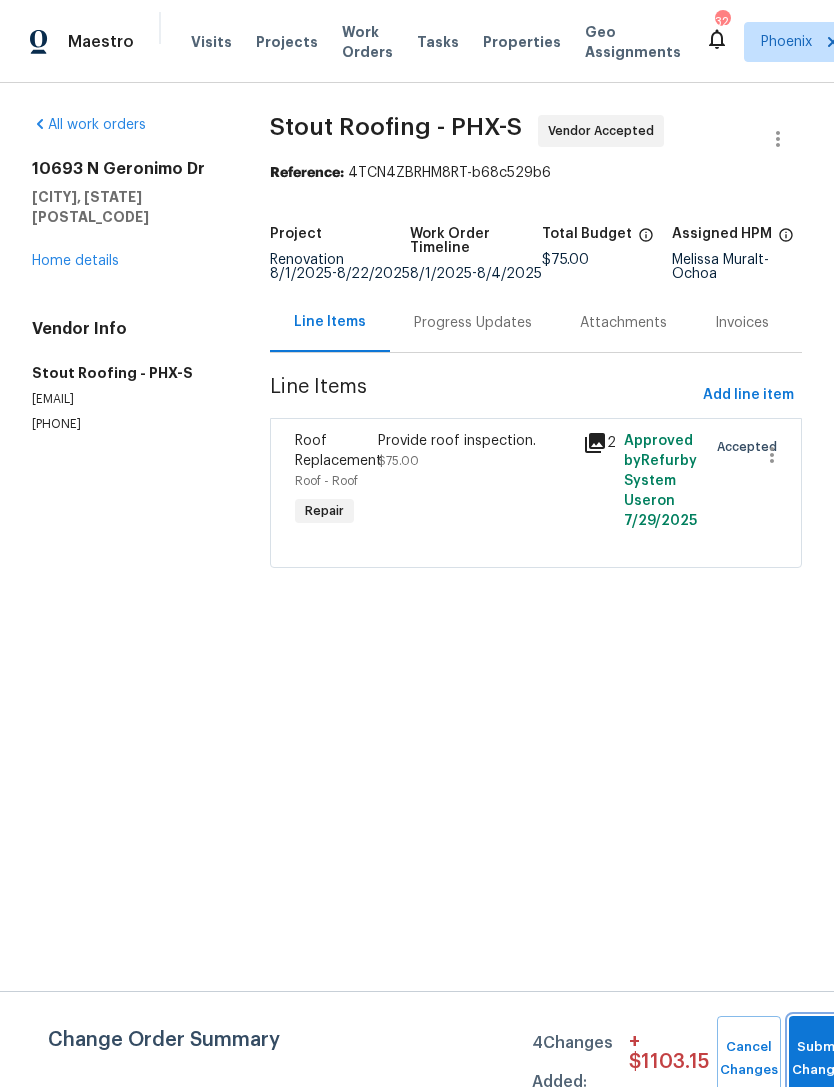 click on "Submit Changes" at bounding box center [821, 1059] 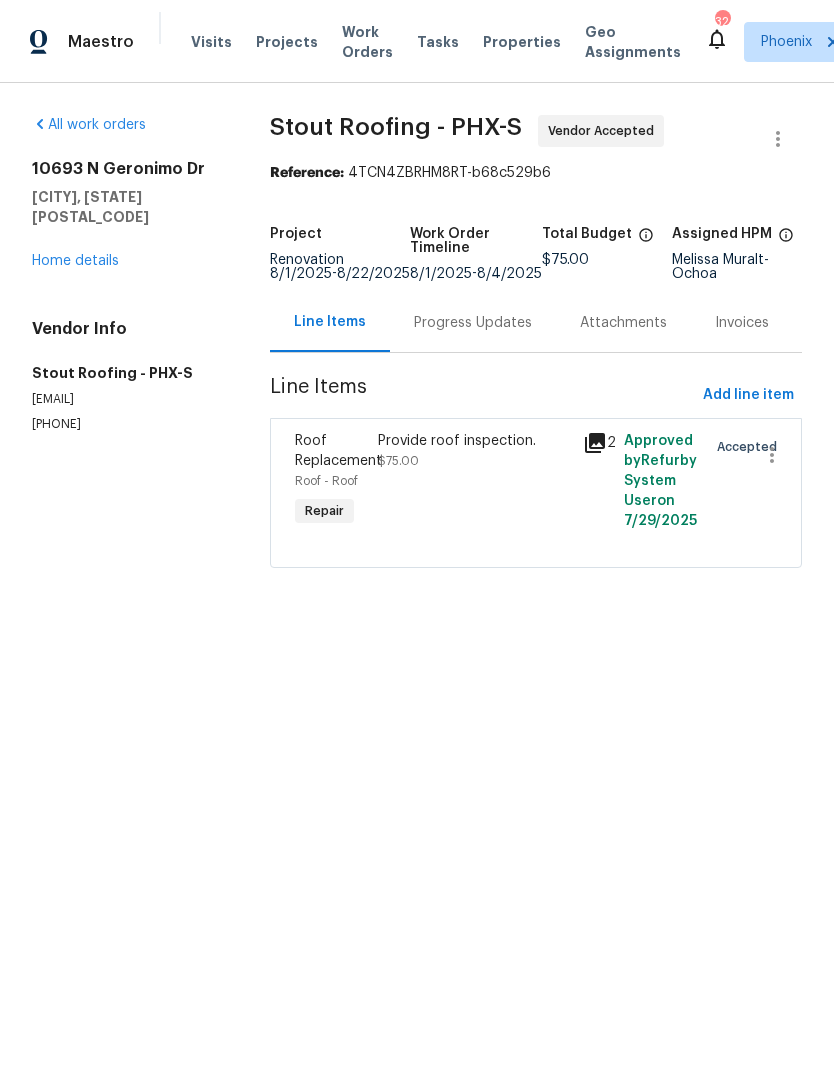 click on "Progress Updates" at bounding box center [473, 323] 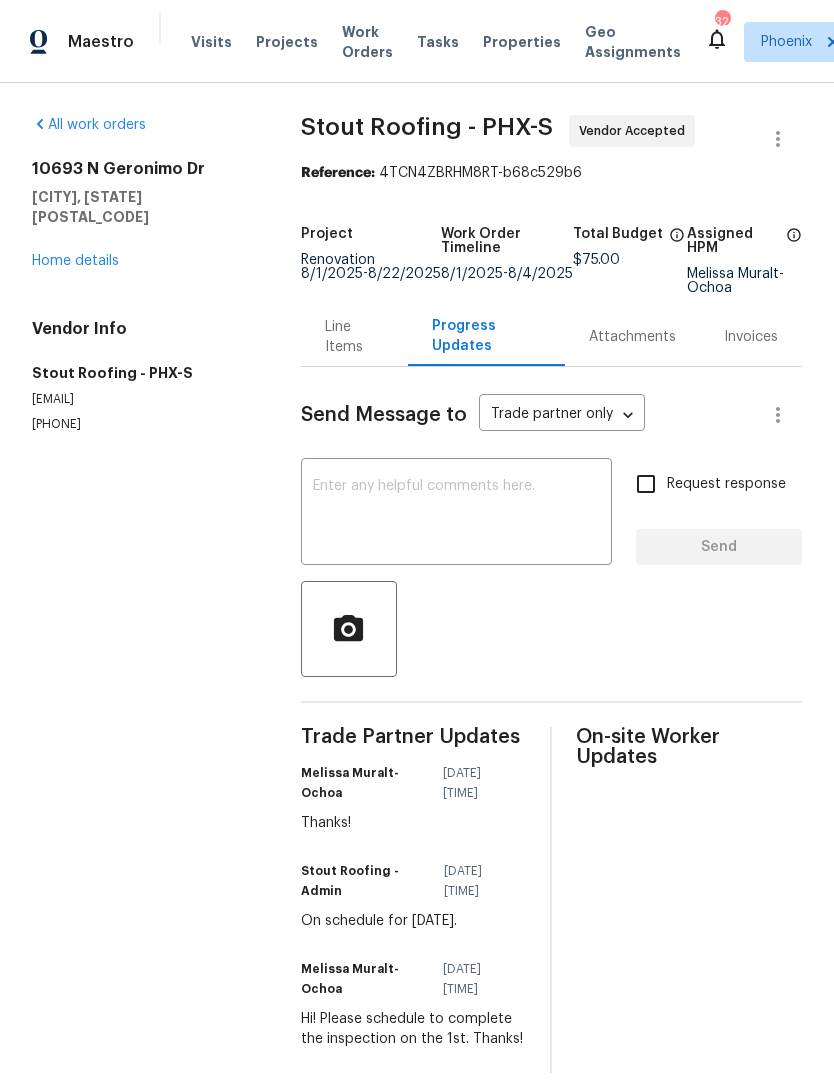 click at bounding box center (456, 514) 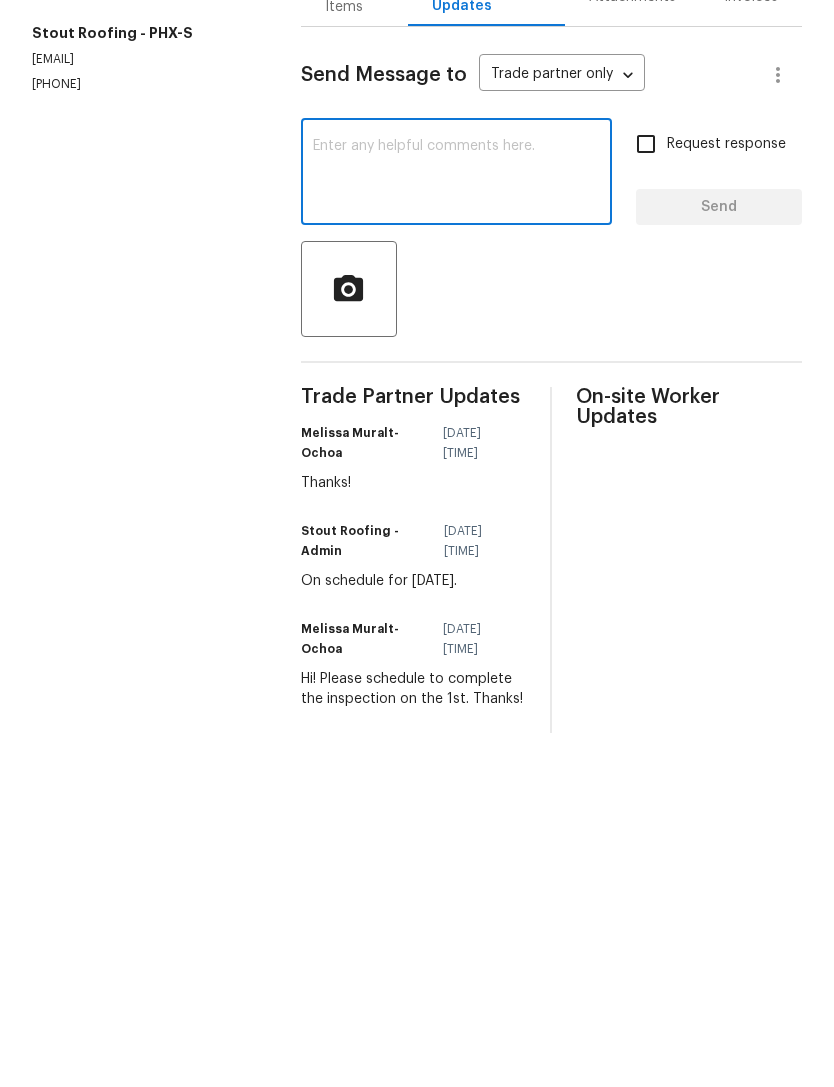 scroll, scrollTop: 6, scrollLeft: 0, axis: vertical 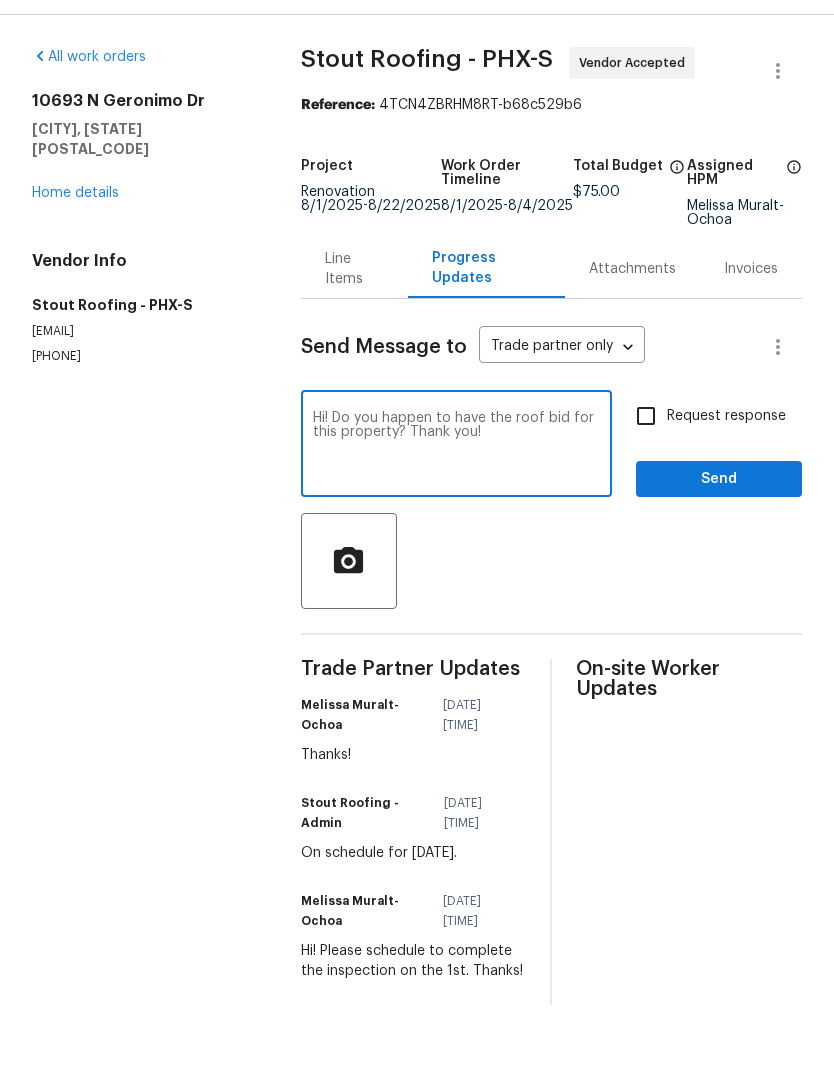 type on "Hi! Do you happen to have the roof bid for this property? Thank you!" 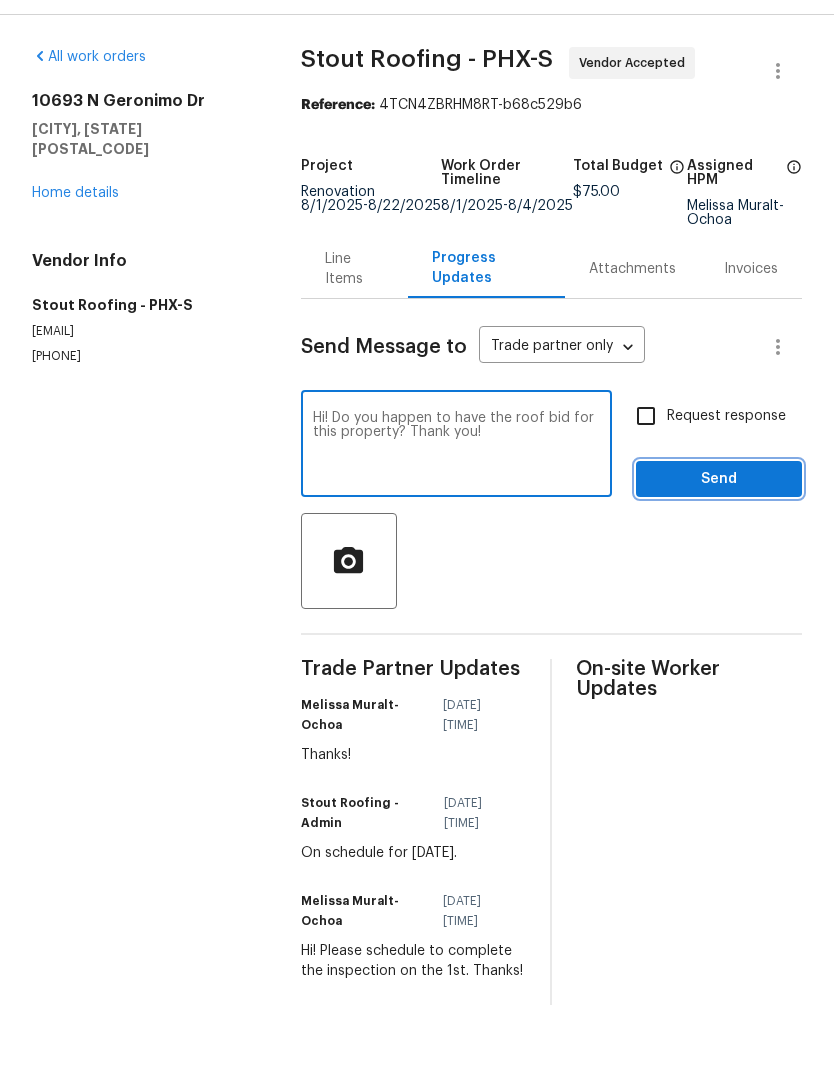 click on "Send" at bounding box center (719, 547) 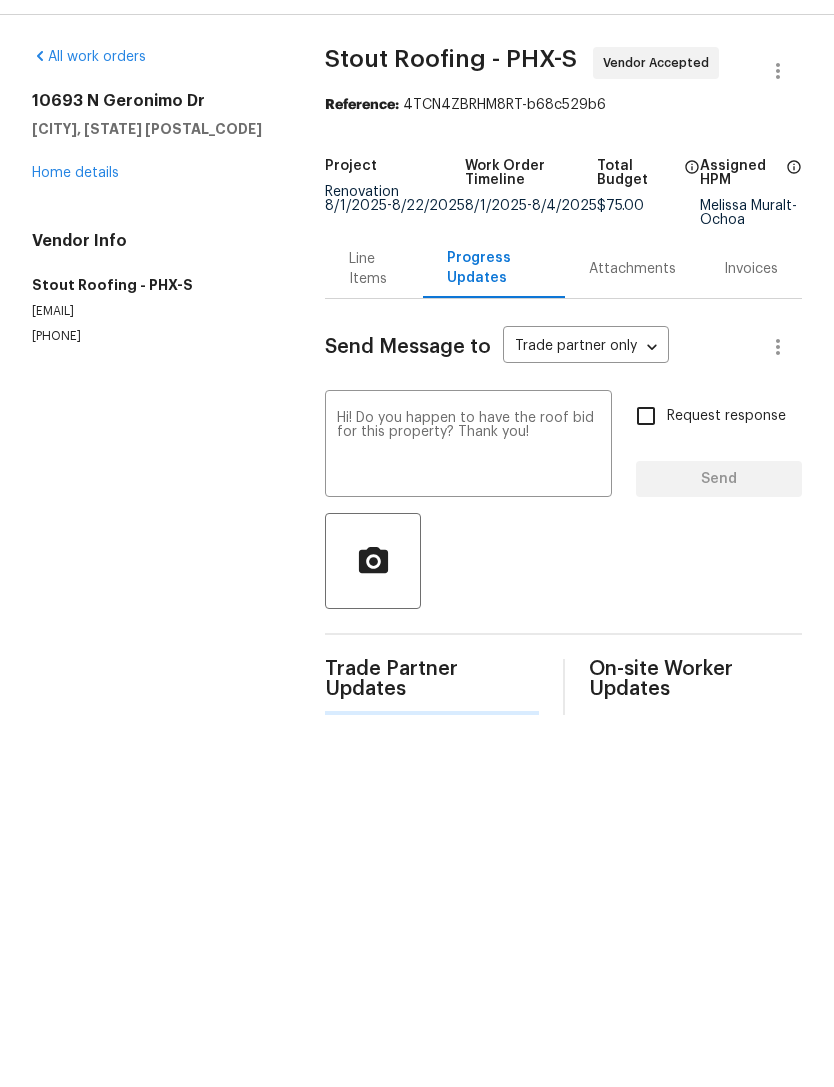 scroll, scrollTop: 0, scrollLeft: 0, axis: both 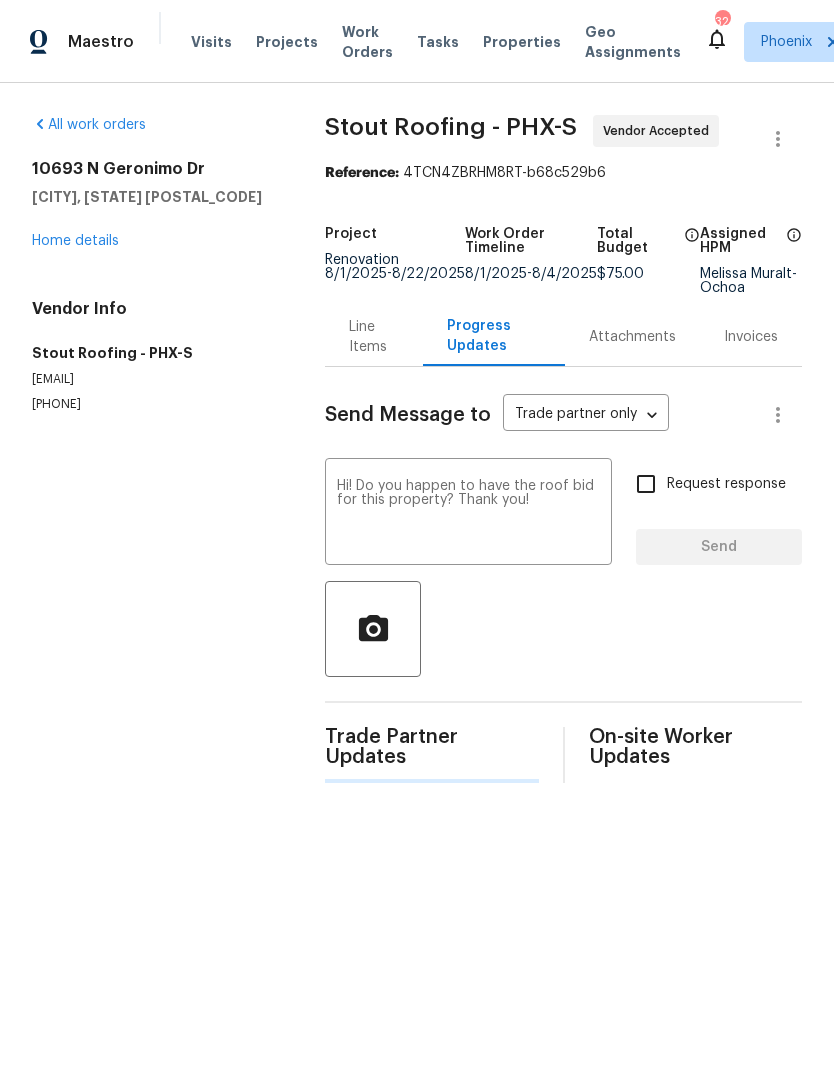 type 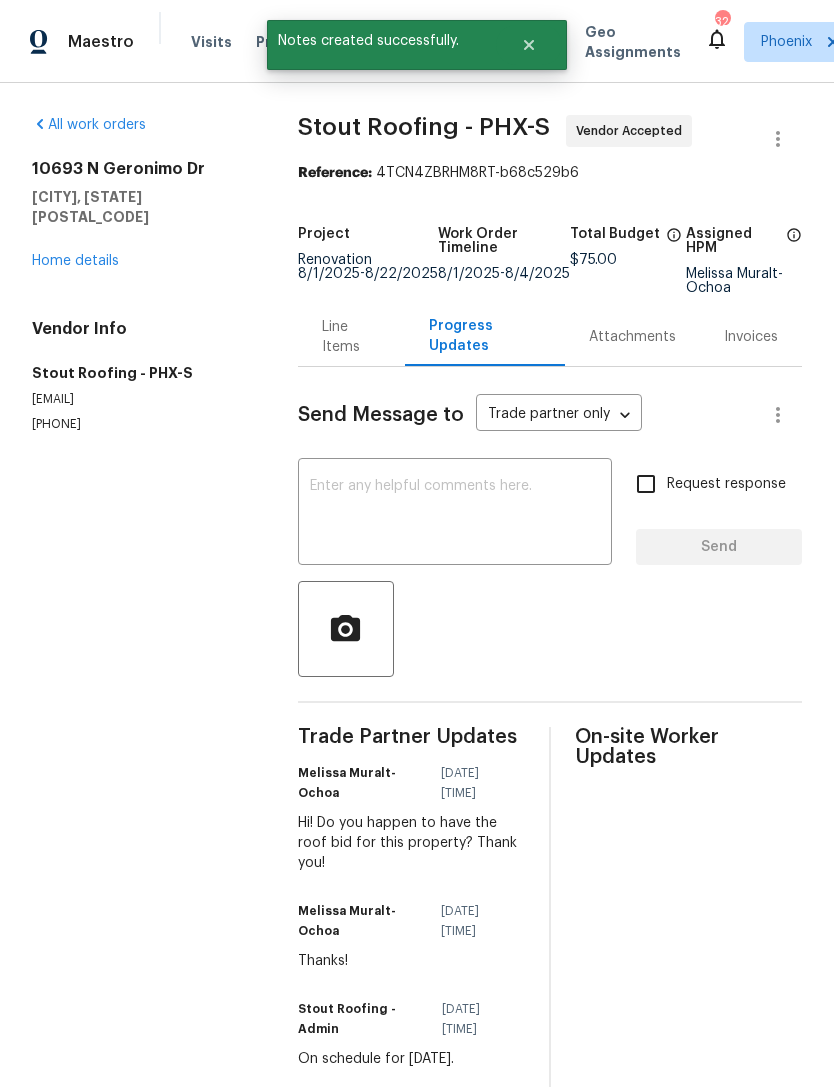click on "Home details" at bounding box center (75, 261) 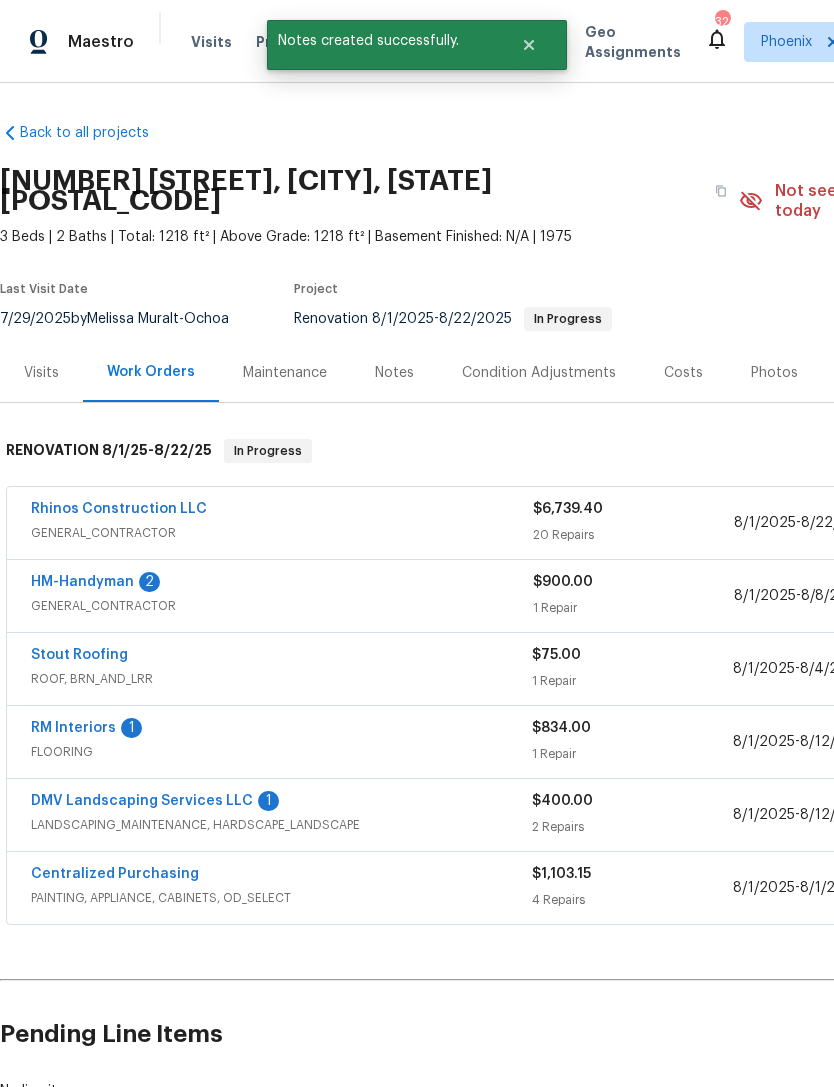 click on "HM-Handyman" at bounding box center (82, 582) 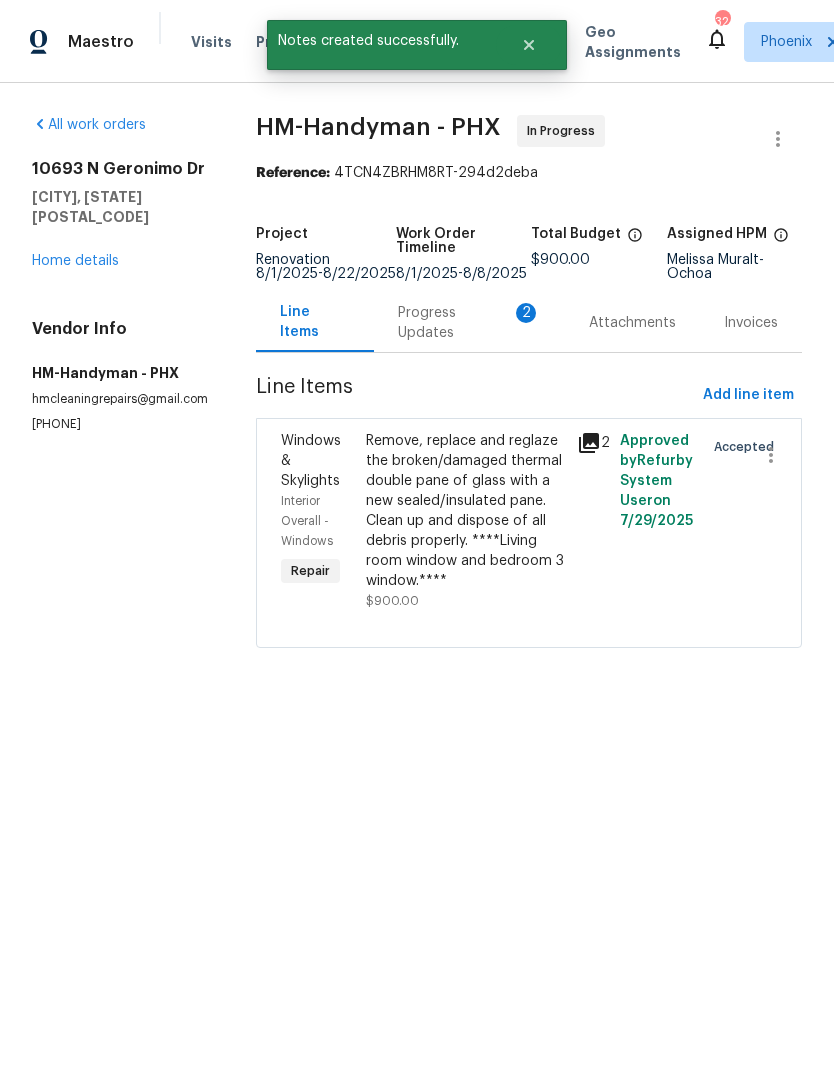 click on "Progress Updates 2" at bounding box center [469, 323] 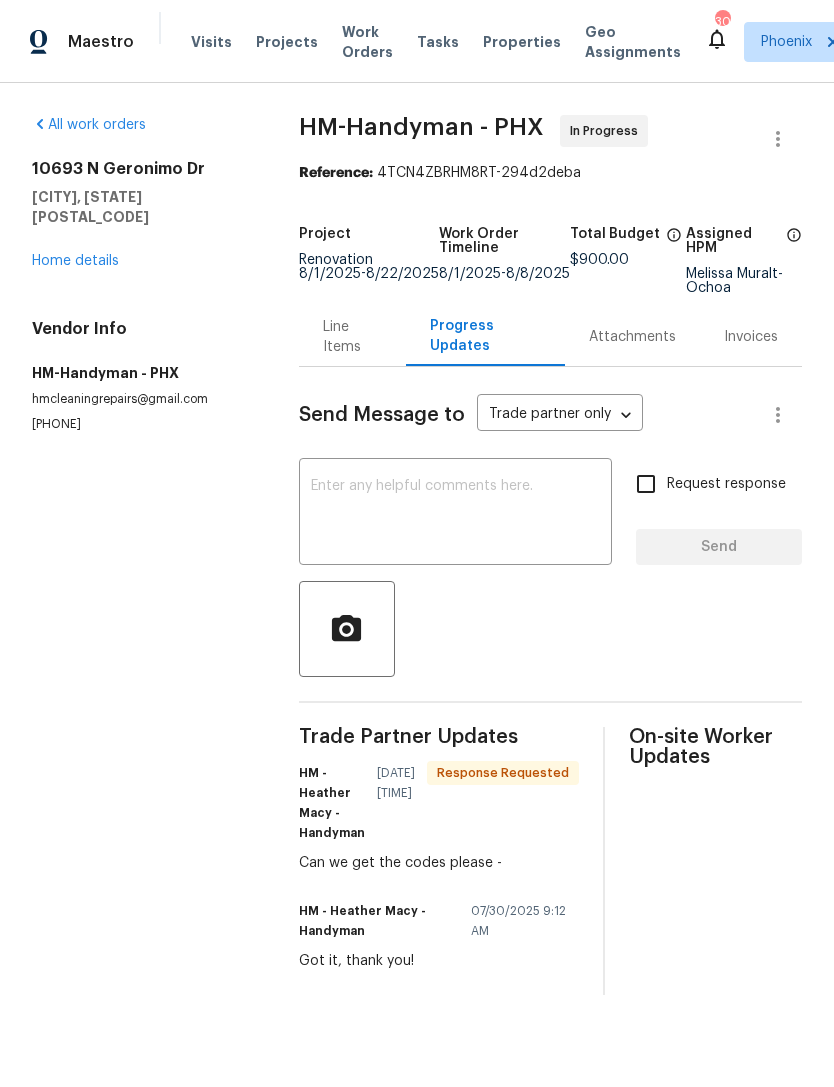 click at bounding box center (455, 514) 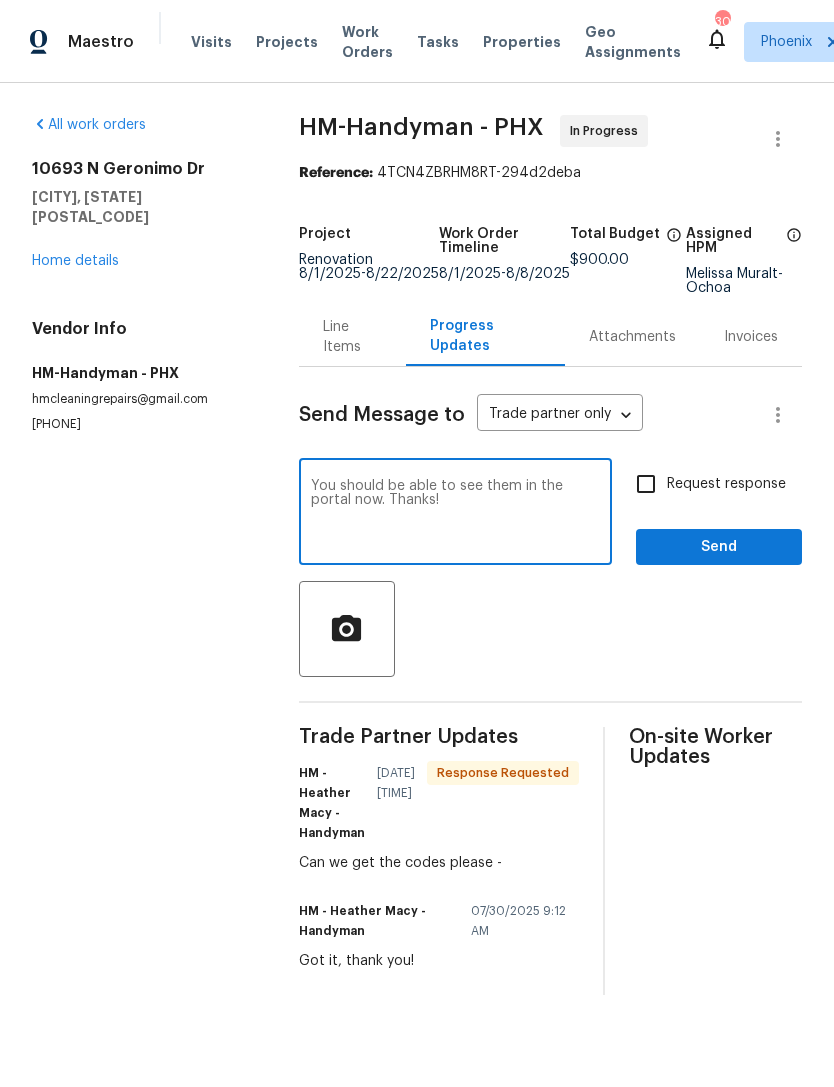 type on "You should be able to see them in the portal now. Thanks!" 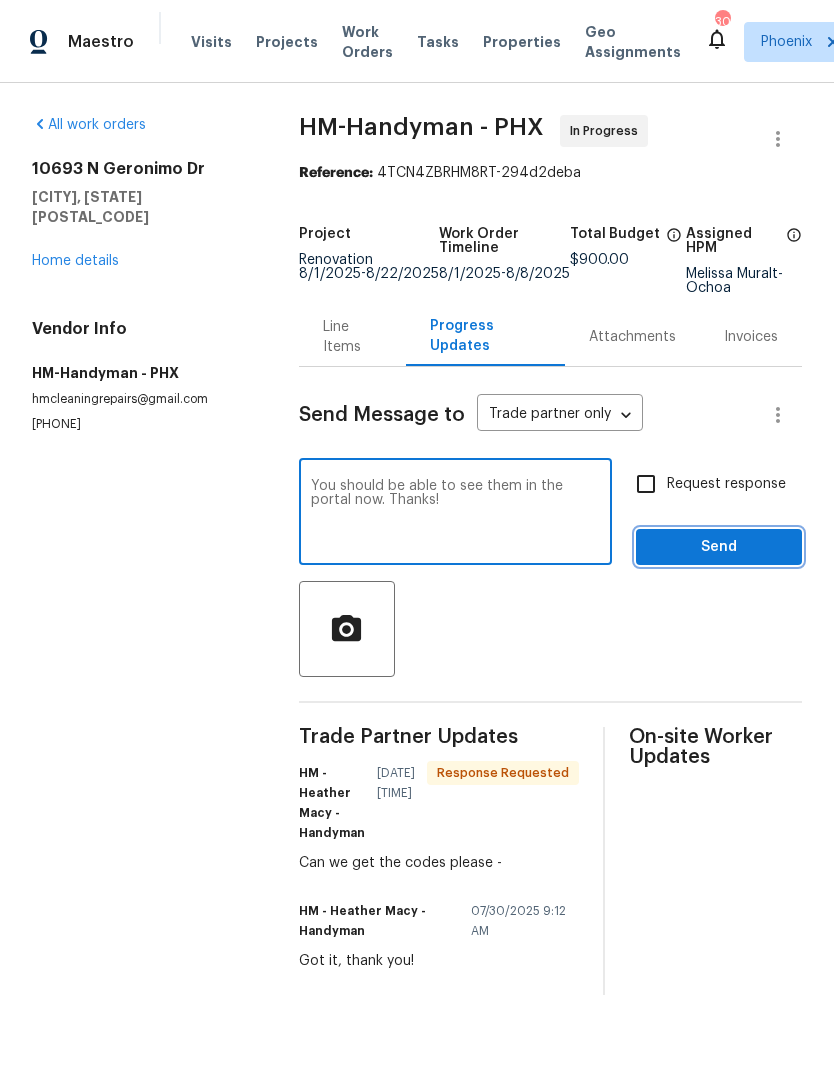 click on "Send" at bounding box center (719, 547) 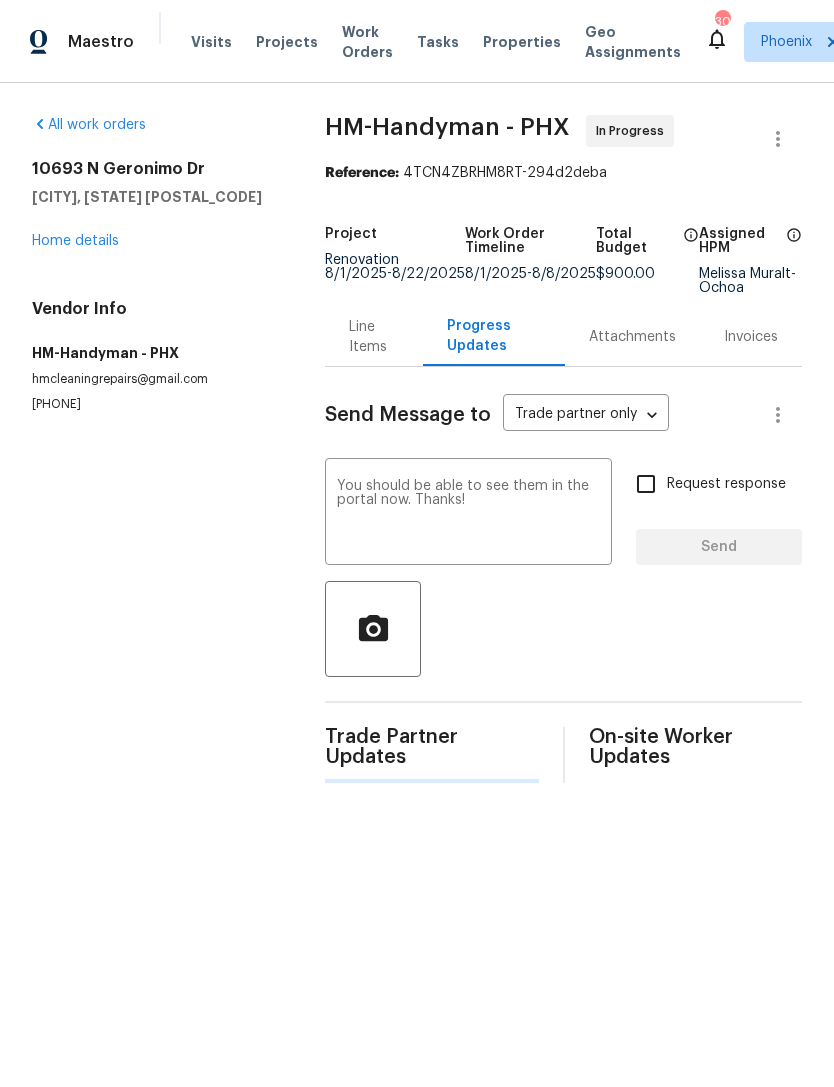 type 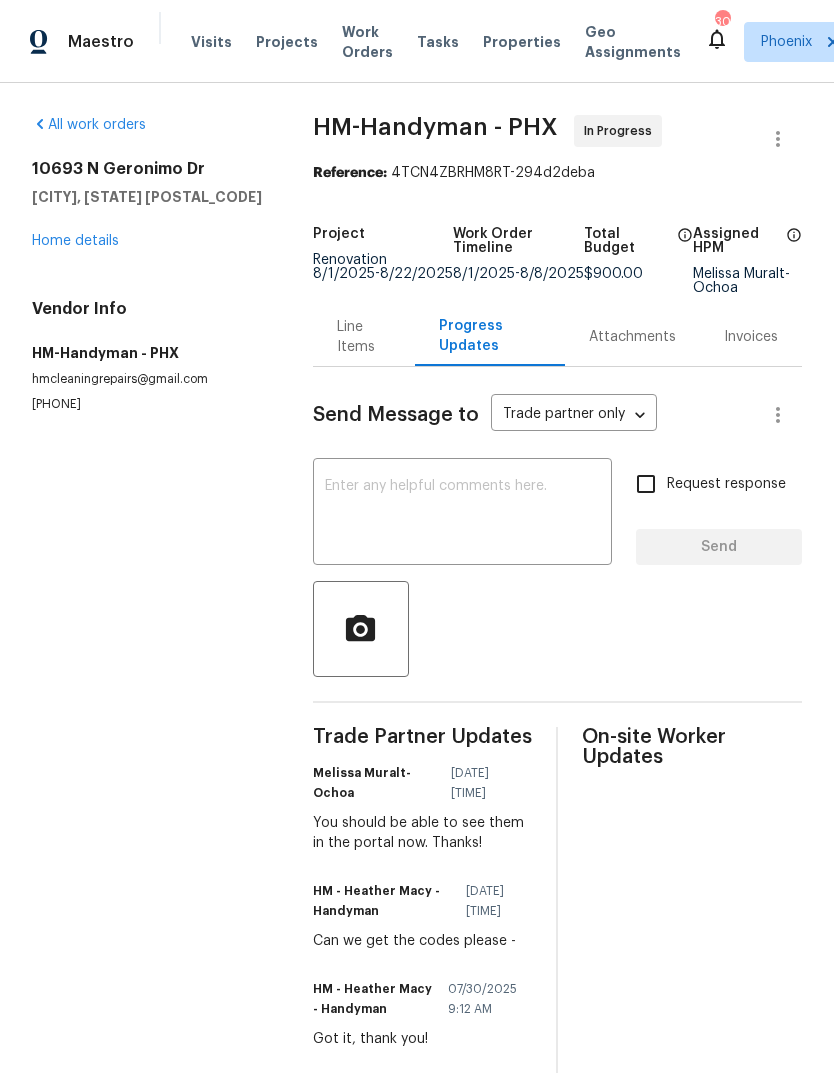 click on "Home details" at bounding box center (75, 241) 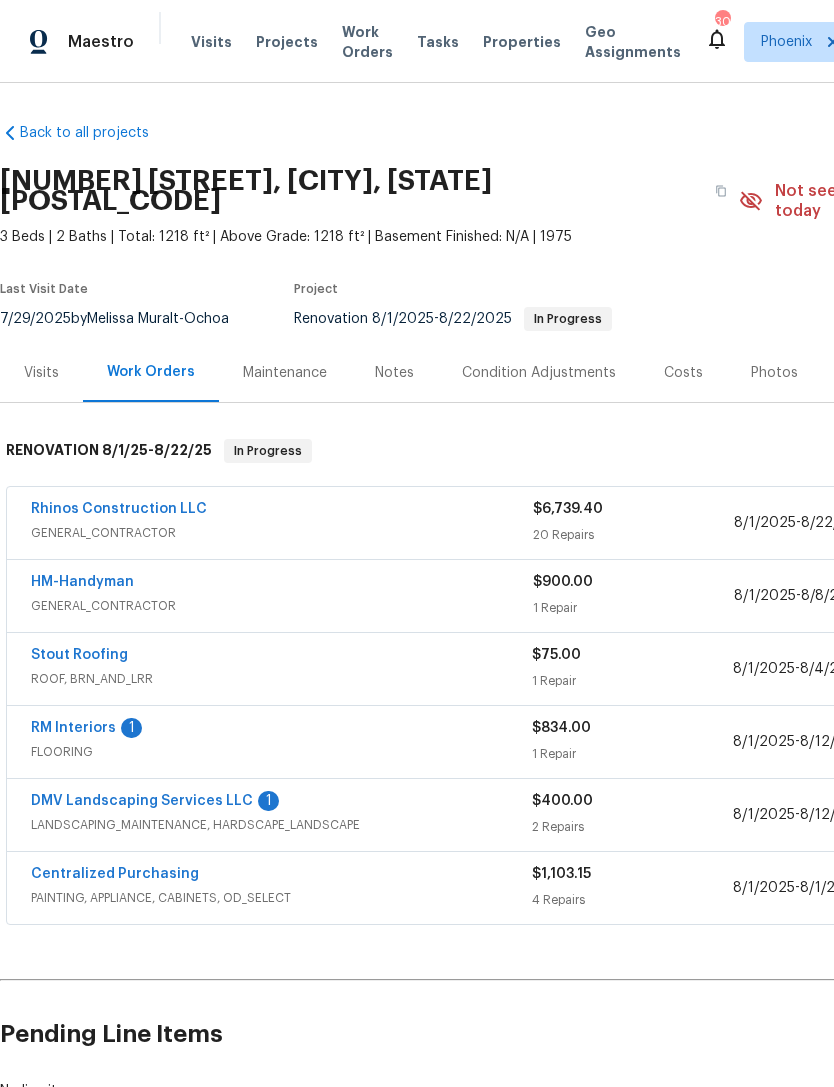 click on "1" at bounding box center [131, 728] 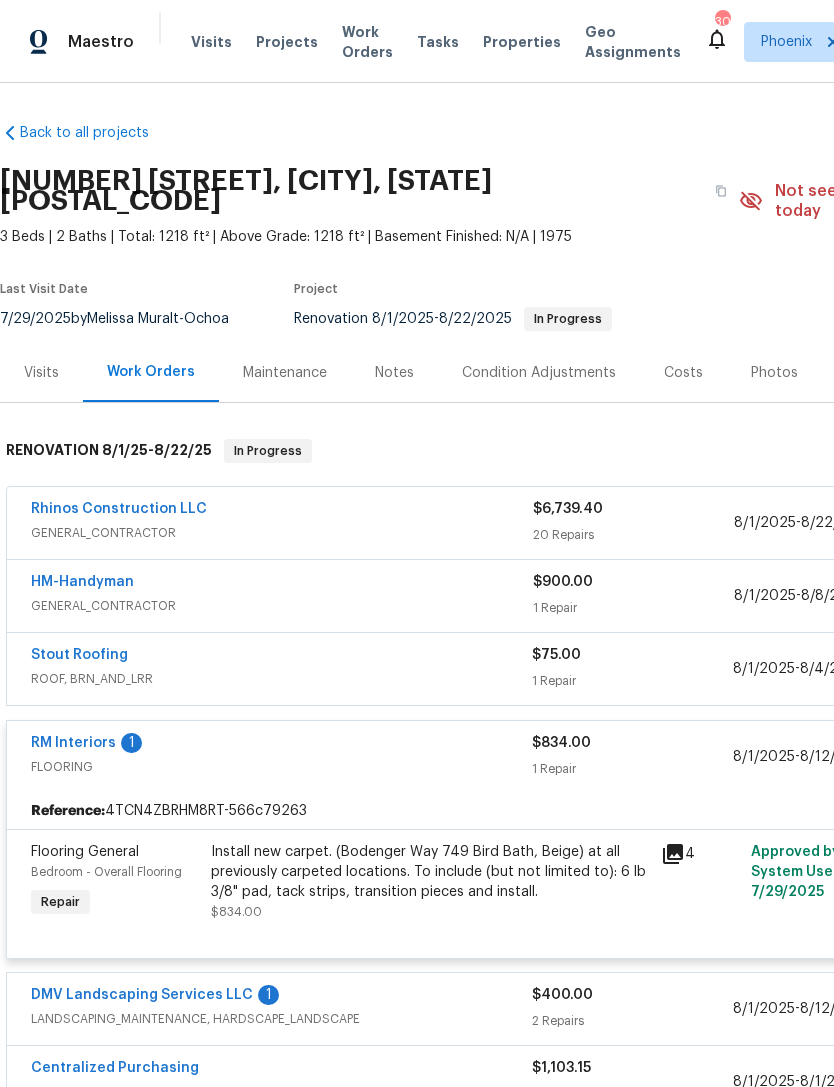 click on "1" at bounding box center (131, 743) 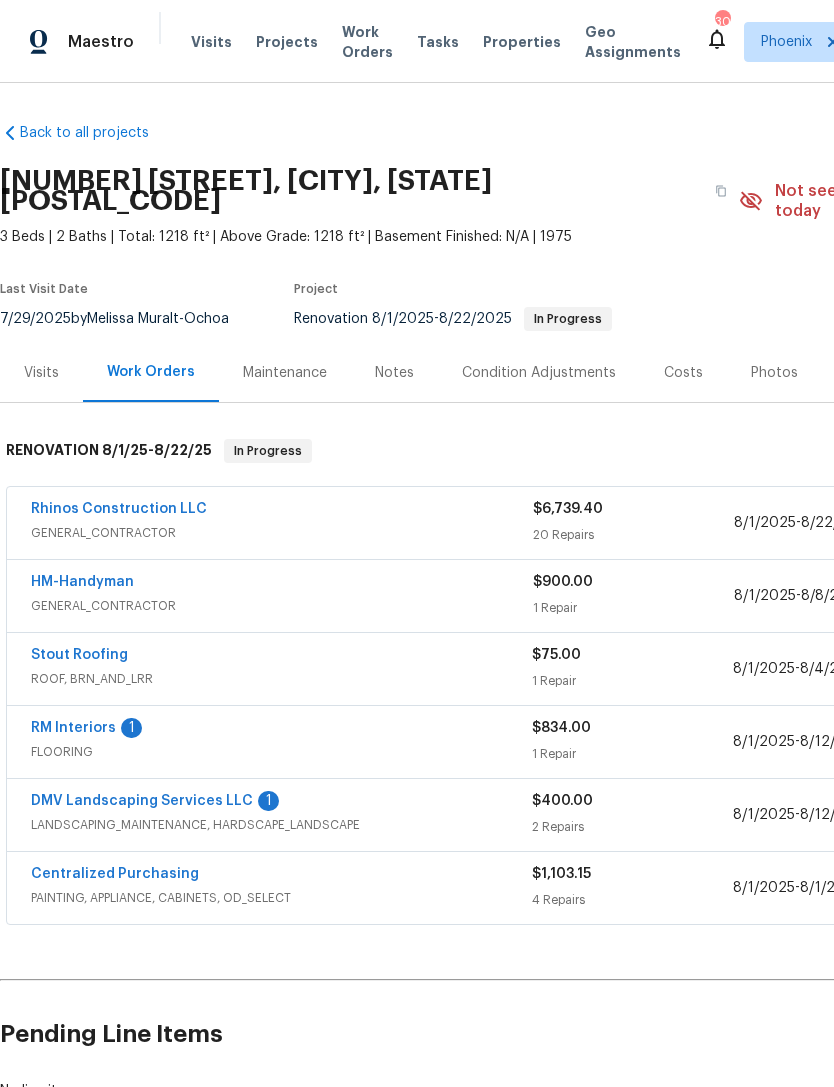 click on "1" at bounding box center [131, 728] 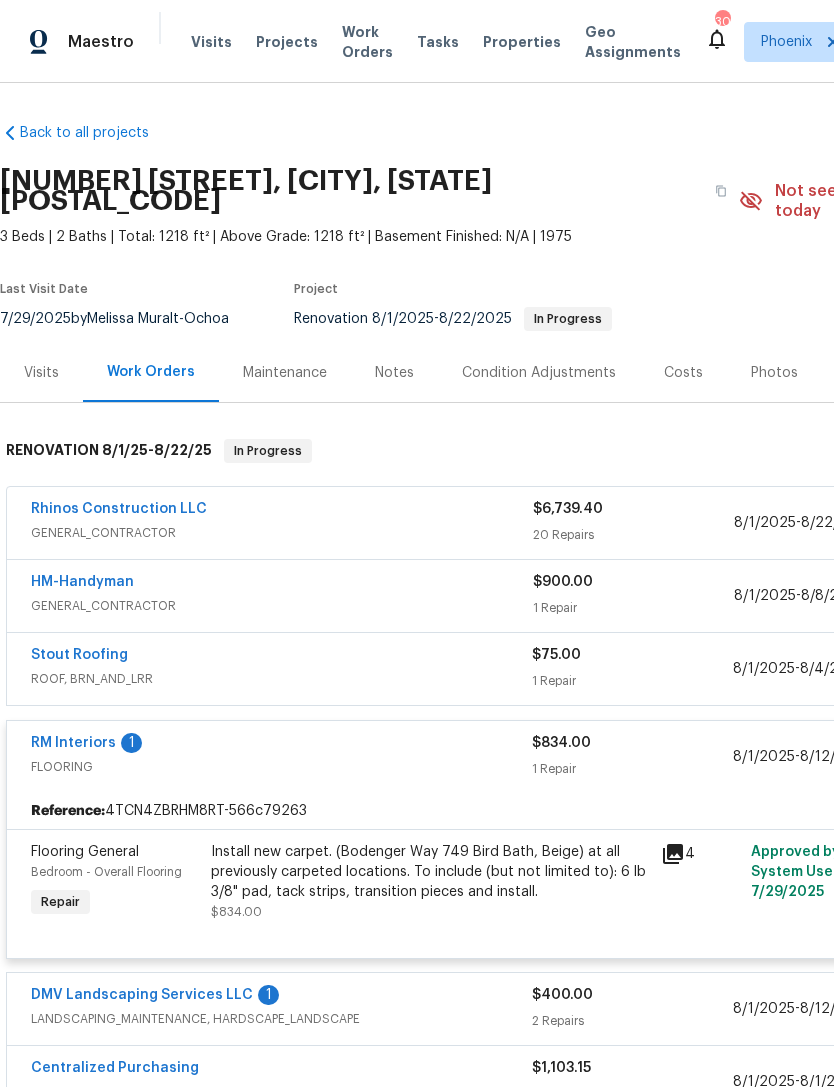 click on "RM Interiors" at bounding box center [73, 743] 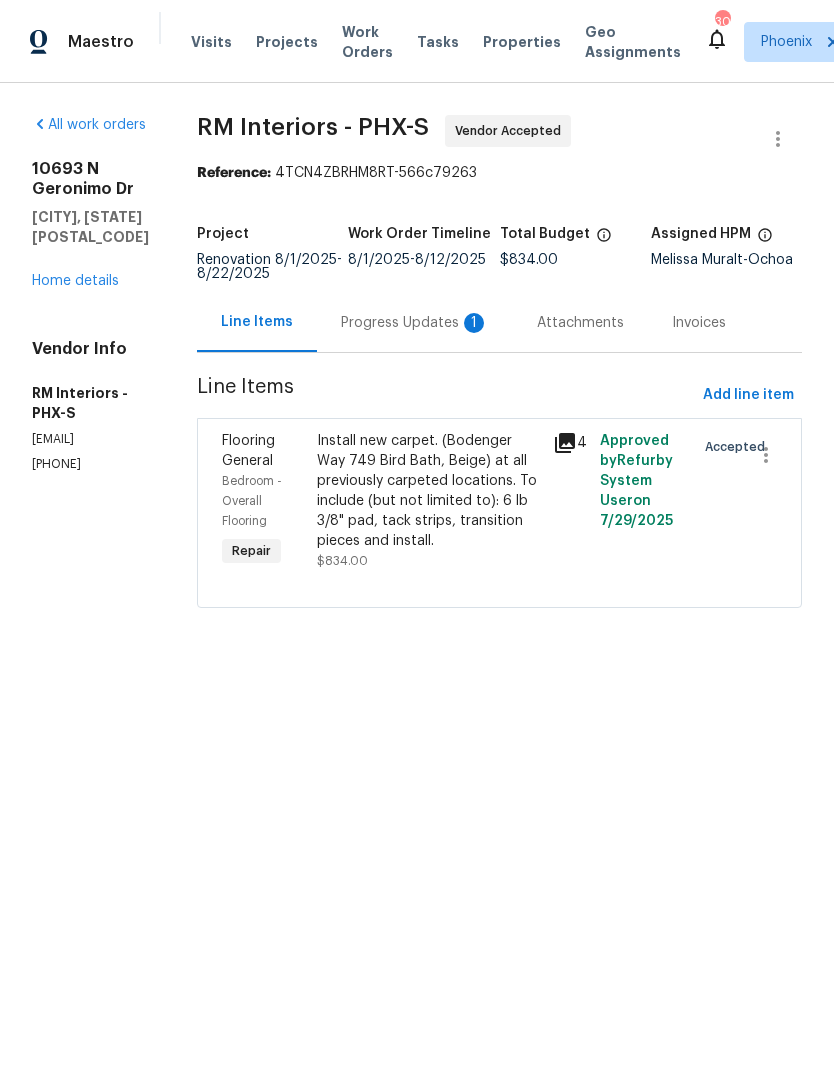 click on "Progress Updates 1" at bounding box center (415, 323) 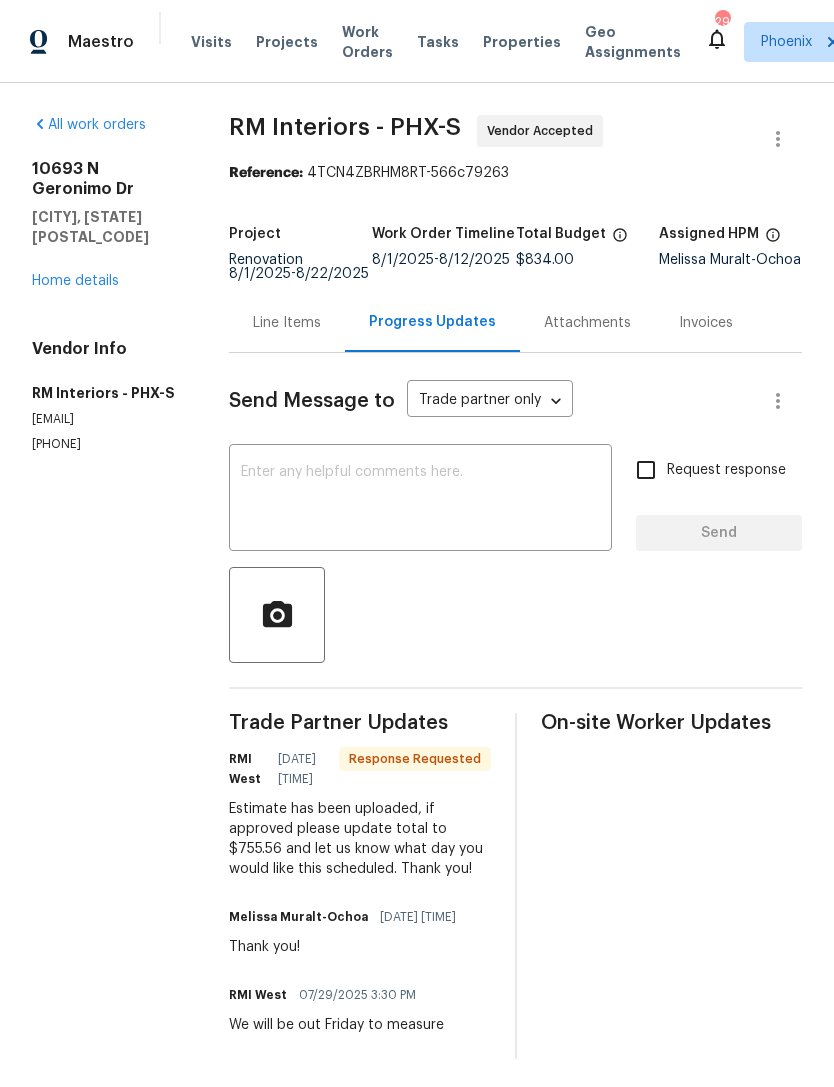 click at bounding box center (420, 500) 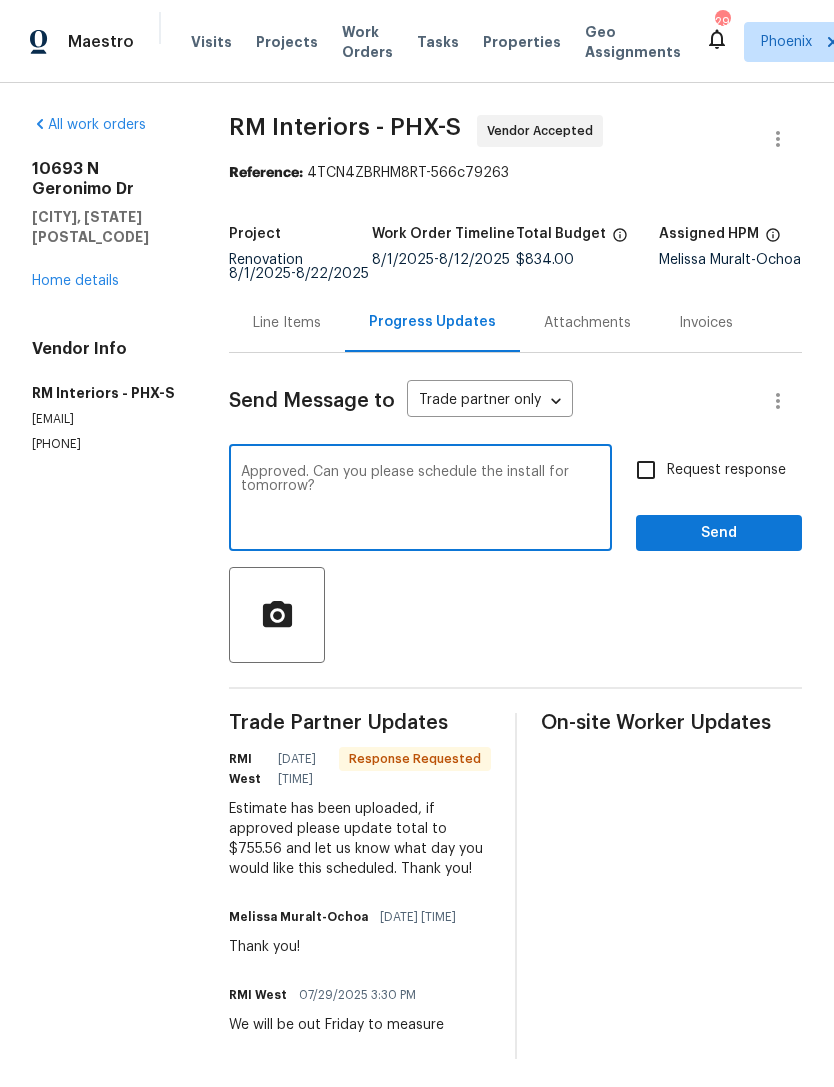 type on "Approved. Can you please schedule the install for tomorrow?" 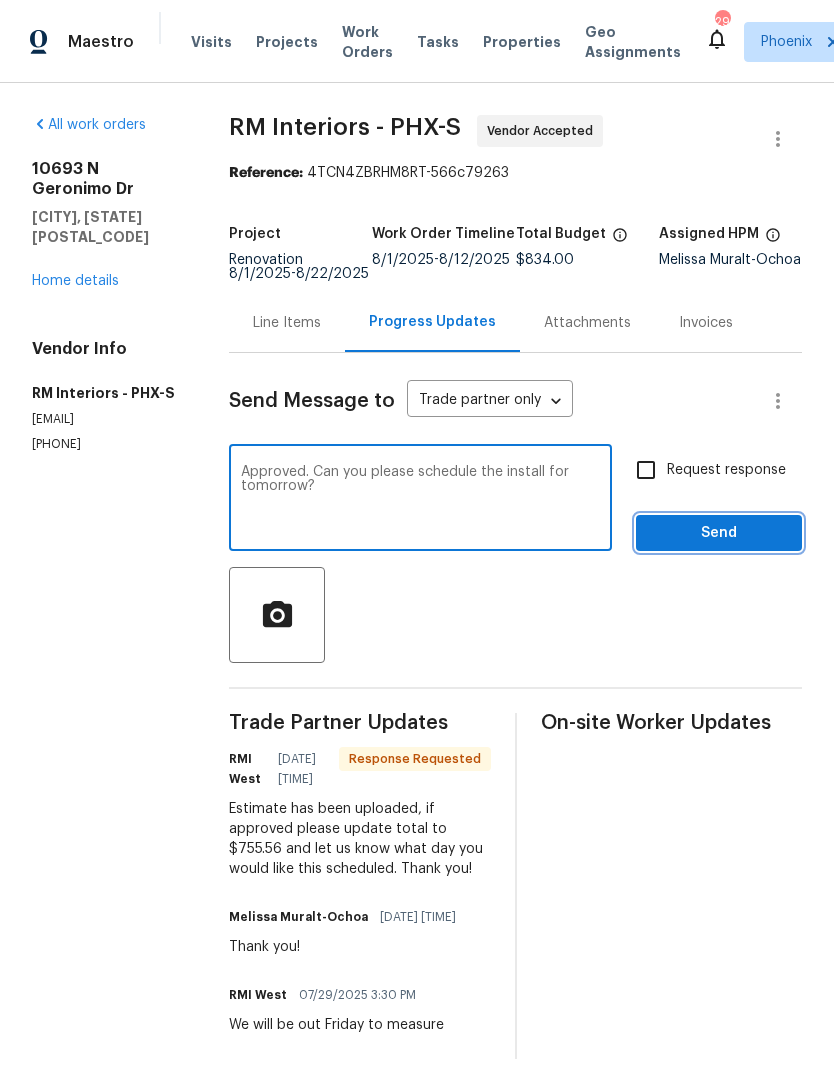 click on "Send" at bounding box center [719, 533] 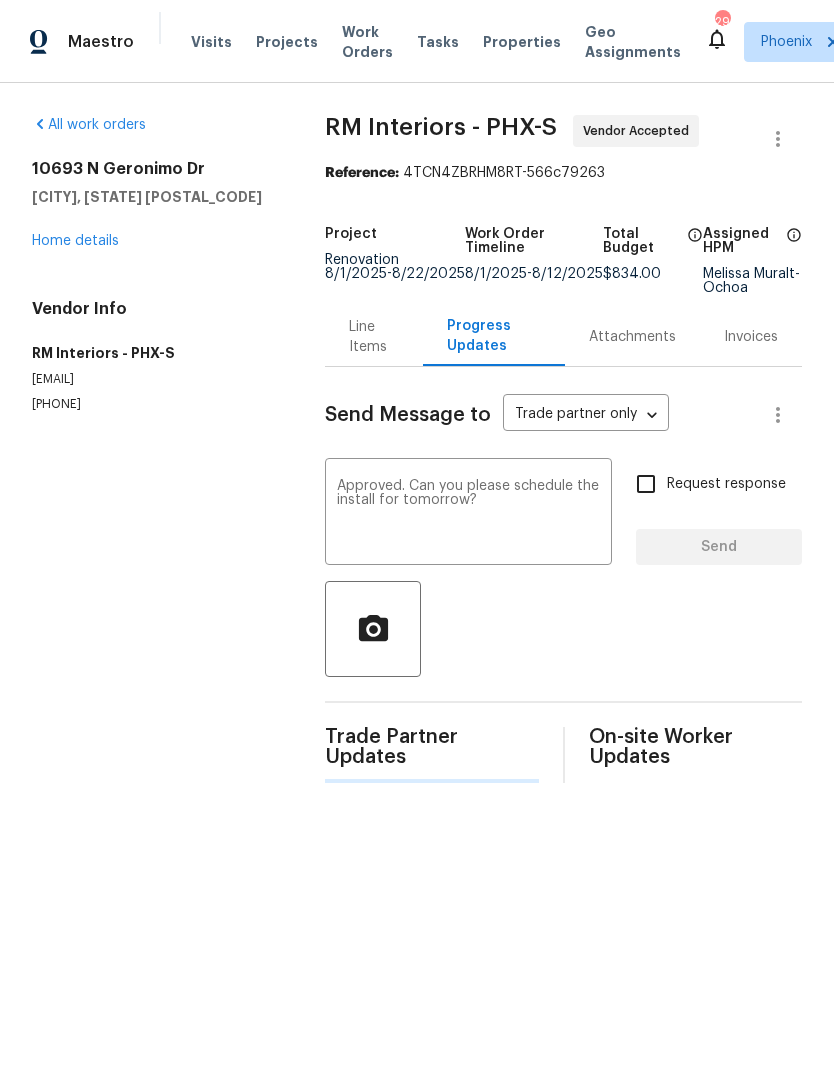 type 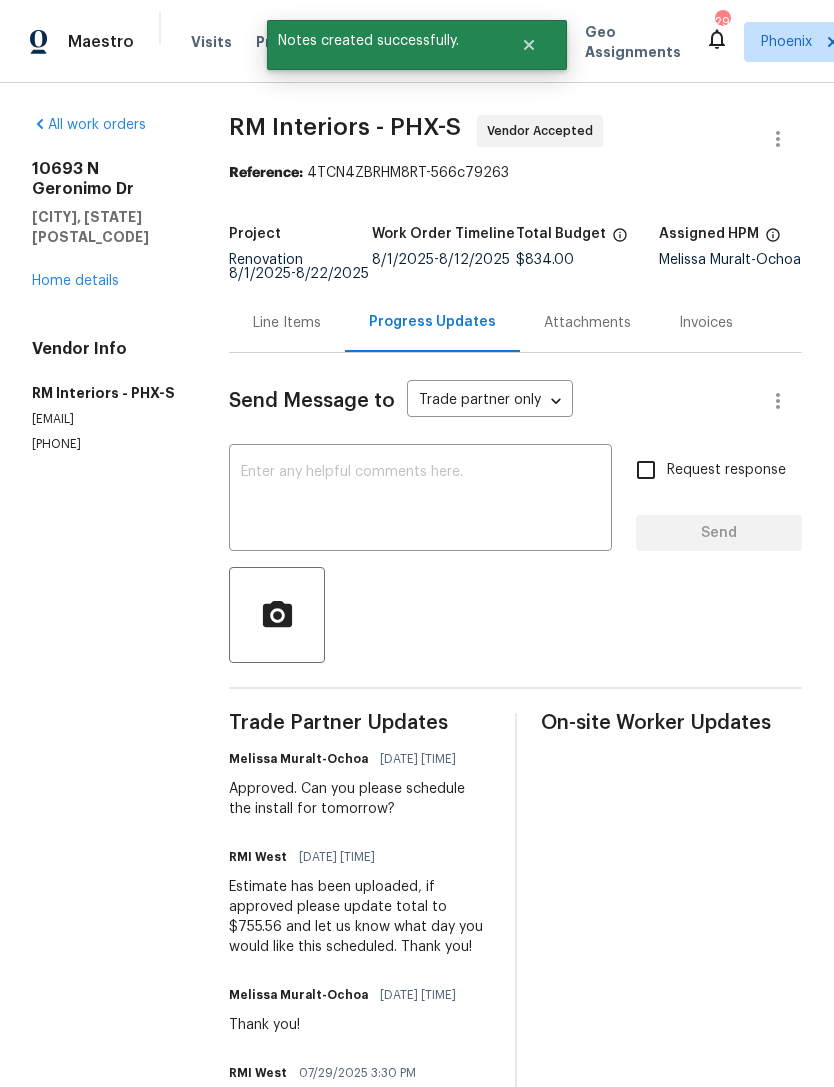 click on "Home details" at bounding box center (75, 281) 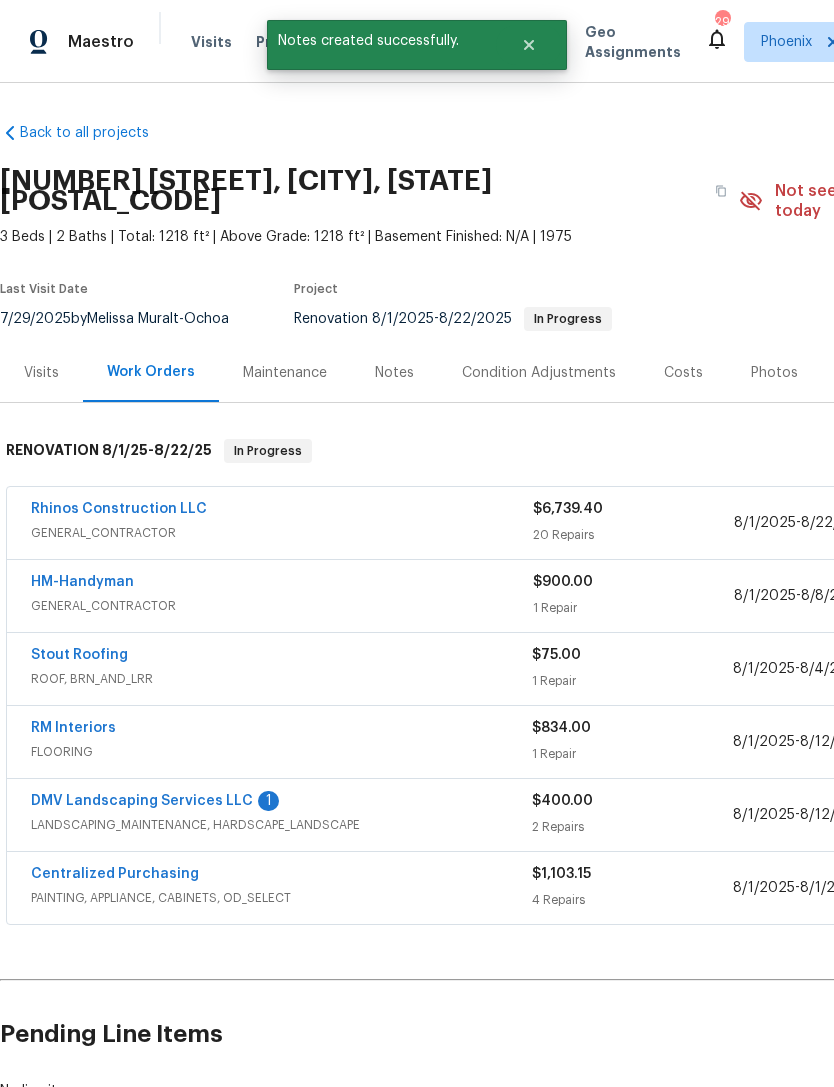 click on "DMV Landscaping Services LLC" at bounding box center (142, 801) 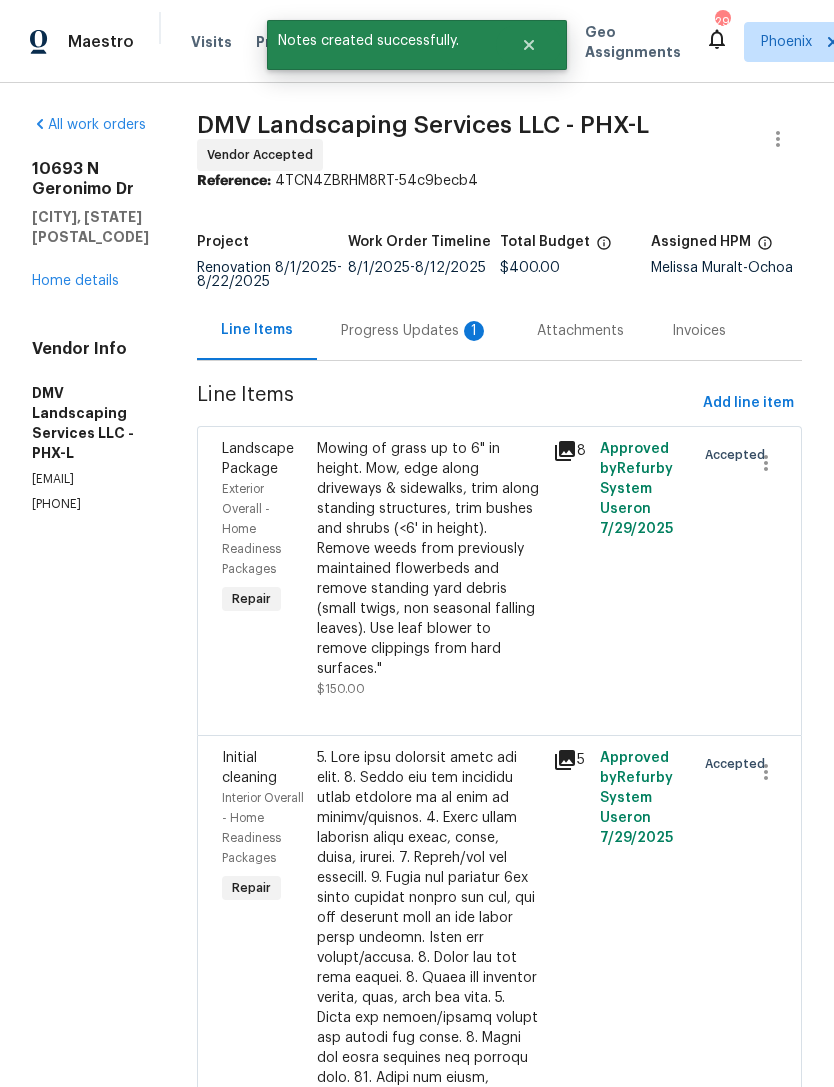 click on "Progress Updates 1" at bounding box center [415, 331] 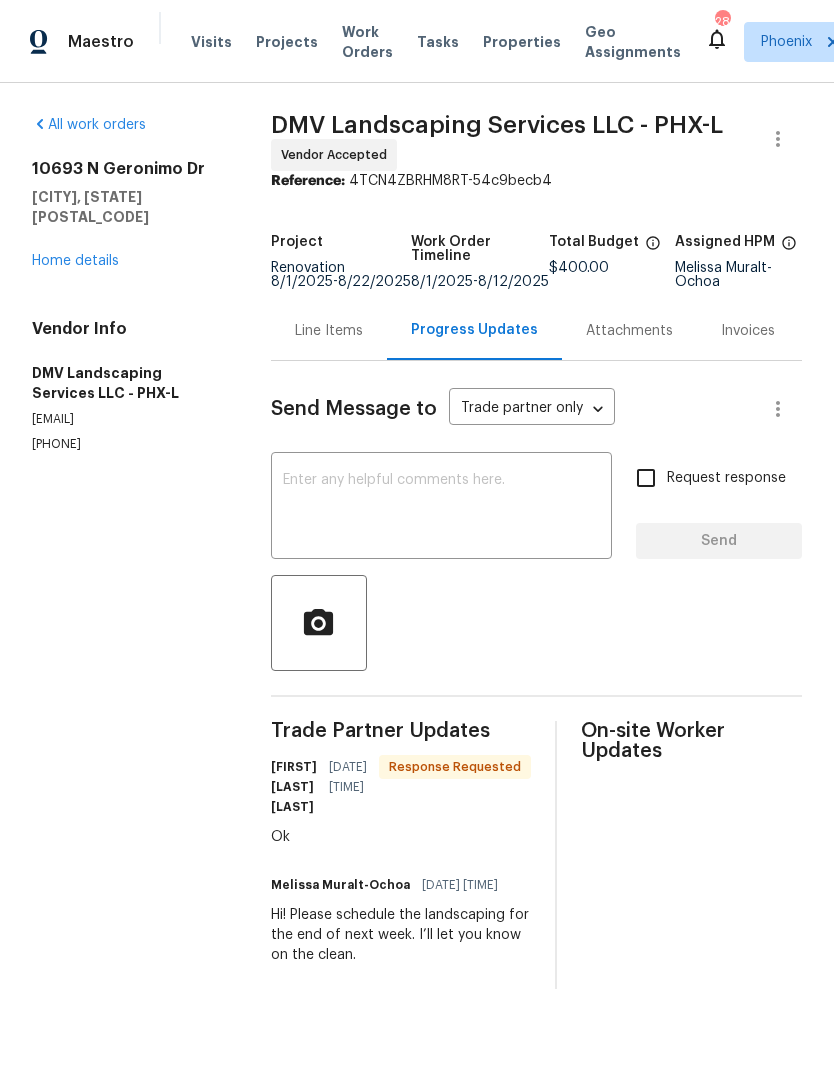 click on "Home details" at bounding box center (75, 261) 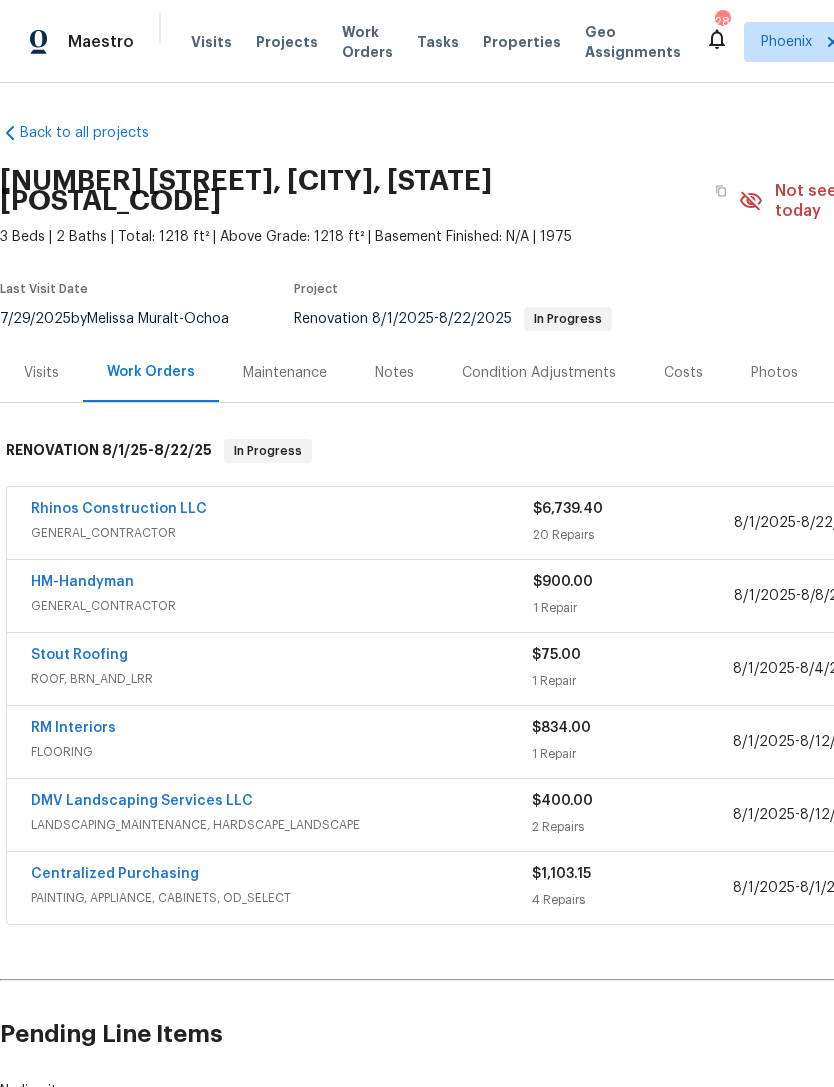 click on "Notes" at bounding box center [394, 373] 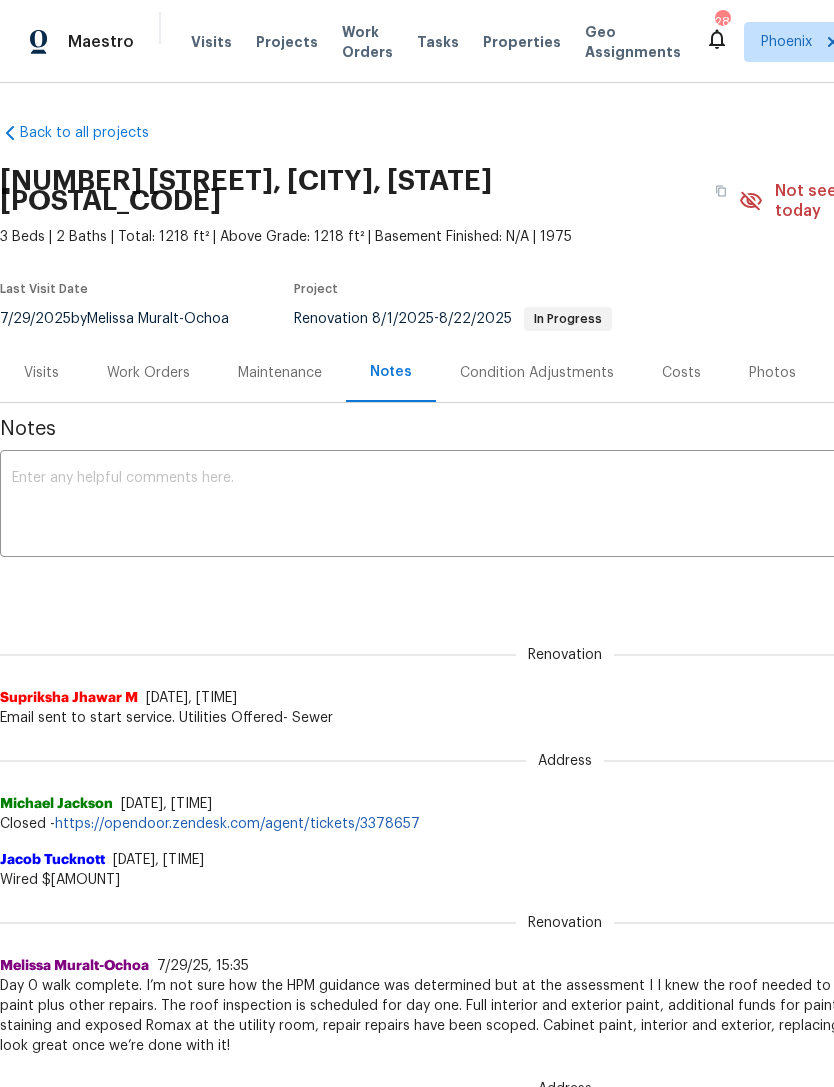 click at bounding box center (565, 506) 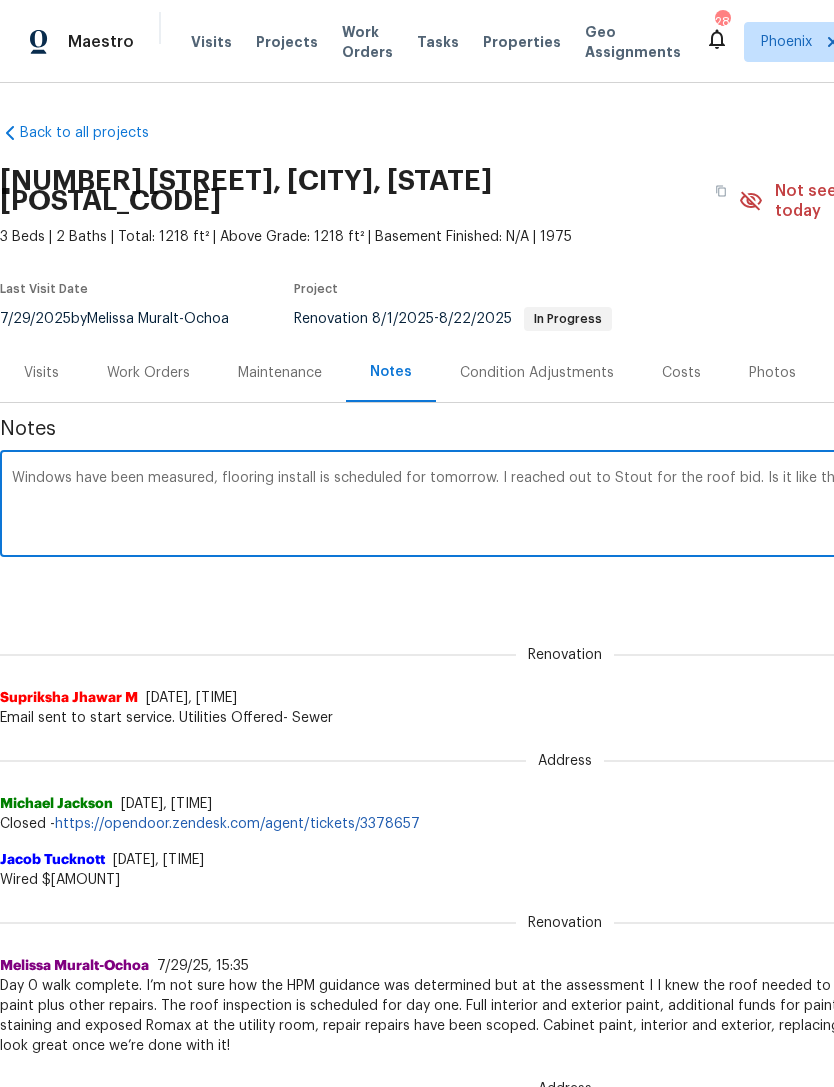 scroll, scrollTop: 0, scrollLeft: 296, axis: horizontal 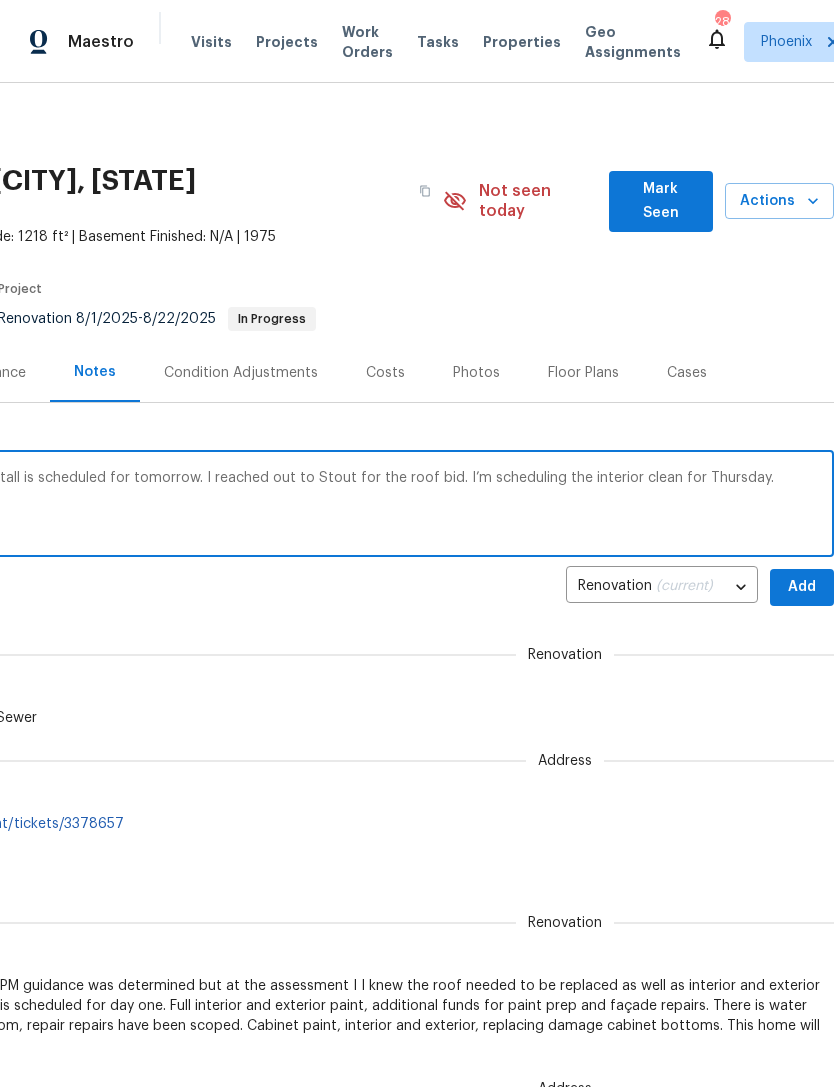 type on "Windows have been measured, flooring install is scheduled for tomorrow. I reached out to Stout for the roof bid. I’m scheduling the interior clean for Thursday." 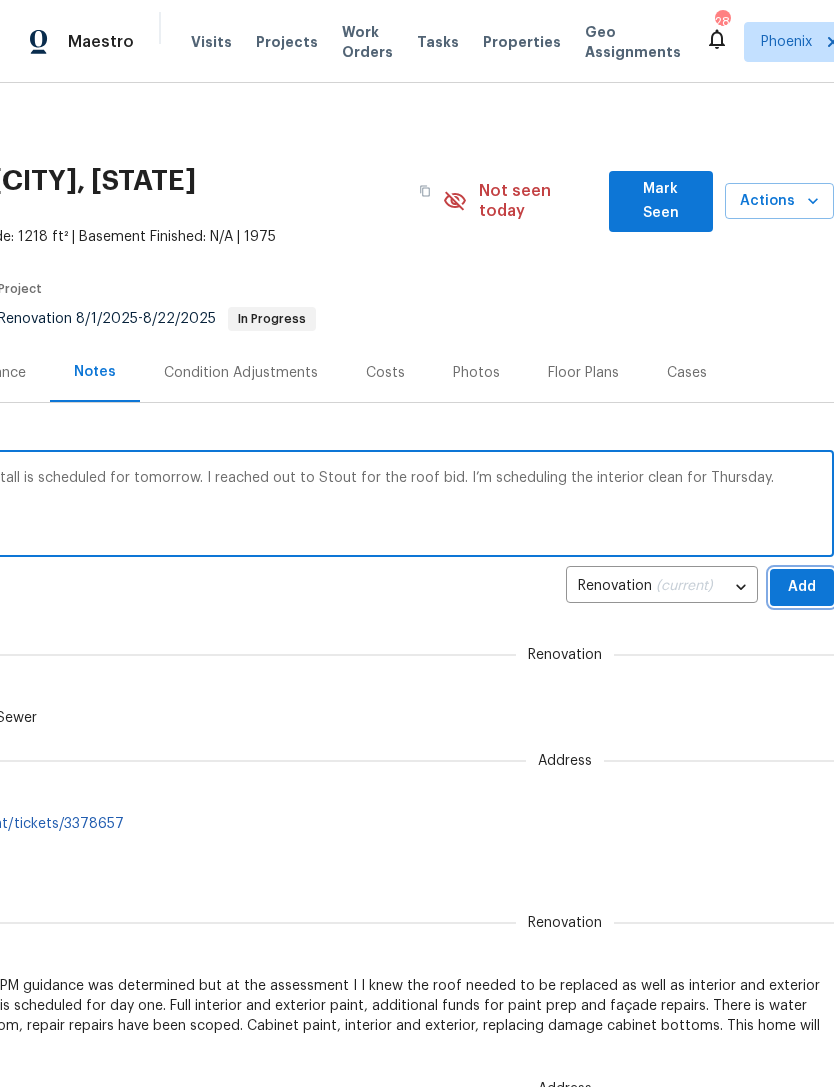 click on "Add" at bounding box center [802, 587] 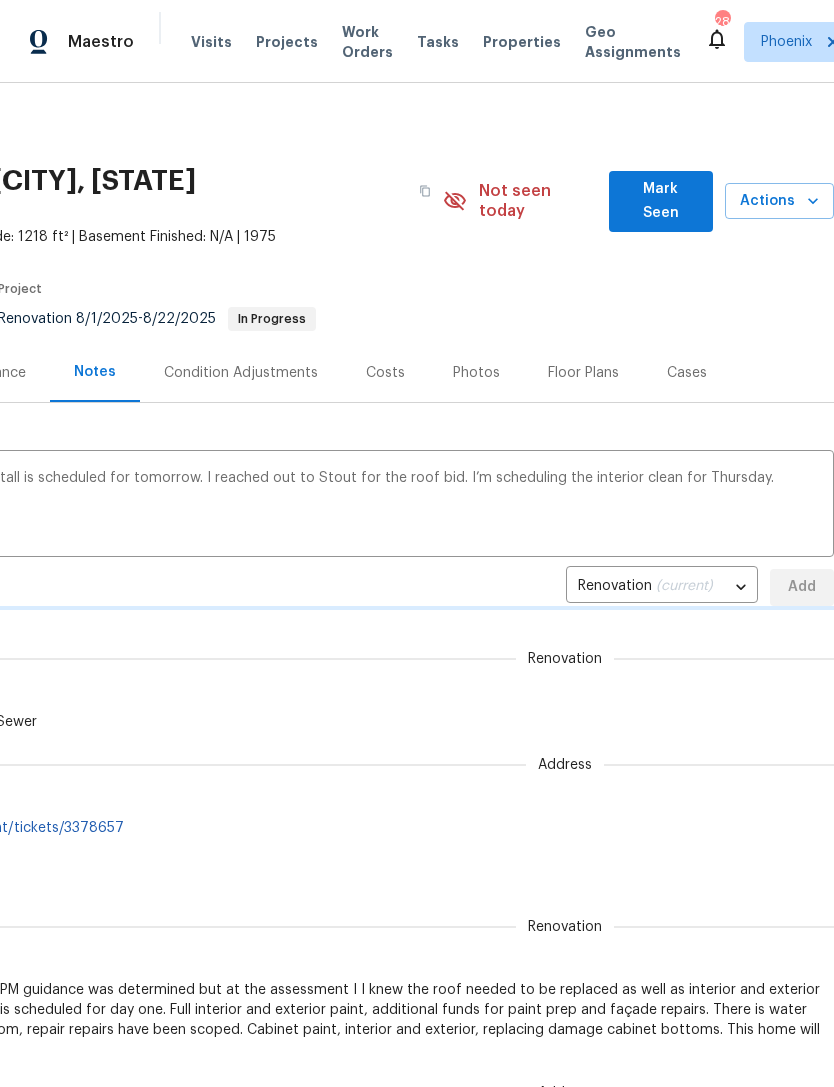 type 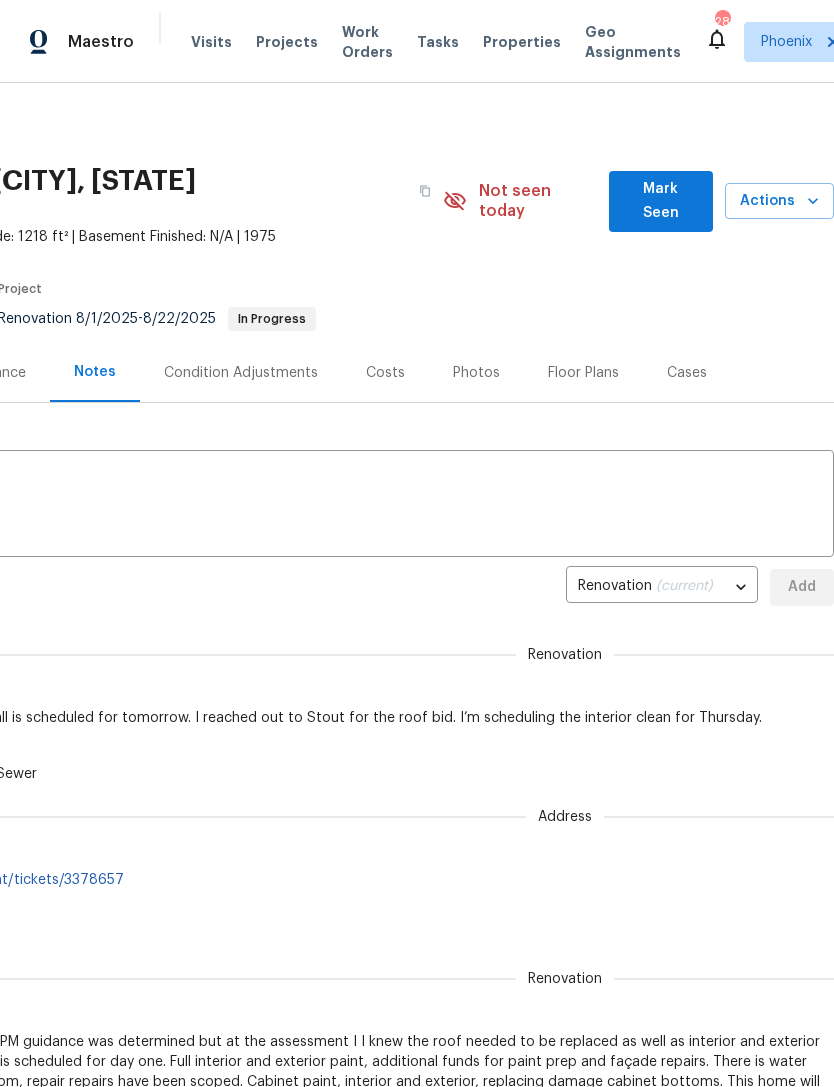 click on "Mark Seen" at bounding box center [661, 201] 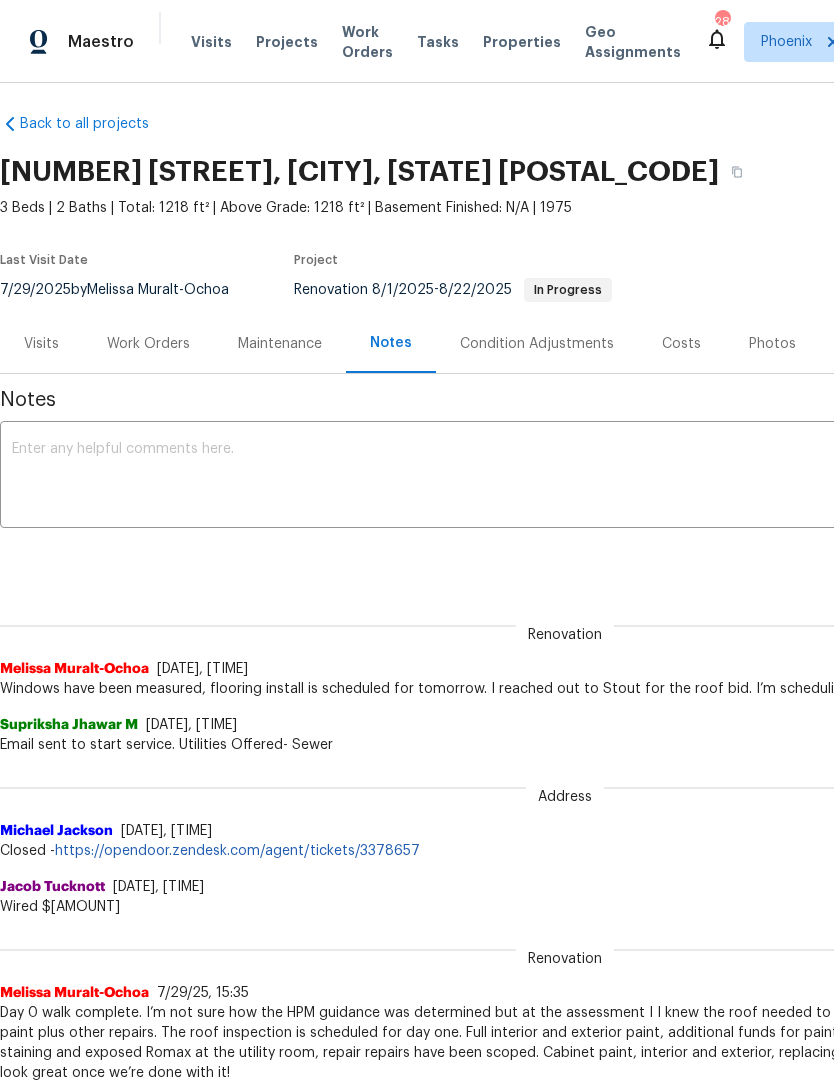 scroll, scrollTop: 10, scrollLeft: 0, axis: vertical 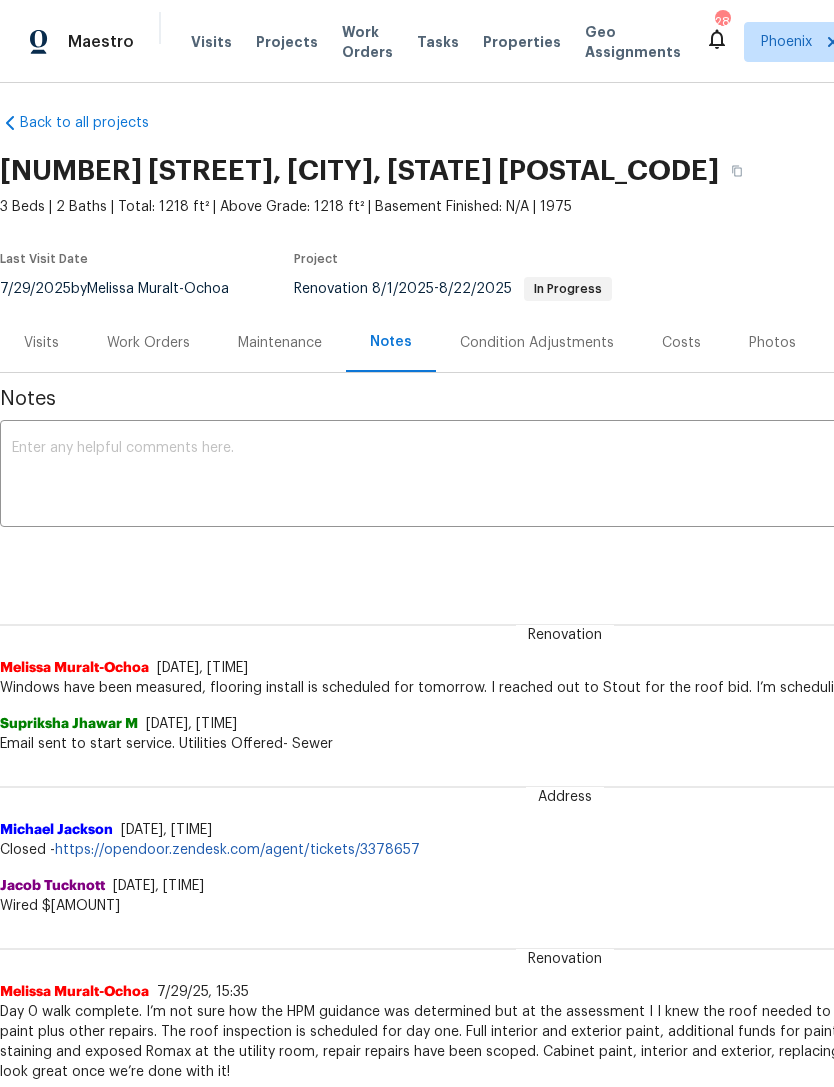click on "Work Orders" at bounding box center [148, 343] 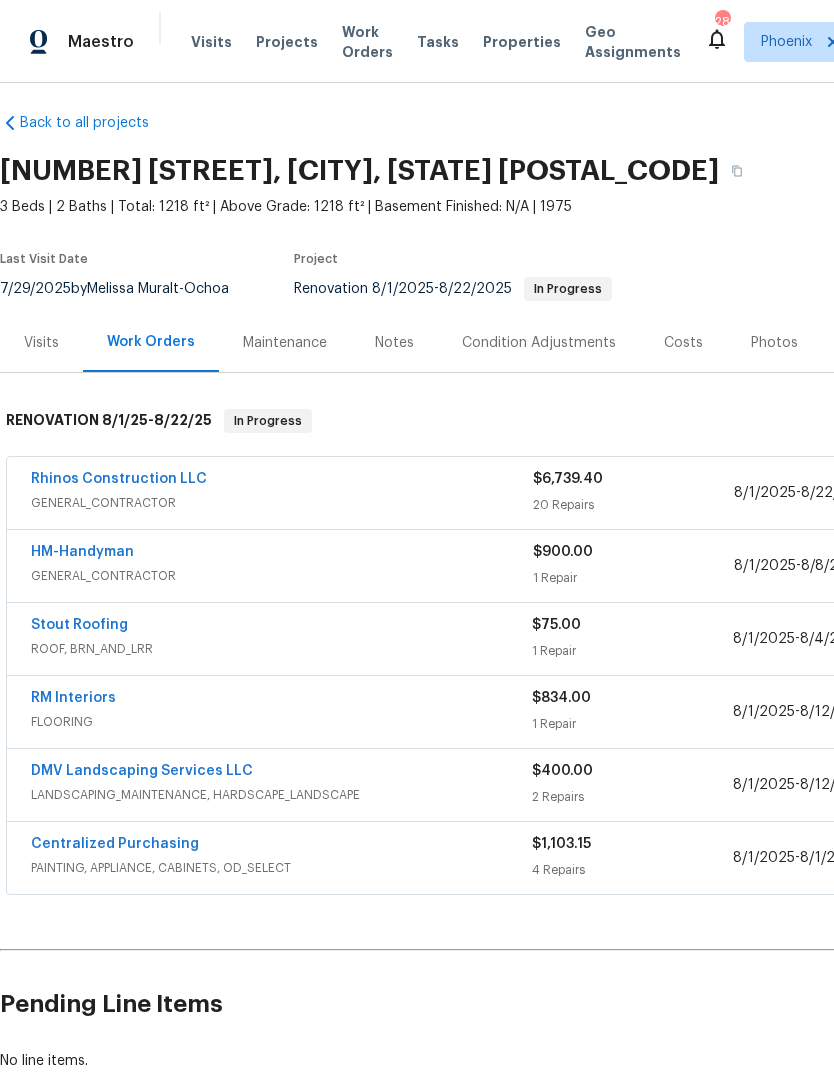 click on "LANDSCAPING_MAINTENANCE, HARDSCAPE_LANDSCAPE" at bounding box center (281, 795) 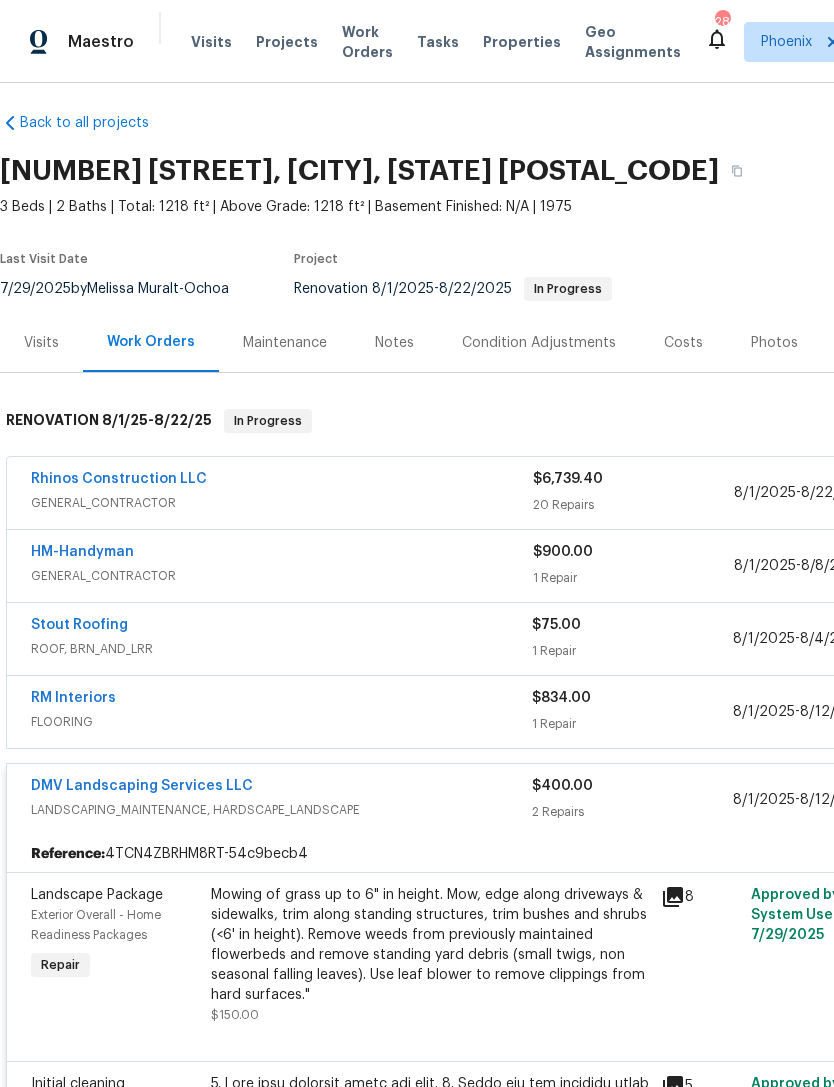 click on "DMV Landscaping Services LLC" at bounding box center [142, 786] 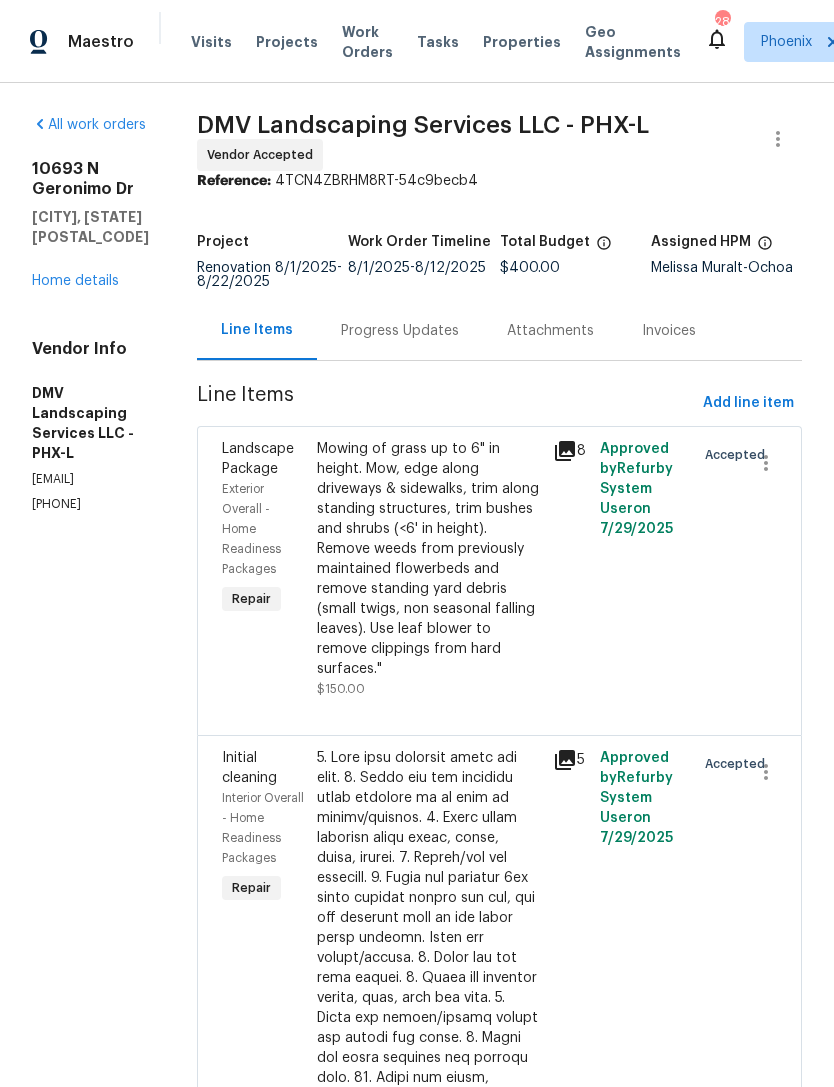 click on "Progress Updates" at bounding box center (400, 331) 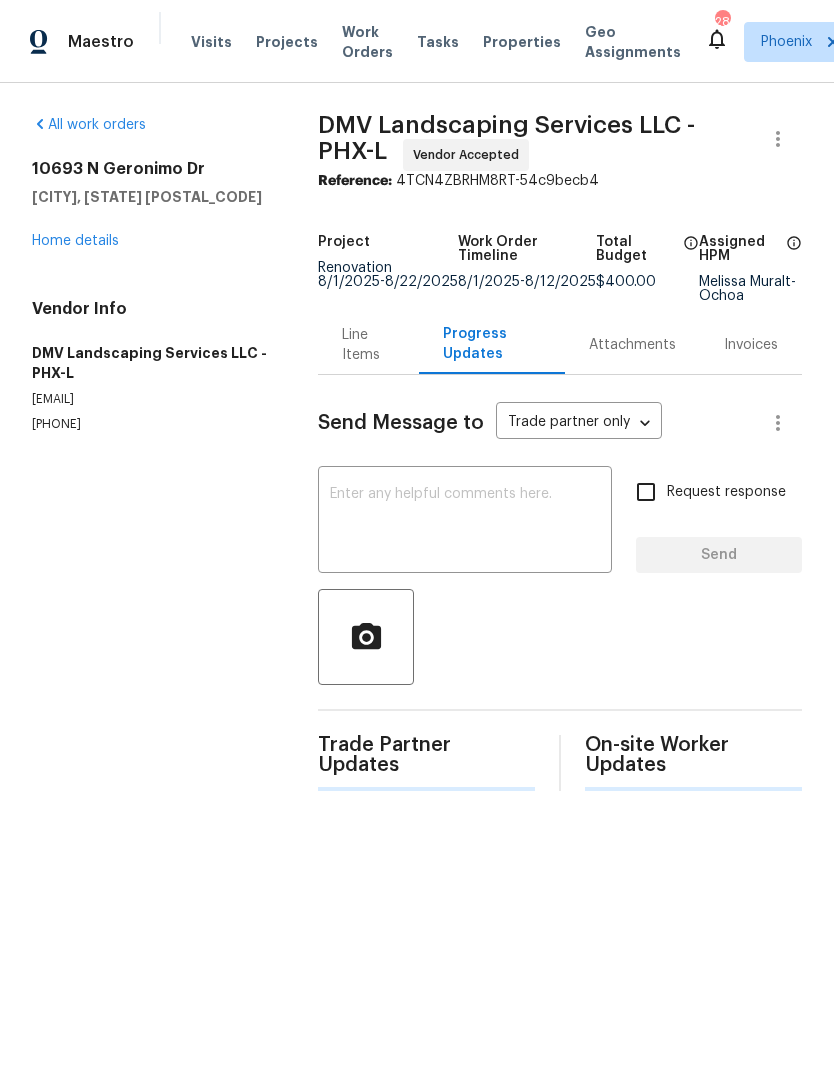 click at bounding box center [465, 522] 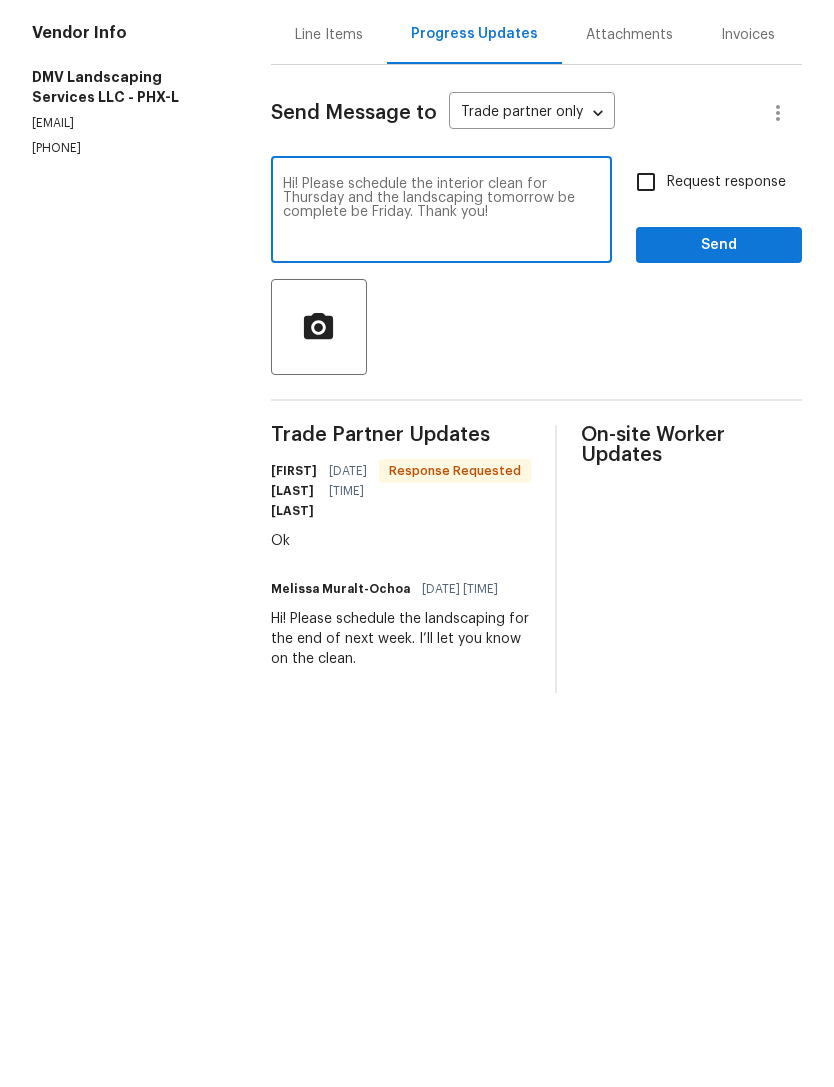 type on "Hi! Please schedule the interior clean for Thursday and the landscaping tomorrow be complete be Friday. Thank you!" 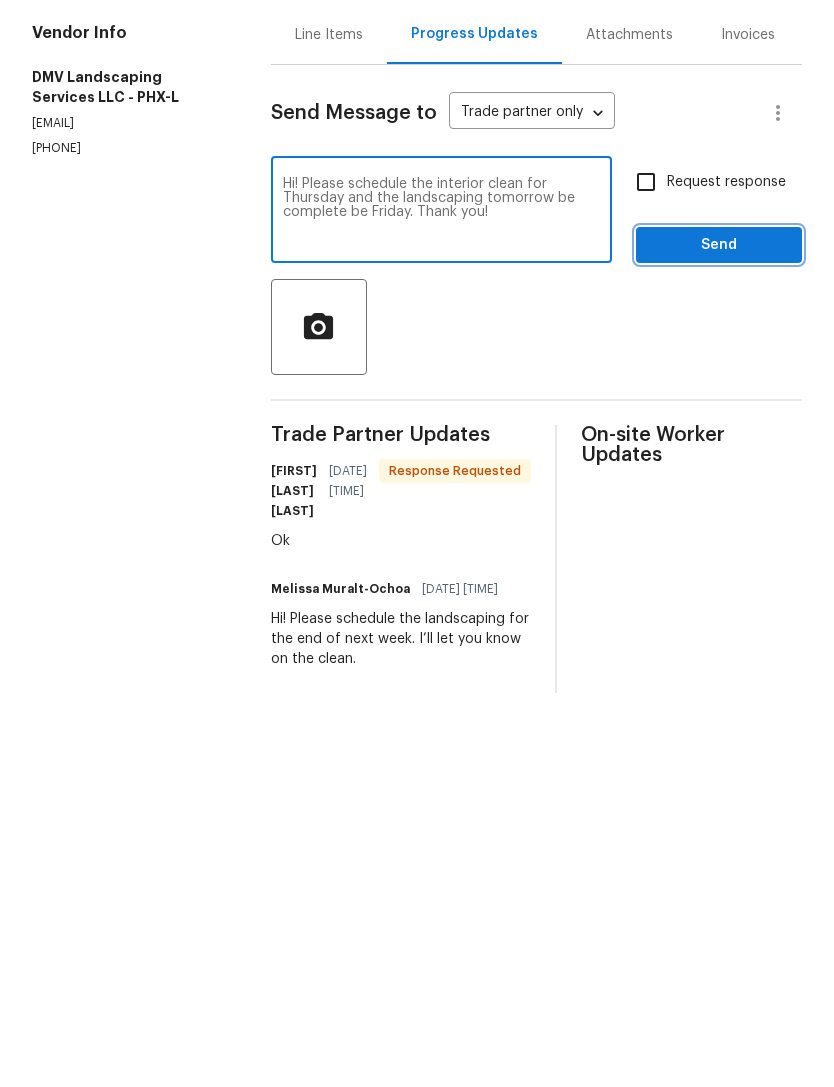click on "Send" at bounding box center (719, 541) 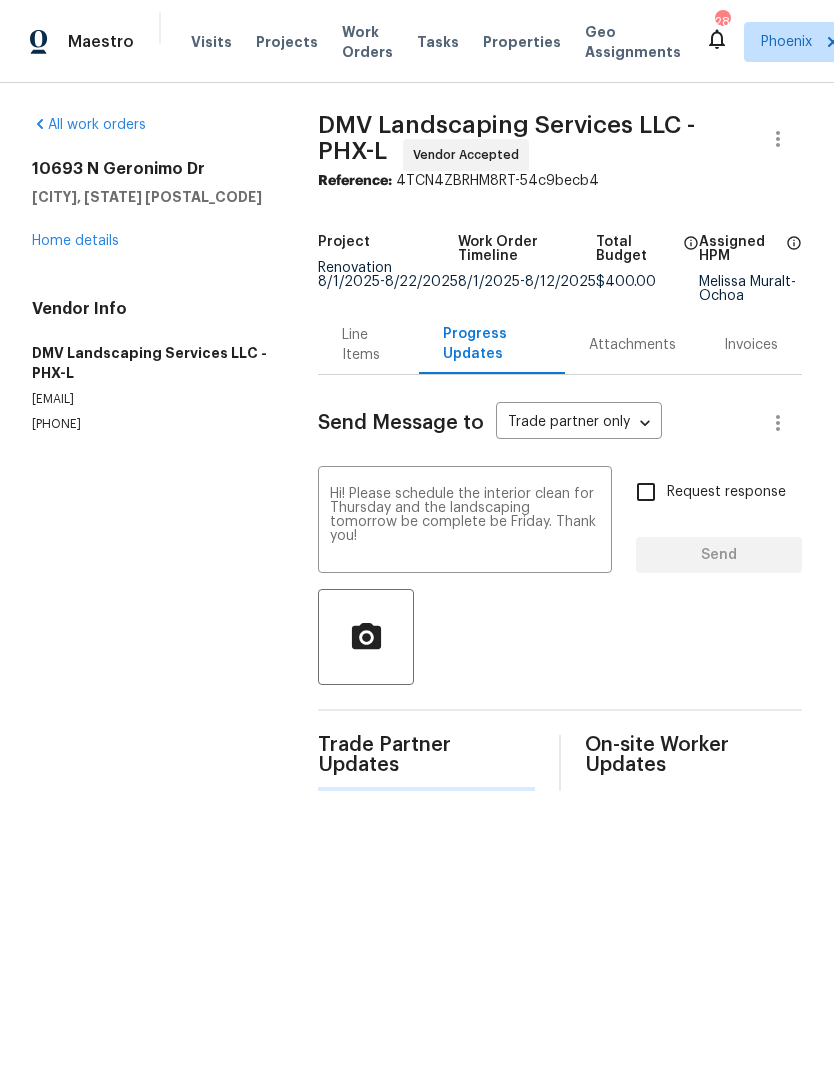 type 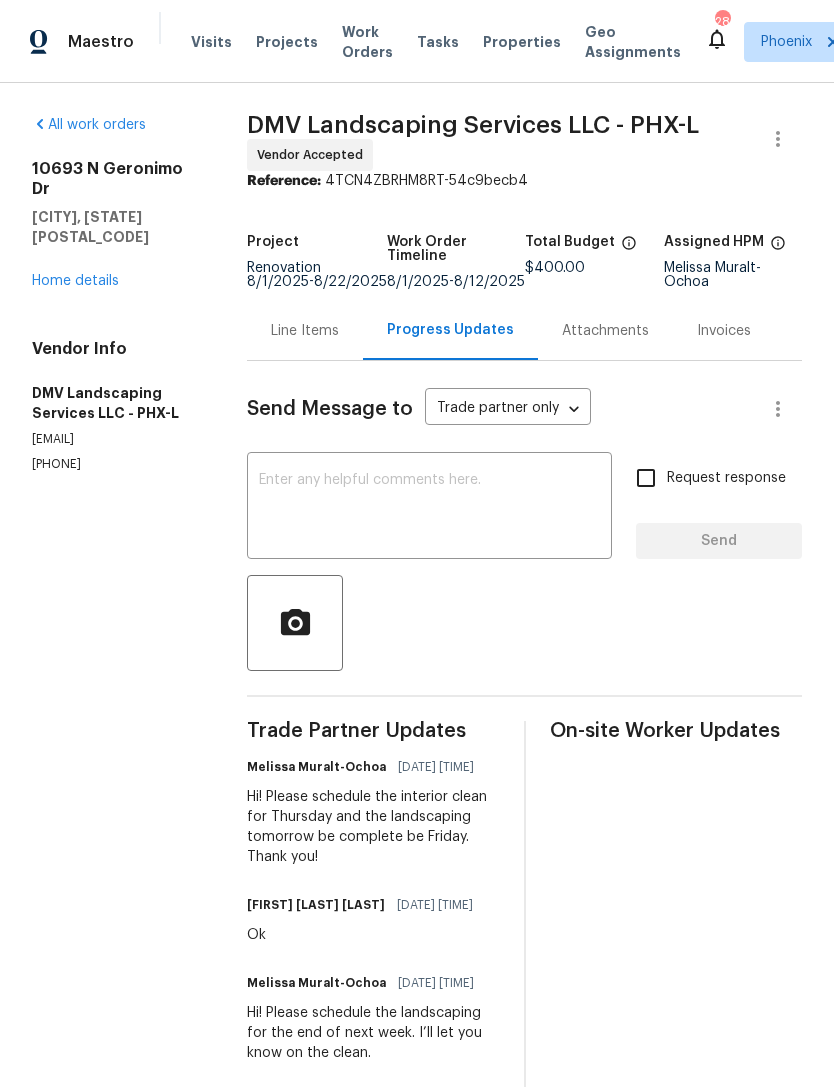 click on "Home details" at bounding box center [75, 281] 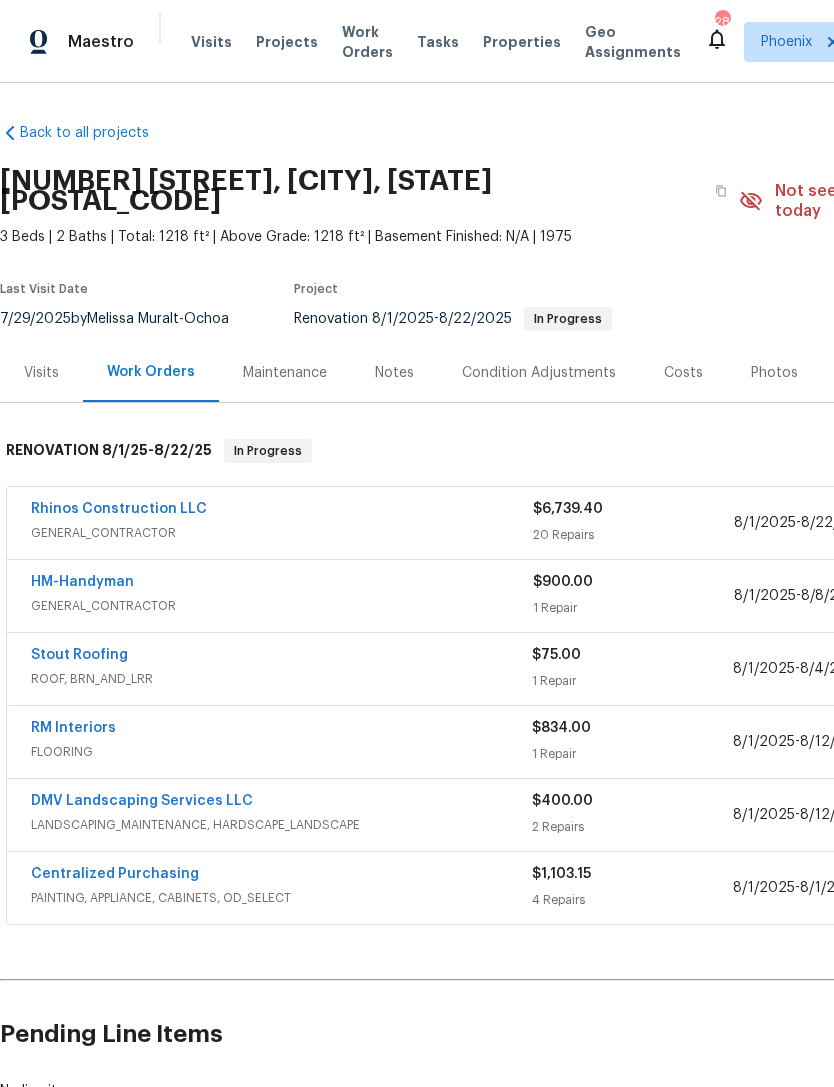 click on "Notes" at bounding box center [394, 373] 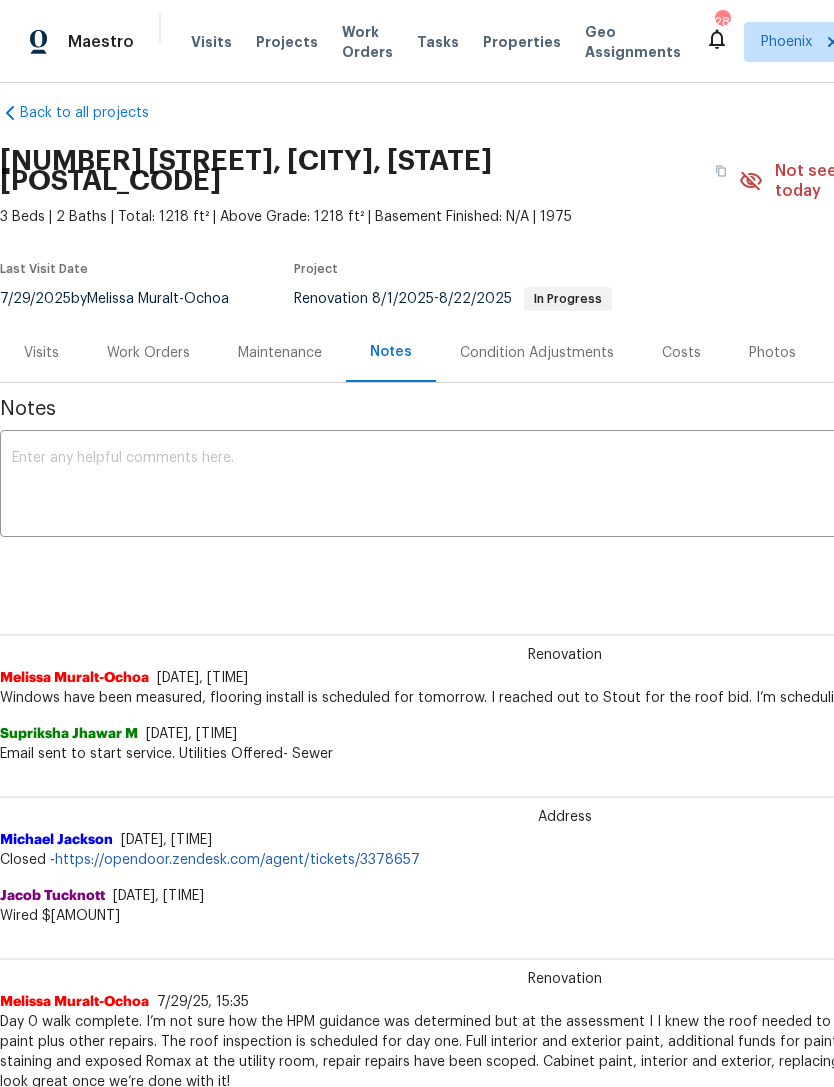 scroll, scrollTop: 17, scrollLeft: 0, axis: vertical 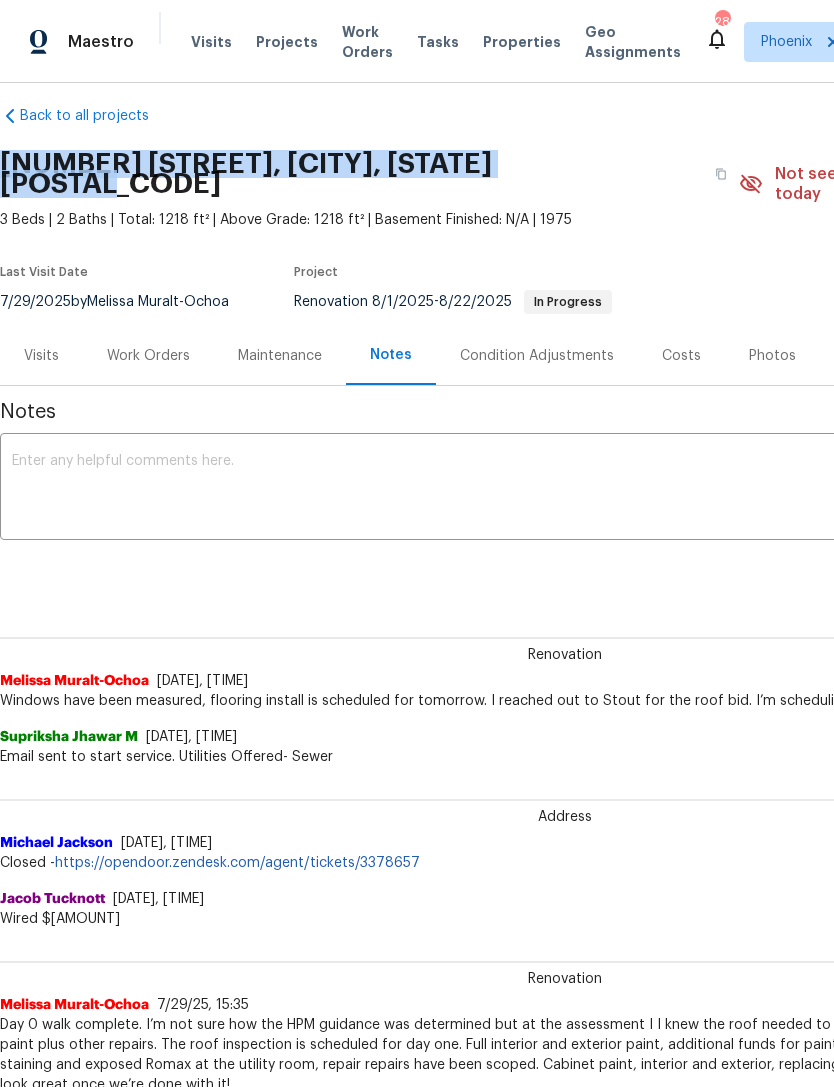 copy on "[NUMBER] [STREET], [CITY], [STATE] [POSTAL_CODE]" 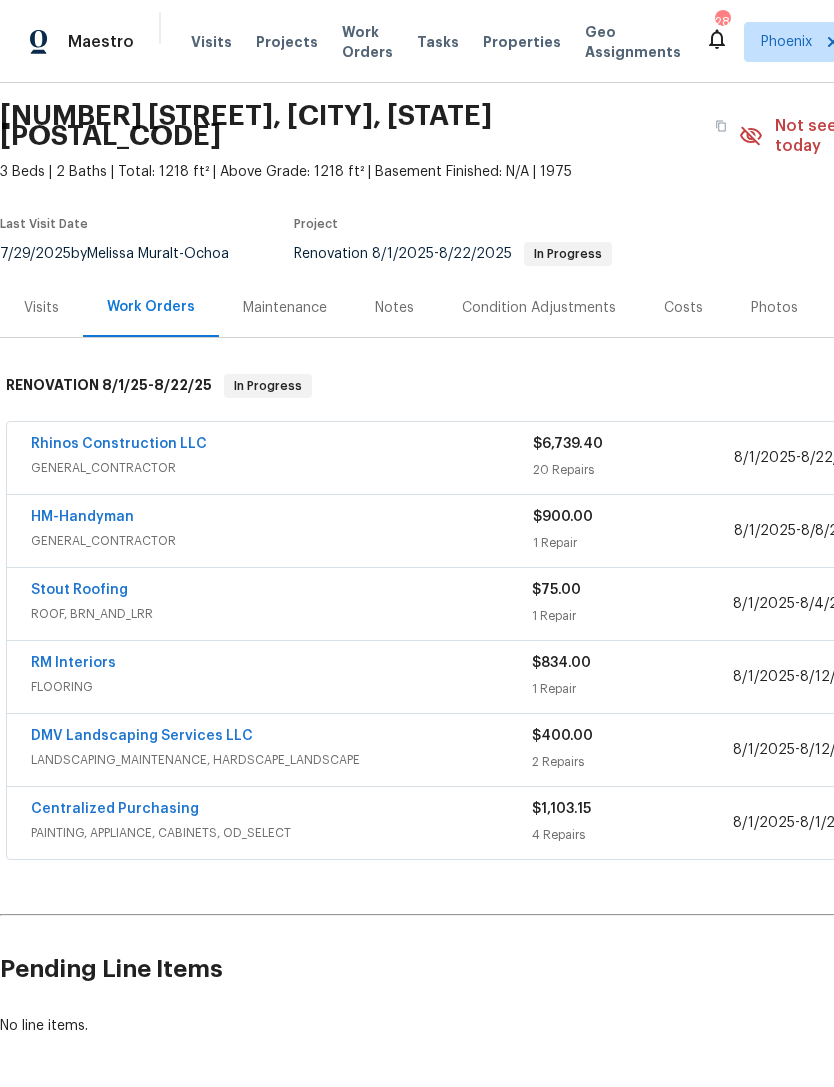 scroll, scrollTop: 65, scrollLeft: 0, axis: vertical 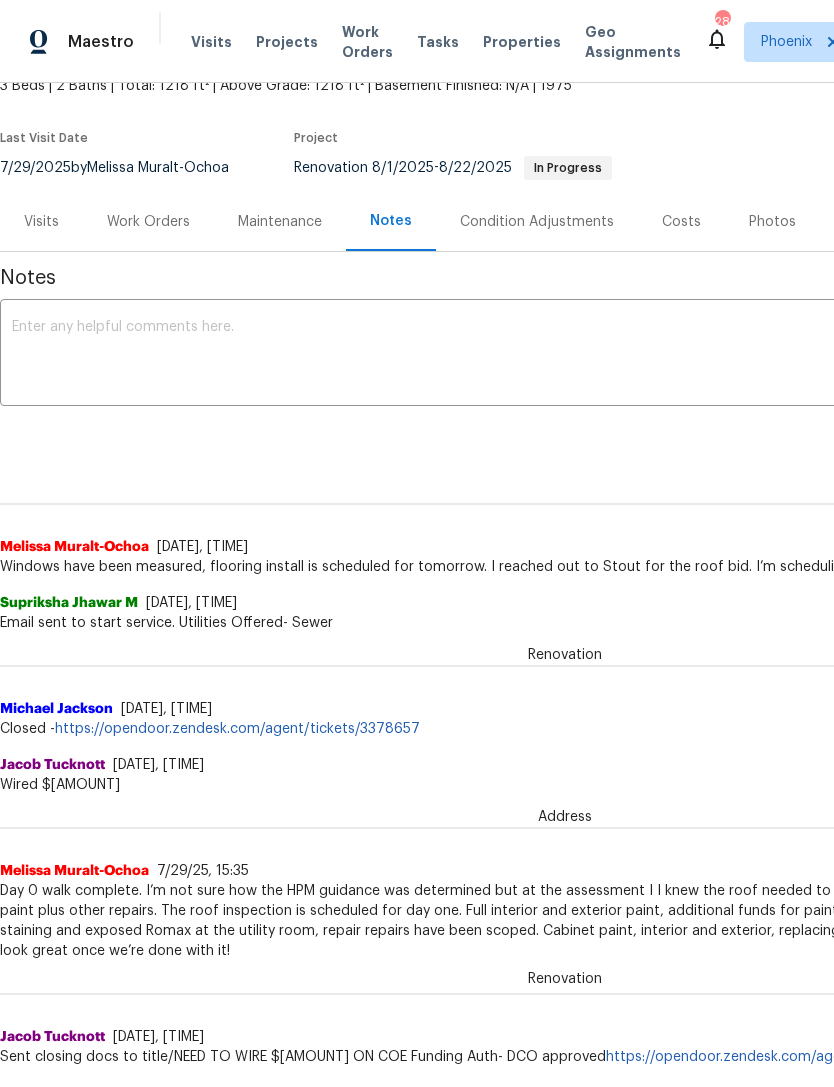 click at bounding box center [565, 355] 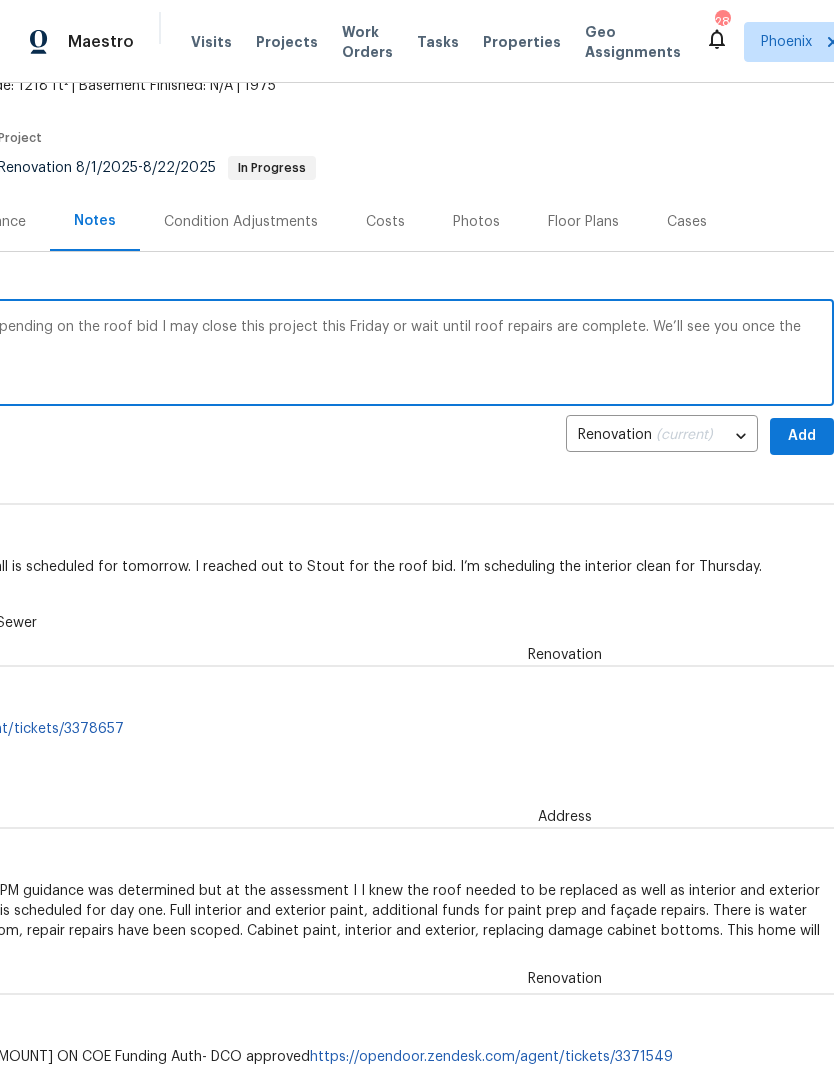 scroll, scrollTop: 151, scrollLeft: 0, axis: vertical 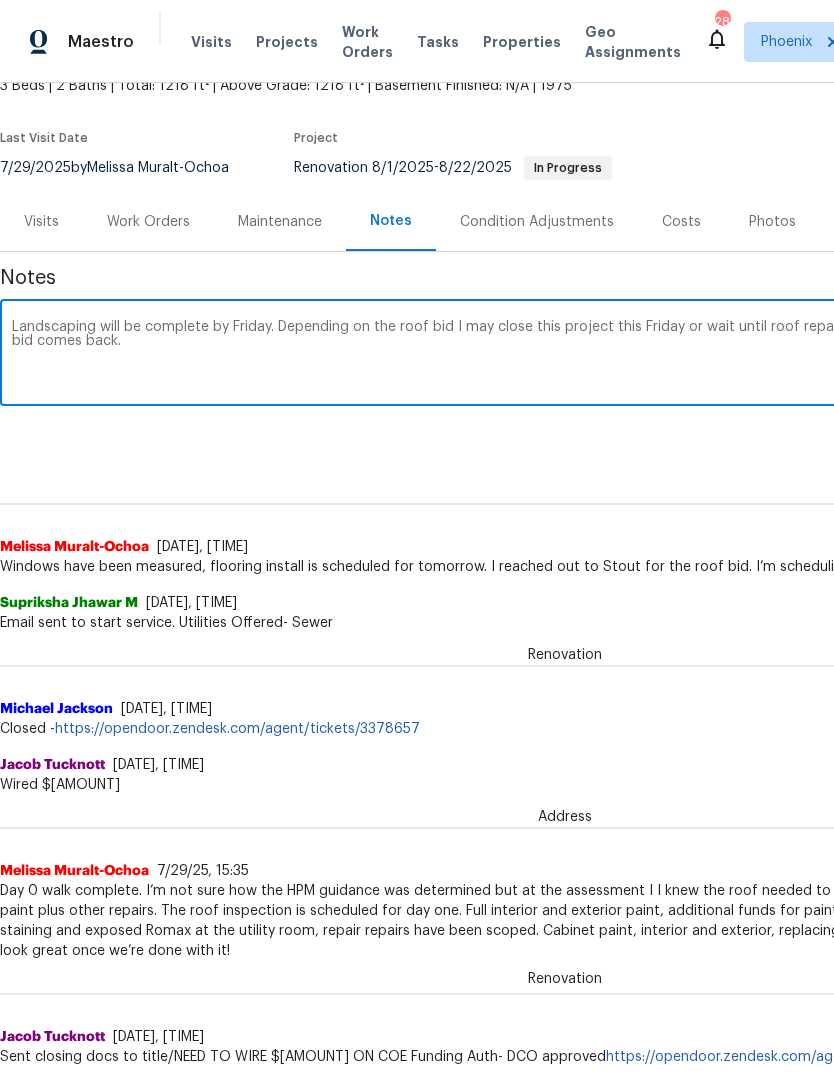 type on "Landscaping will be complete by Friday. Depending on the roof bid I may close this project this Friday or wait until roof repairs are complete. We’ll see you once the bid comes back." 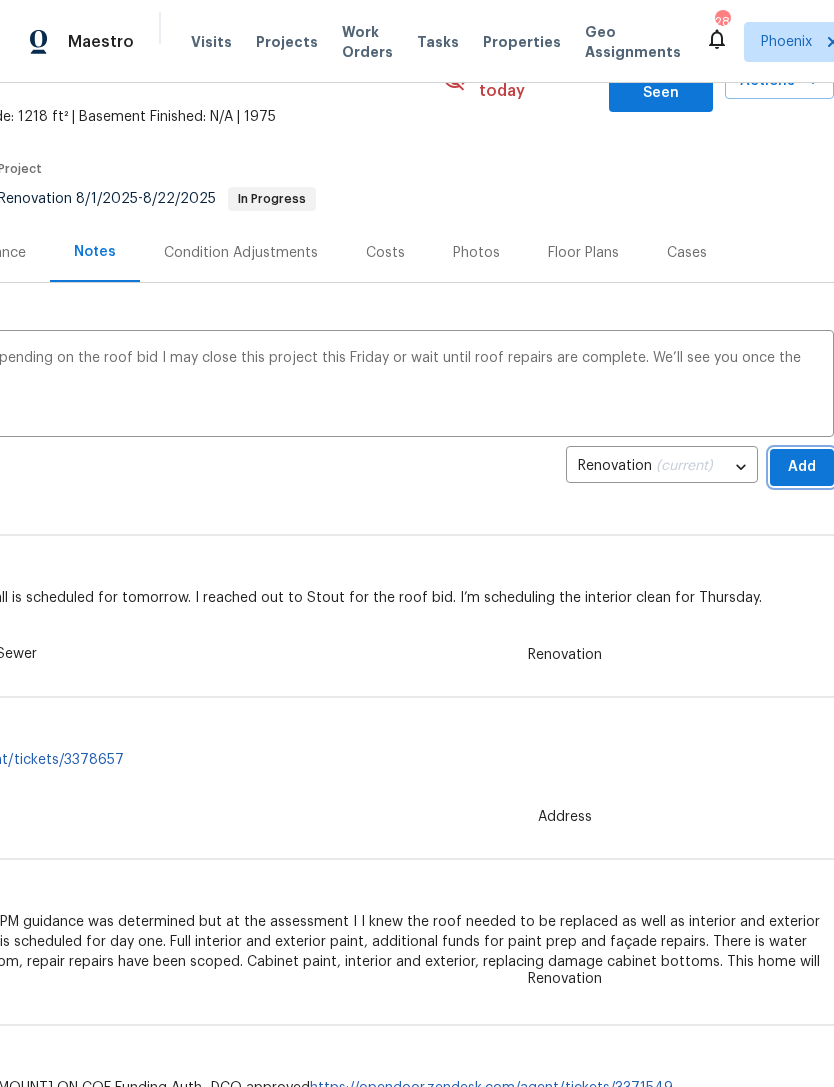 click on "Add" at bounding box center [802, 467] 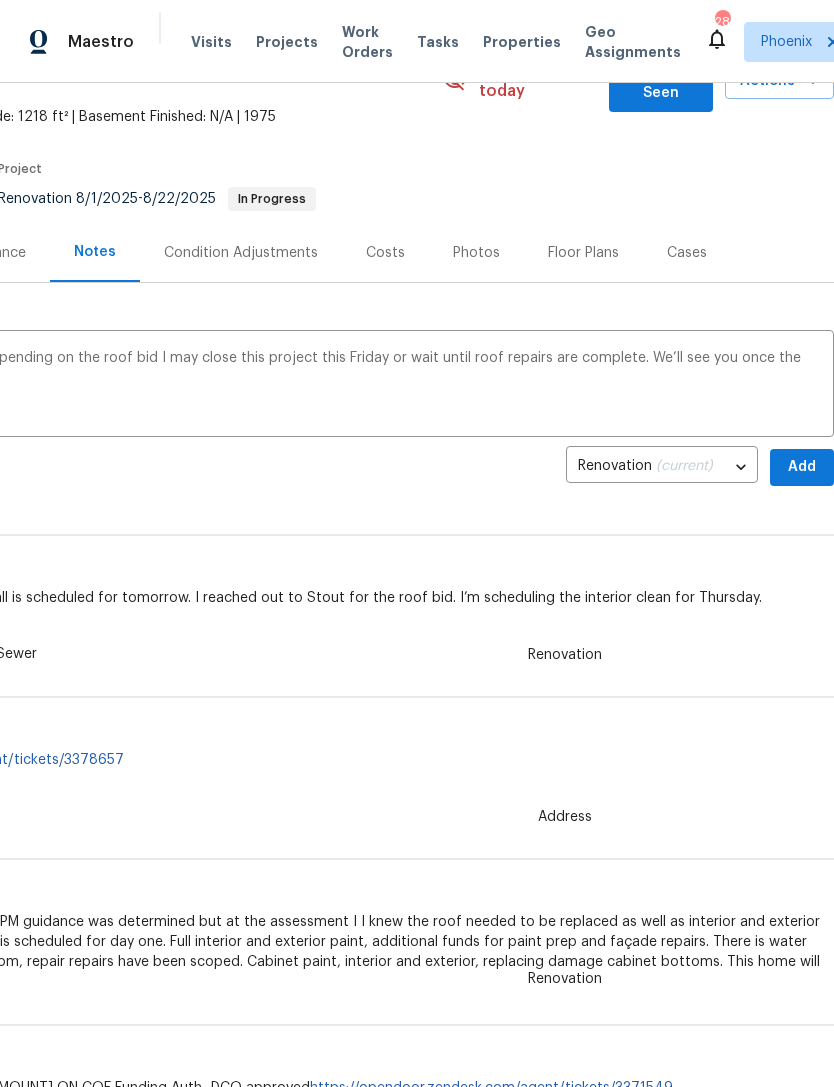 scroll, scrollTop: 119, scrollLeft: 296, axis: both 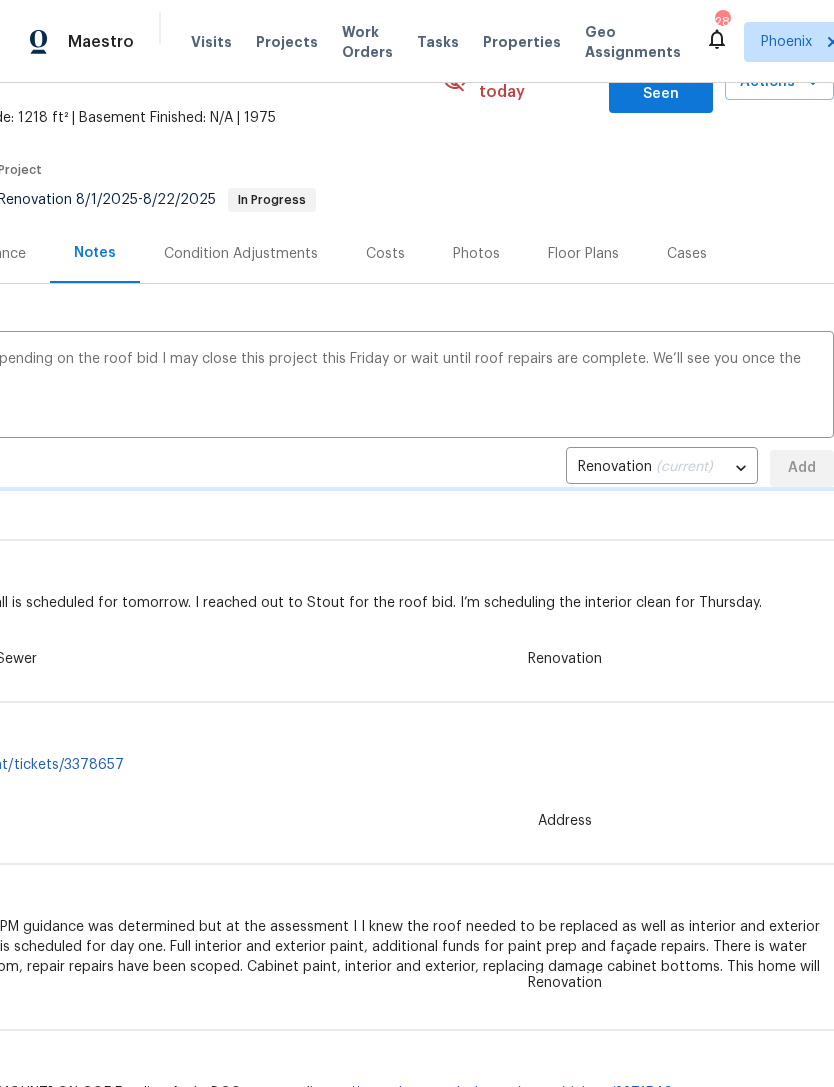 type 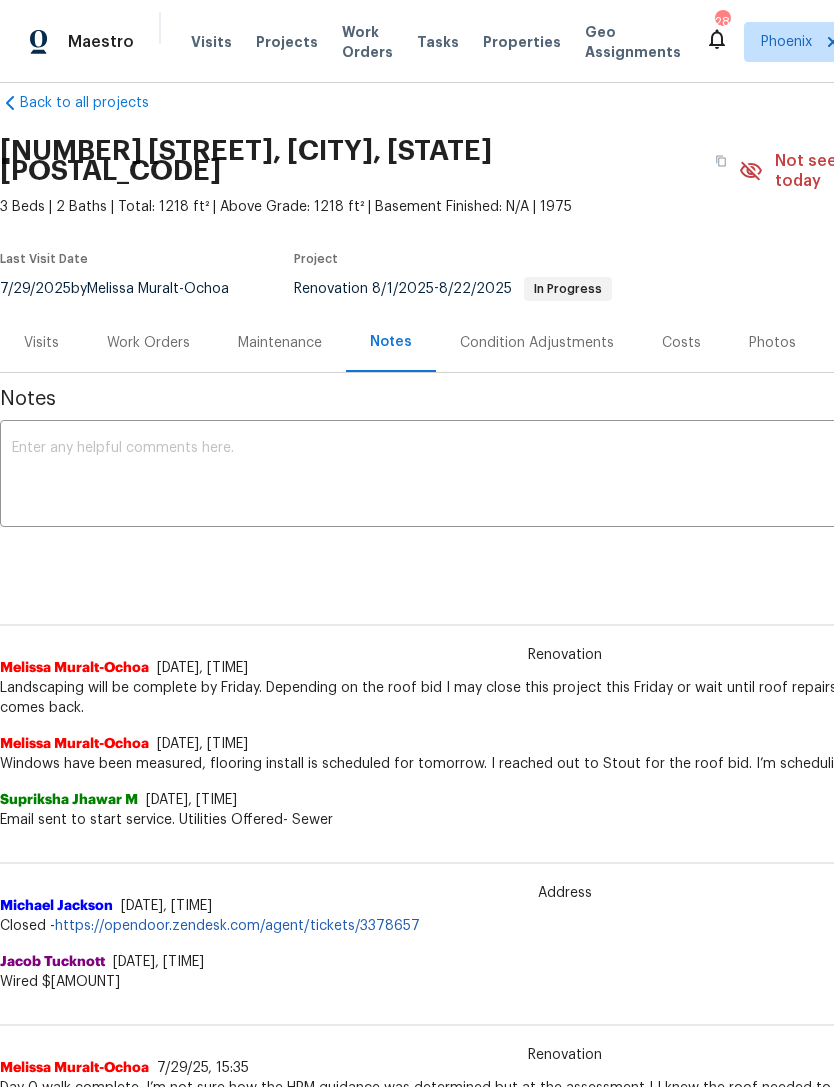 scroll, scrollTop: 1, scrollLeft: 3, axis: both 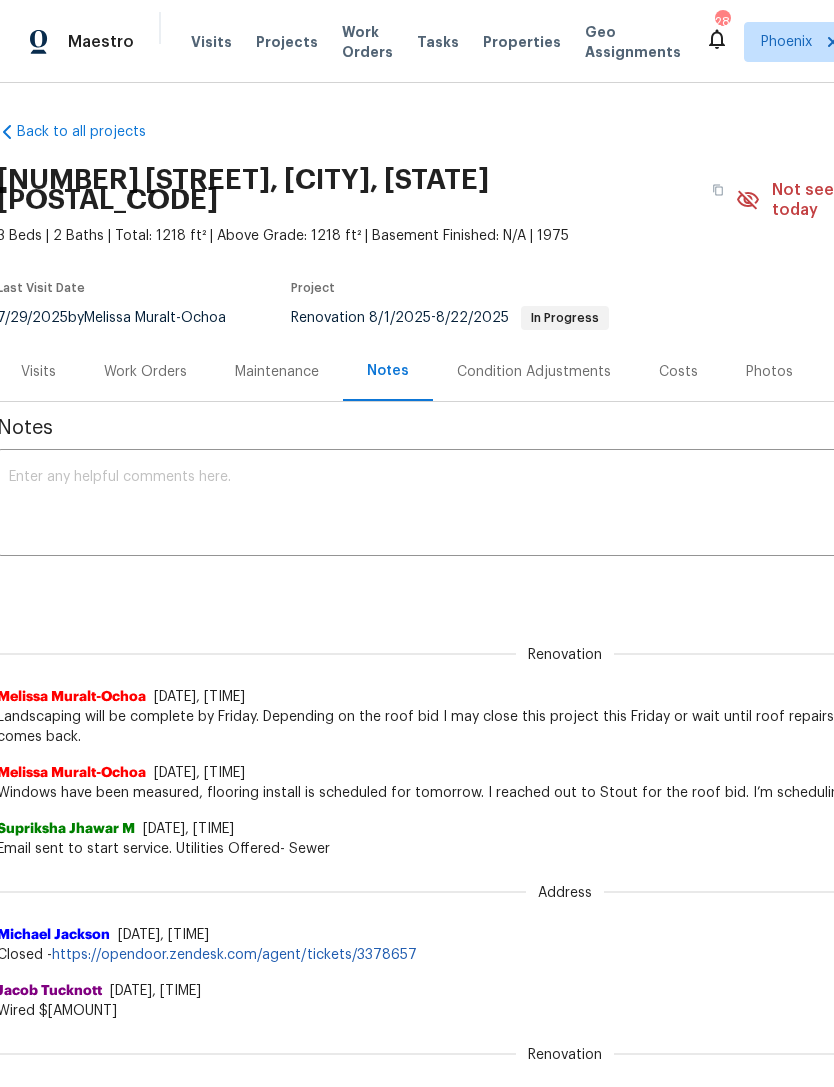 click on "Work Orders" at bounding box center (145, 372) 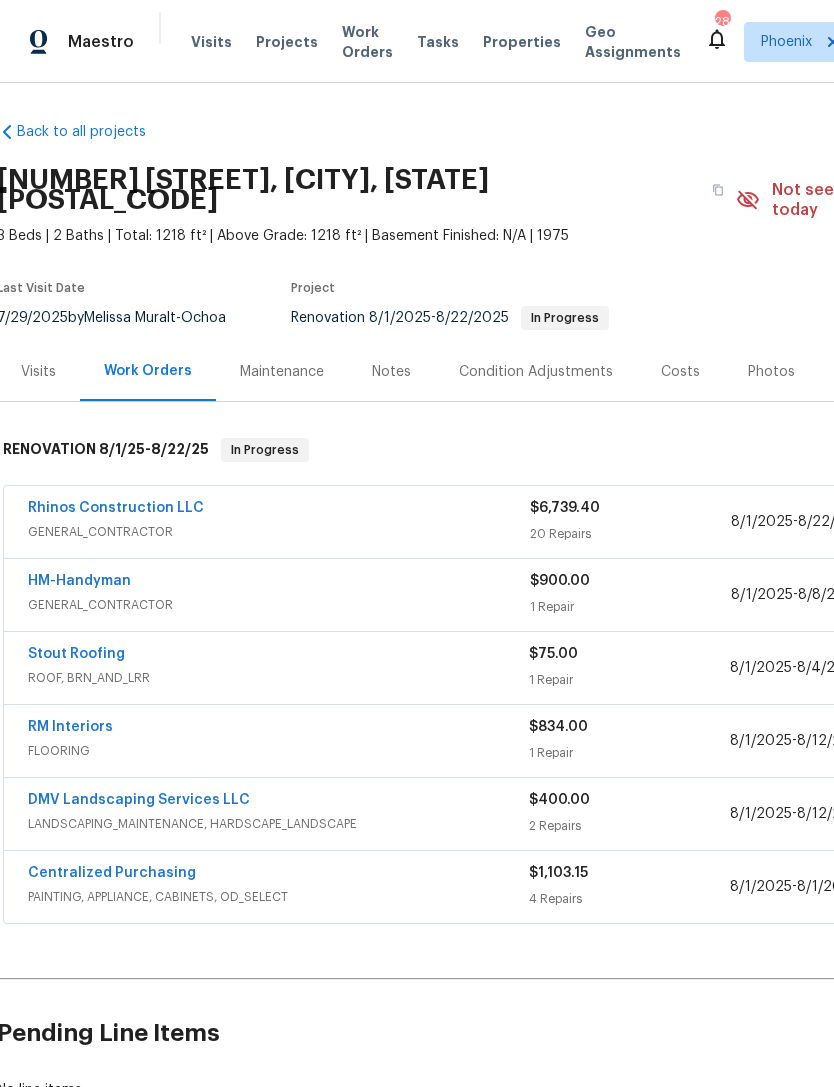 click on "Notes" at bounding box center (391, 372) 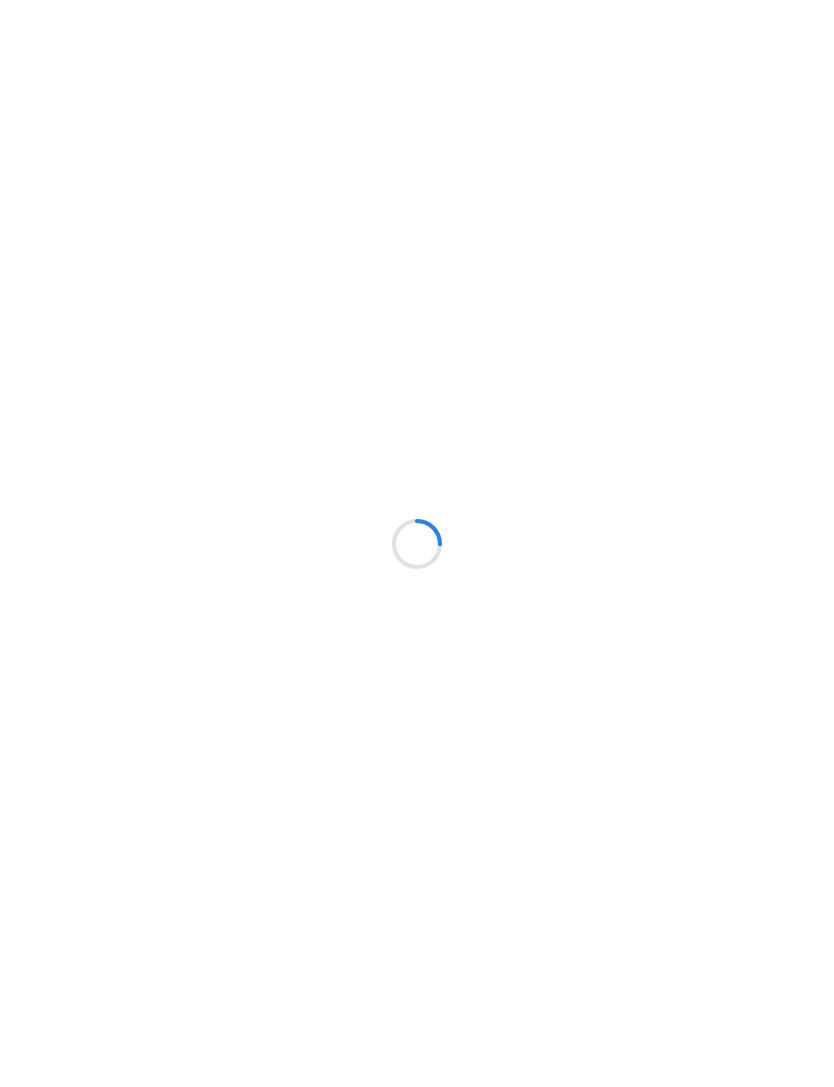 scroll, scrollTop: 0, scrollLeft: 0, axis: both 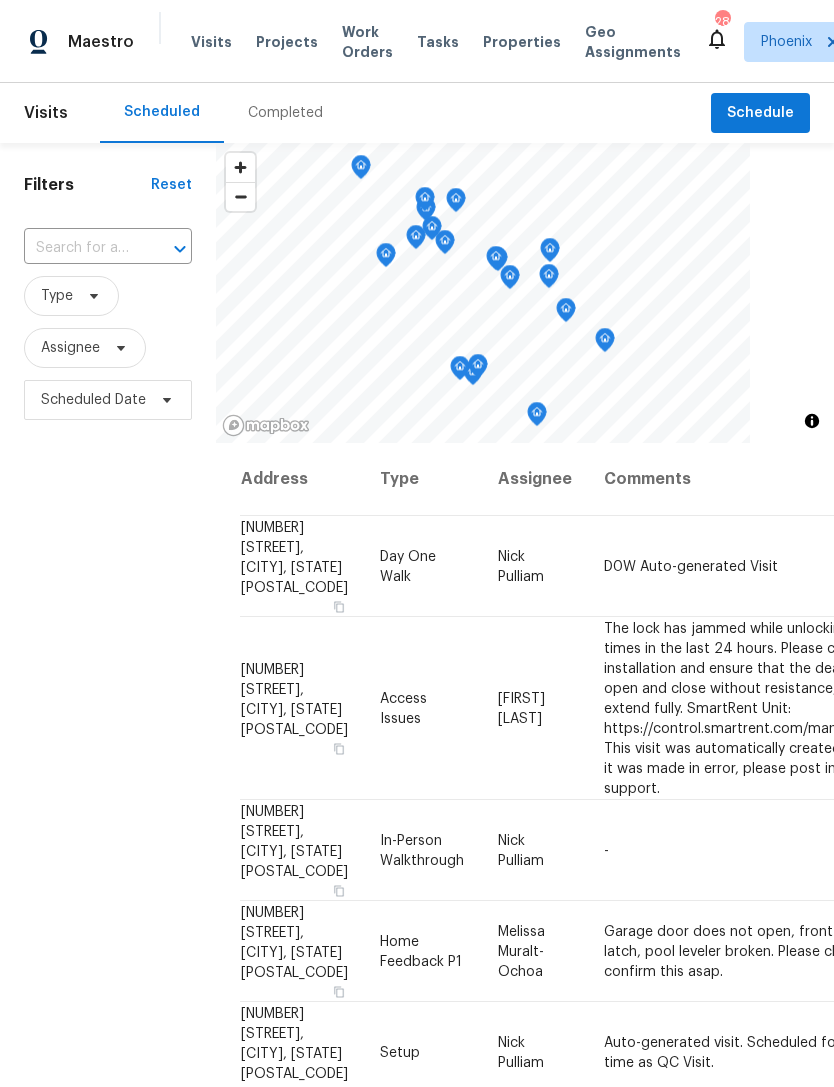 click at bounding box center [80, 248] 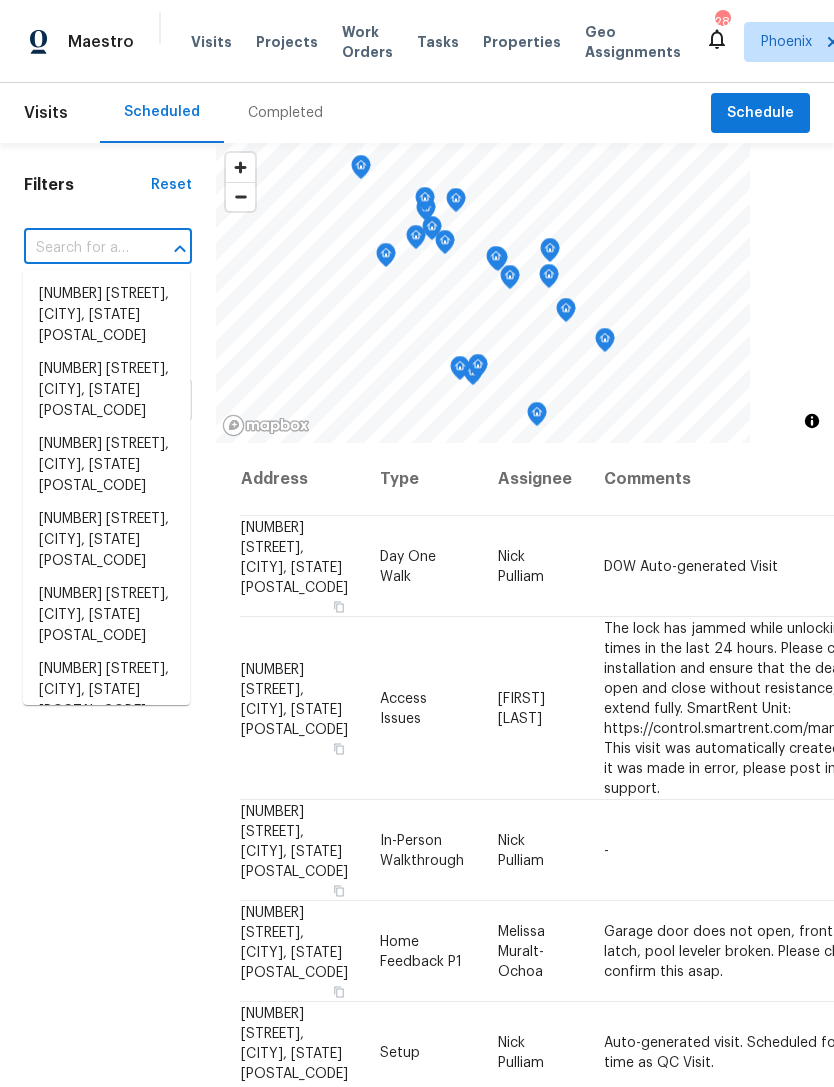 click at bounding box center [80, 248] 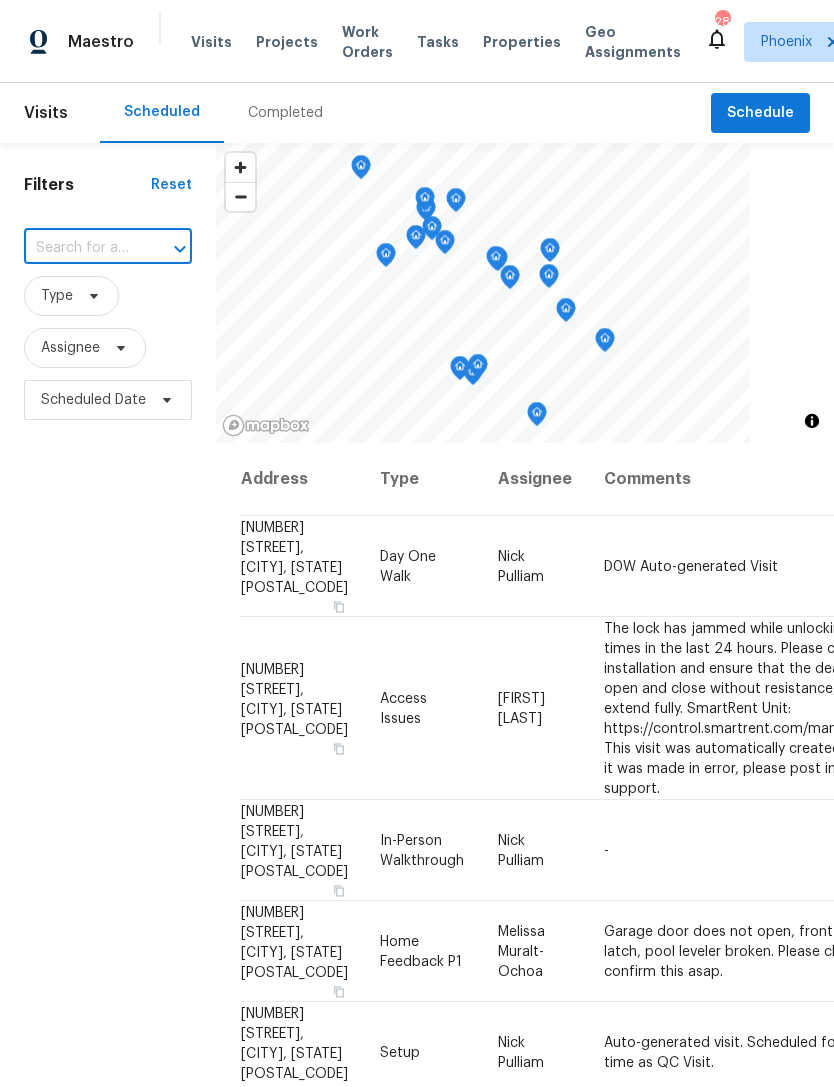 paste on "[NUMBER] [STREET], [CITY], [STATE] [POSTAL_CODE]" 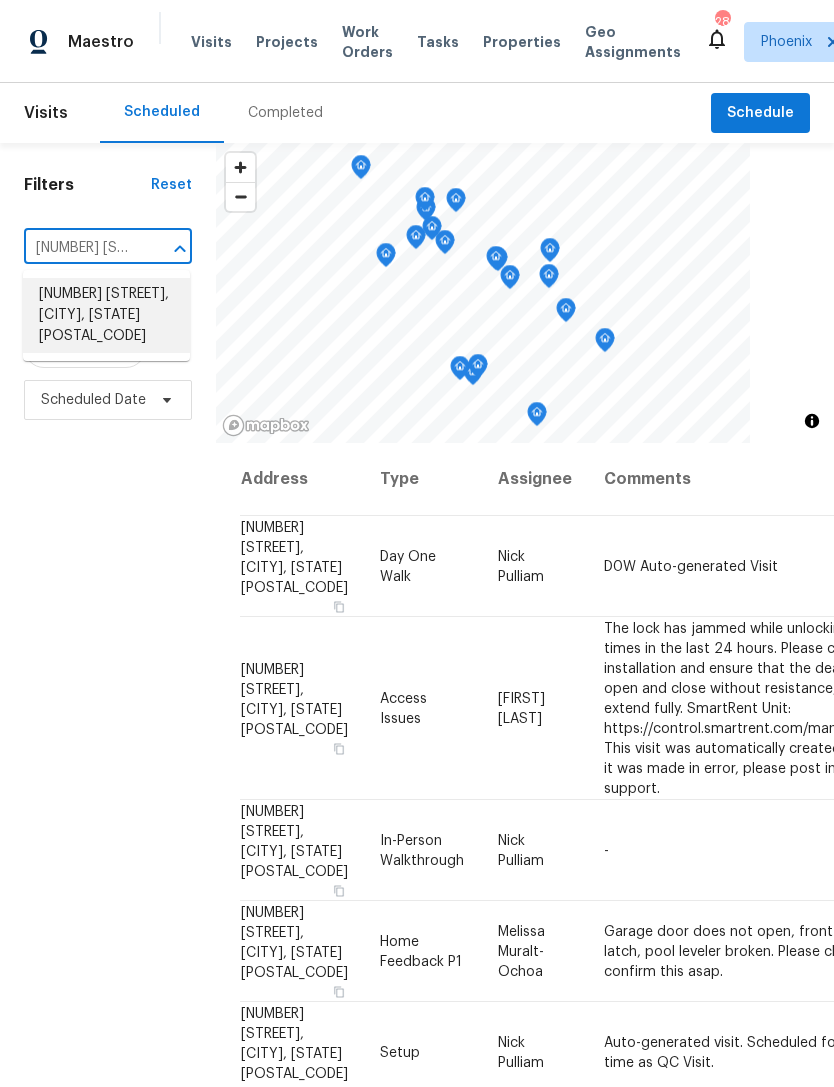 click on "[NUMBER] [STREET], [CITY], [STATE] [POSTAL_CODE]" at bounding box center (106, 315) 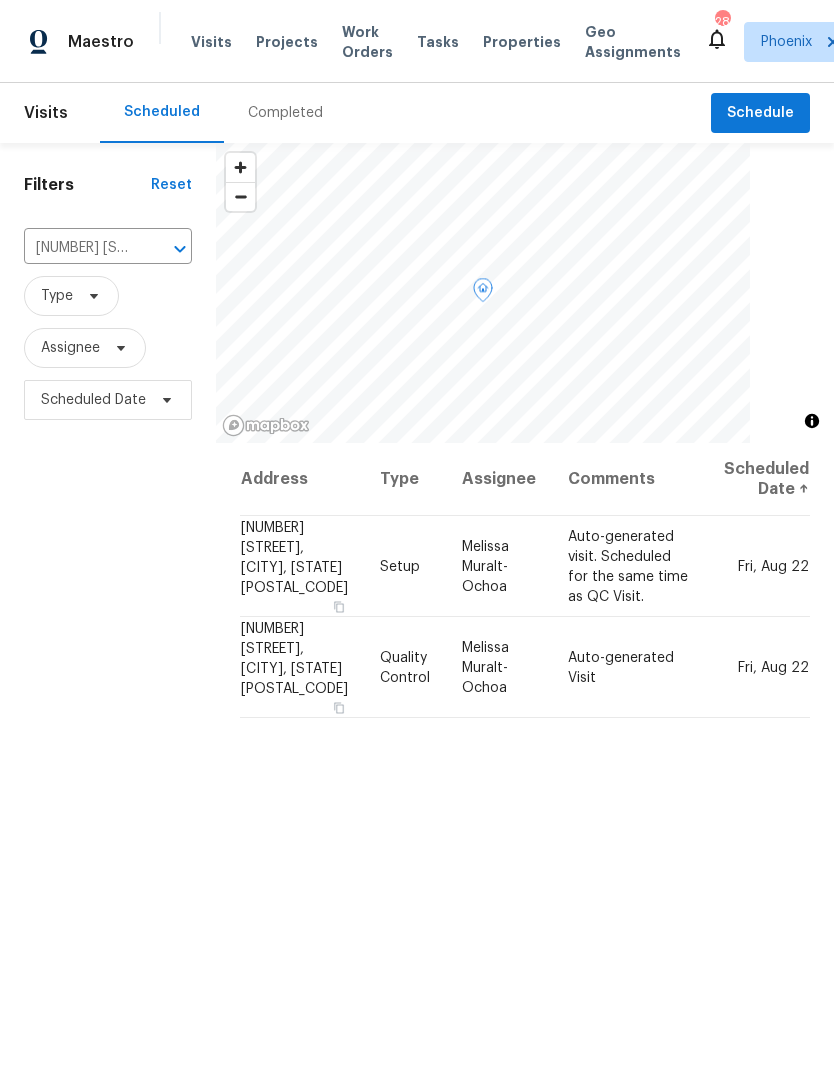 click 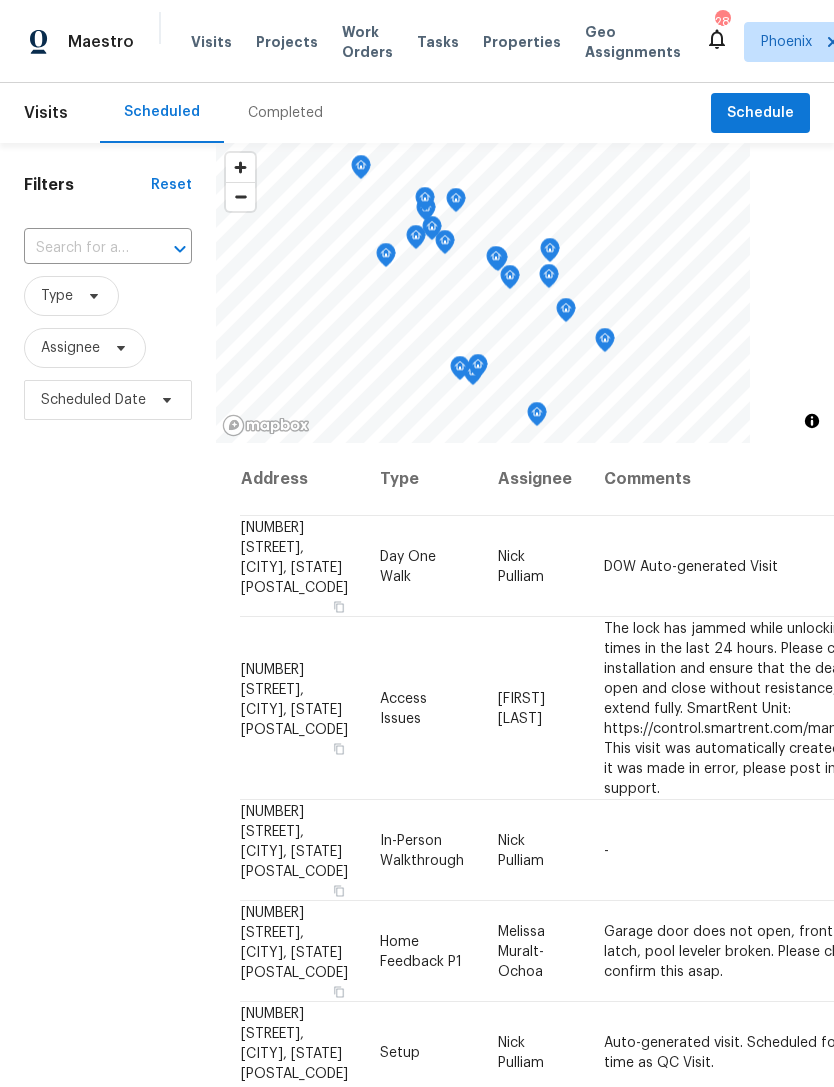 click at bounding box center (80, 248) 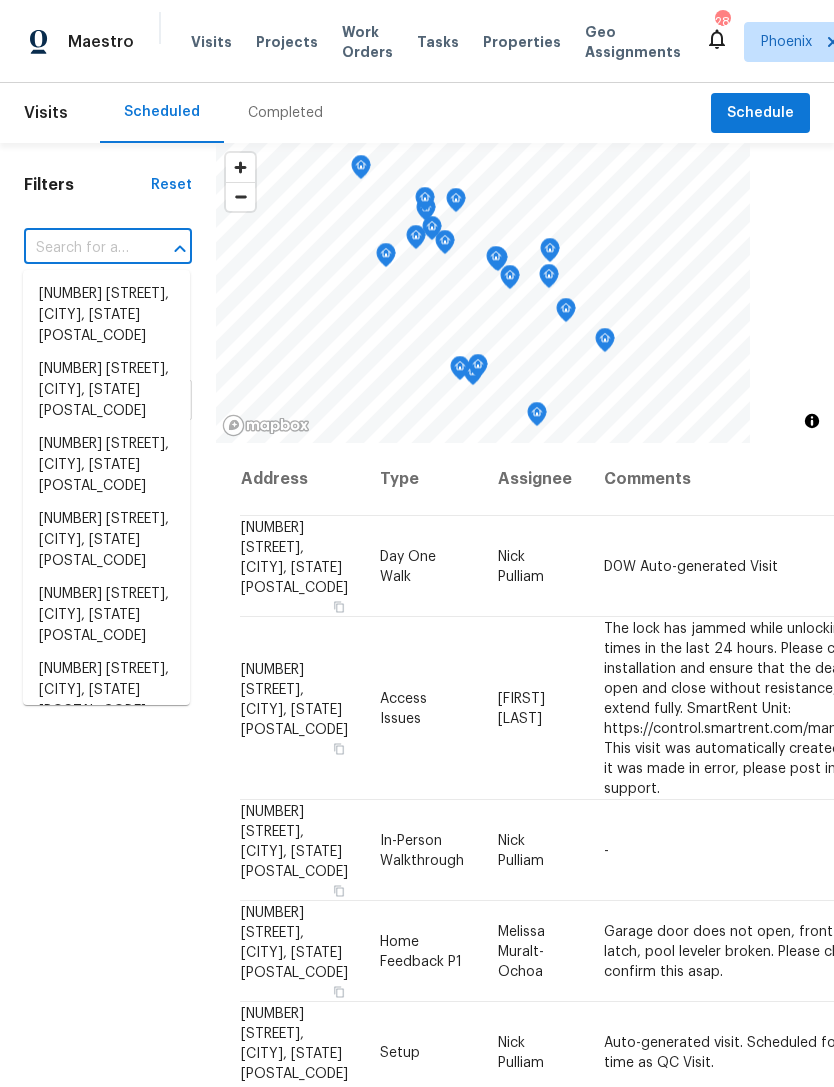 click at bounding box center (80, 248) 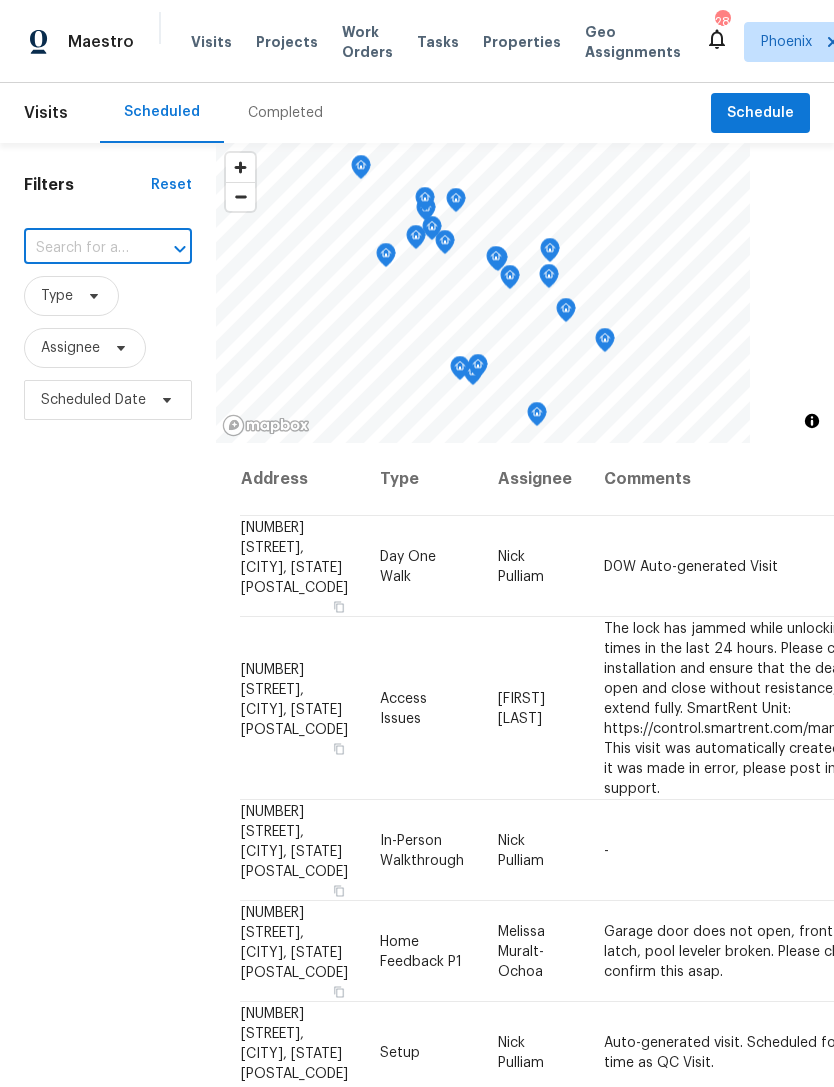 paste on "[NUMBER] [STREET], [CITY], [STATE] [POSTAL_CODE]" 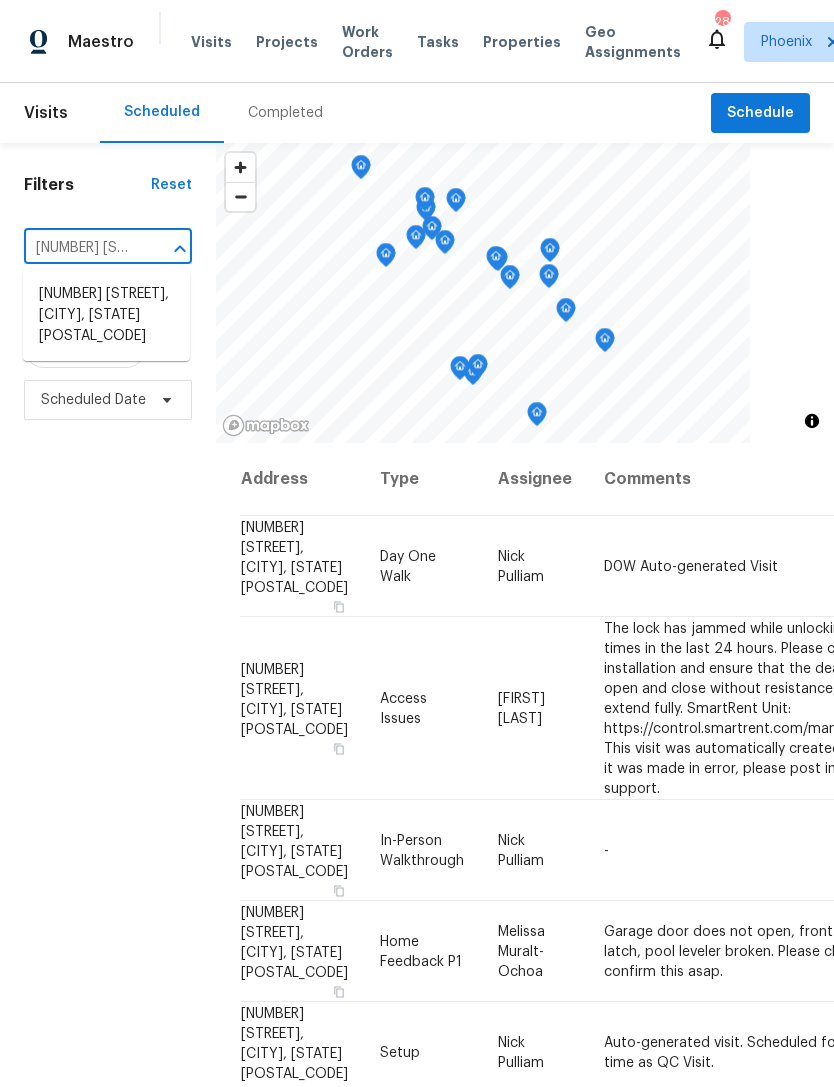 click on "[NUMBER] [STREET], [CITY], [STATE] [POSTAL_CODE]" at bounding box center (106, 315) 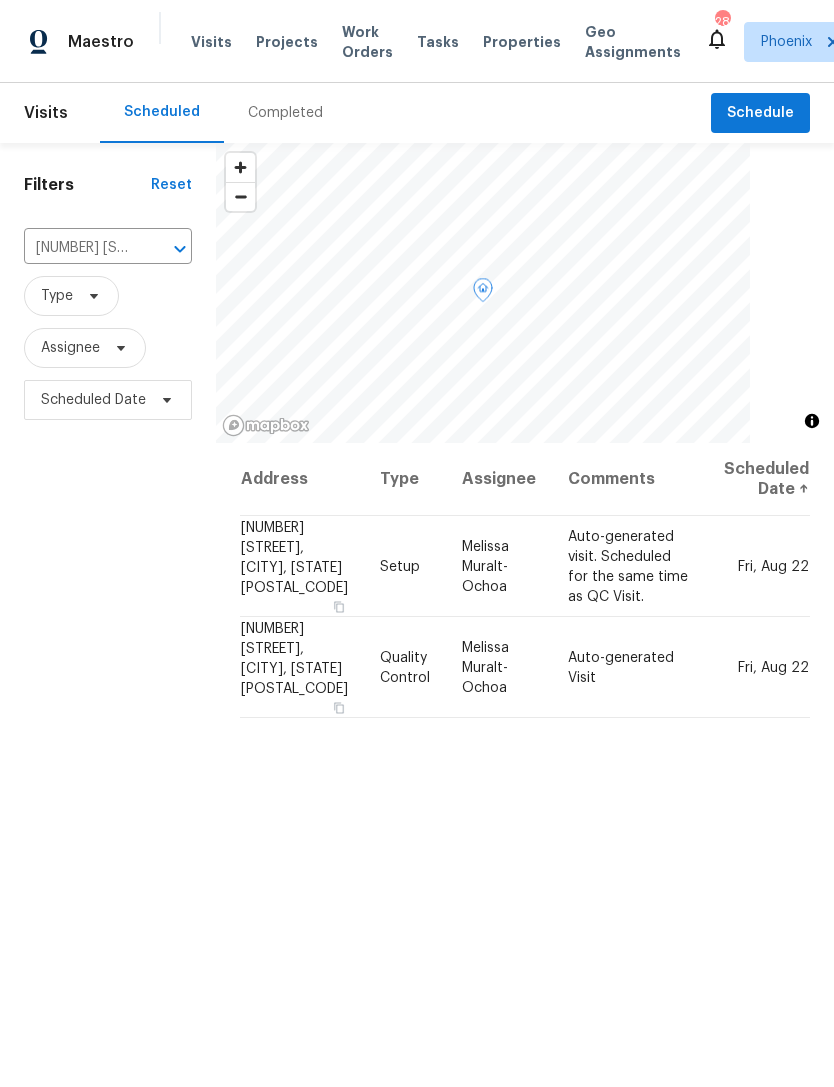 click 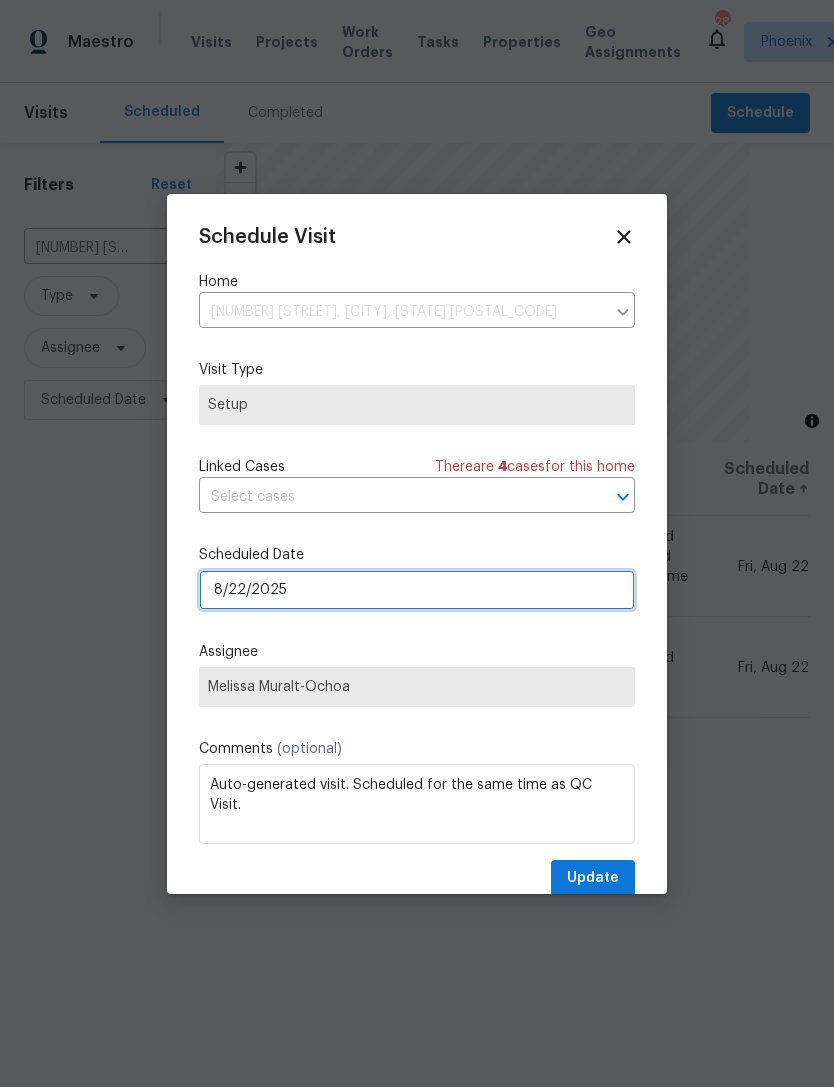 click on "8/22/2025" at bounding box center (417, 590) 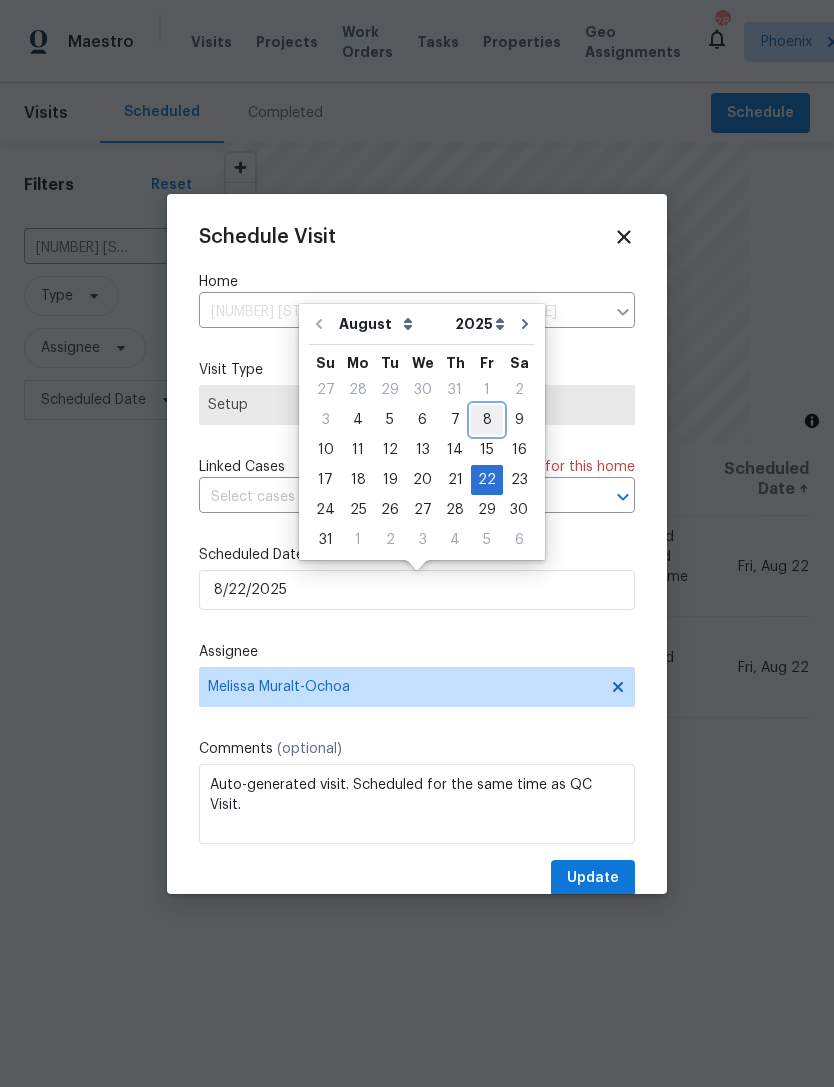 click on "8" at bounding box center [487, 420] 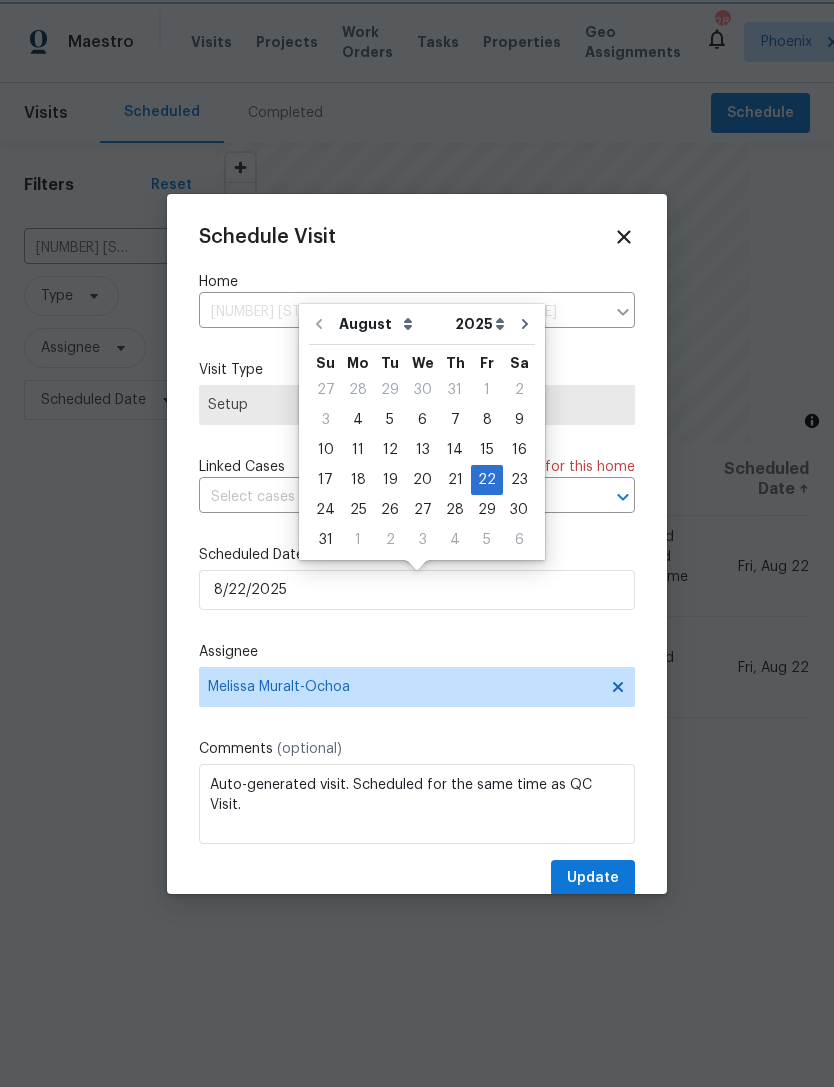type on "8/8/2025" 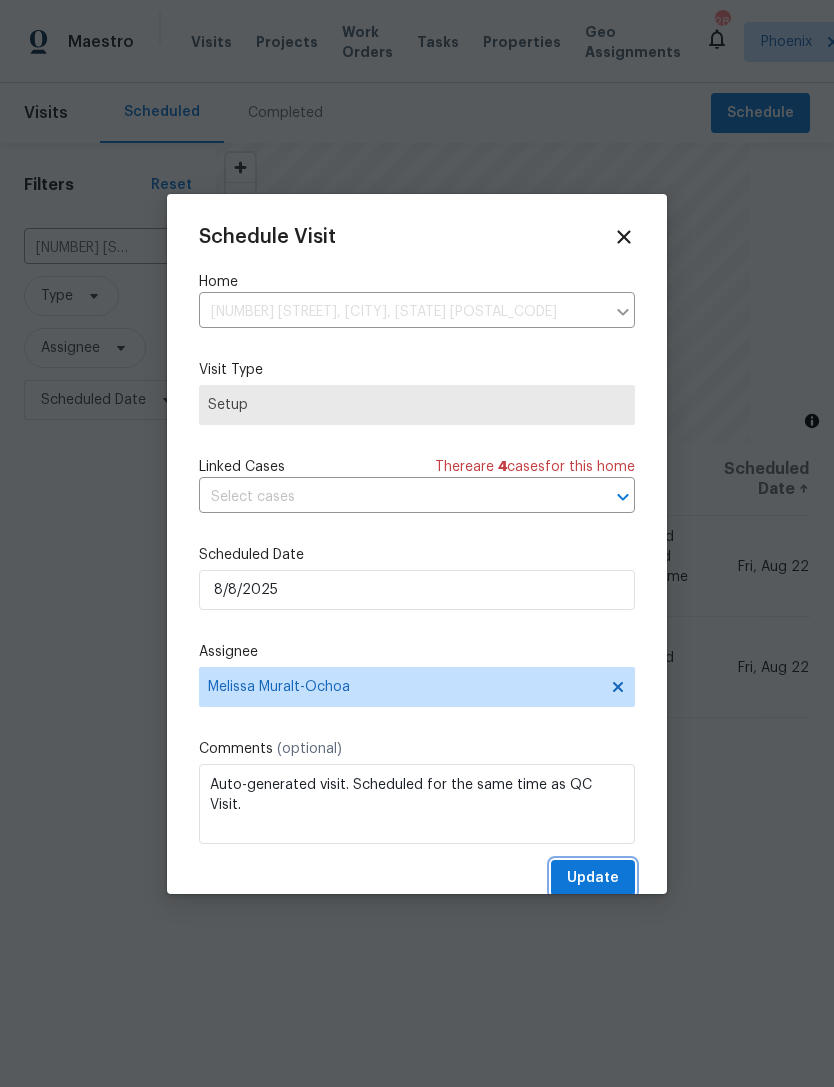 click on "Update" at bounding box center [593, 878] 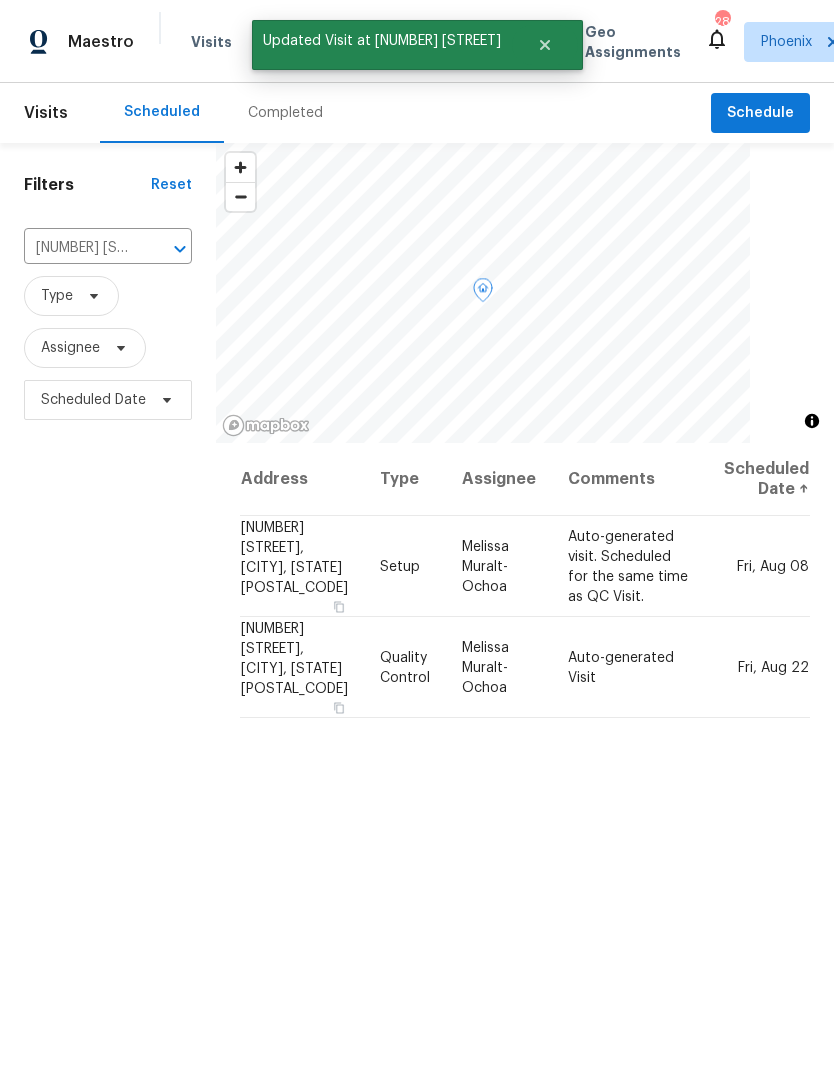 click 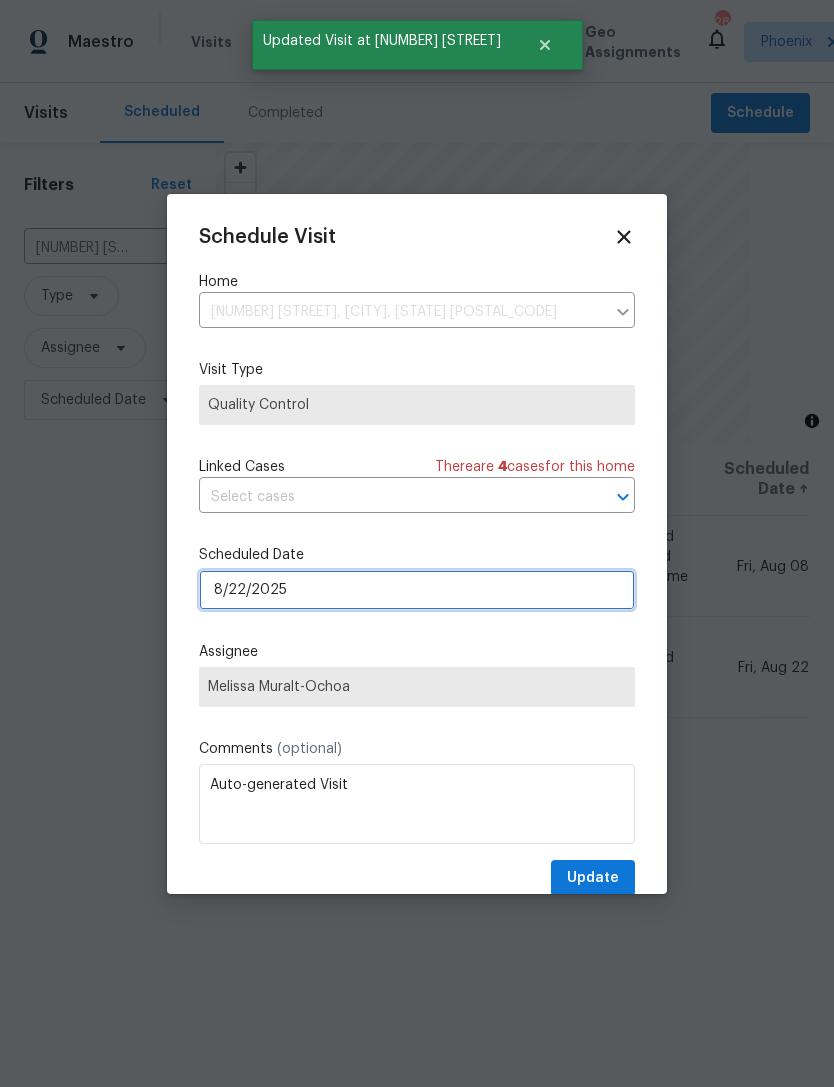 click on "8/22/2025" at bounding box center [417, 590] 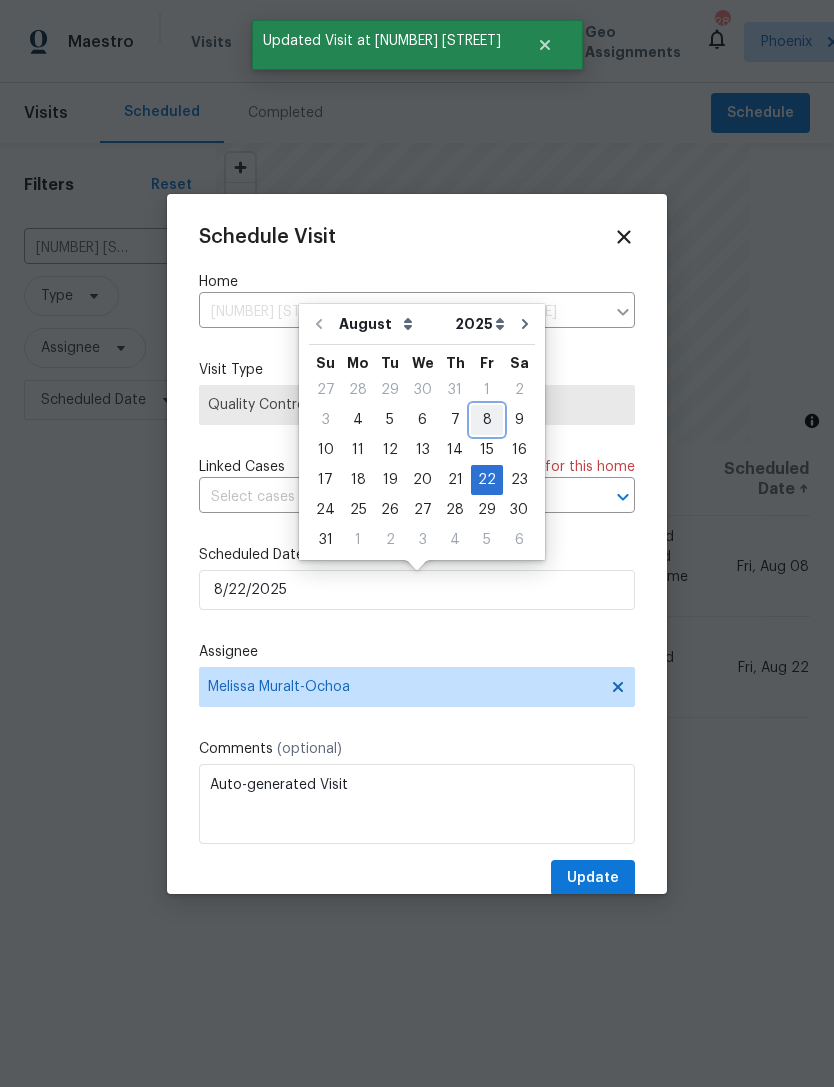 click on "8" at bounding box center [487, 420] 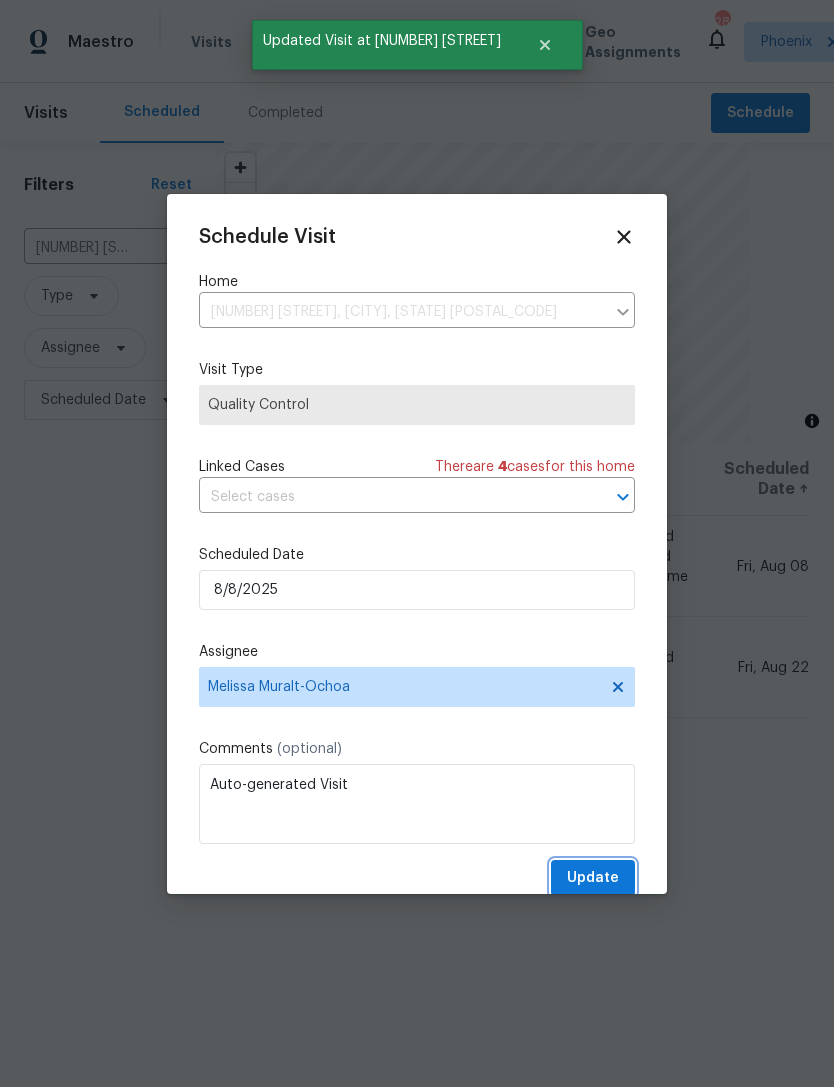click on "Update" at bounding box center (593, 878) 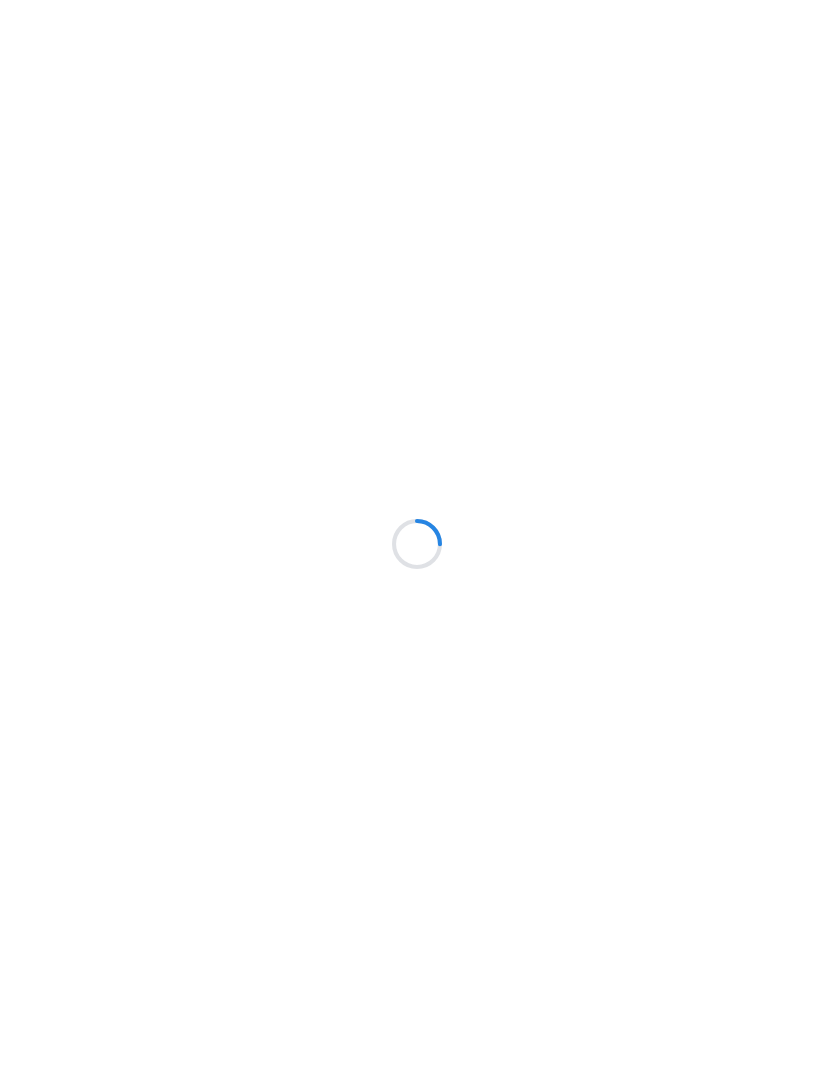 scroll, scrollTop: 0, scrollLeft: 0, axis: both 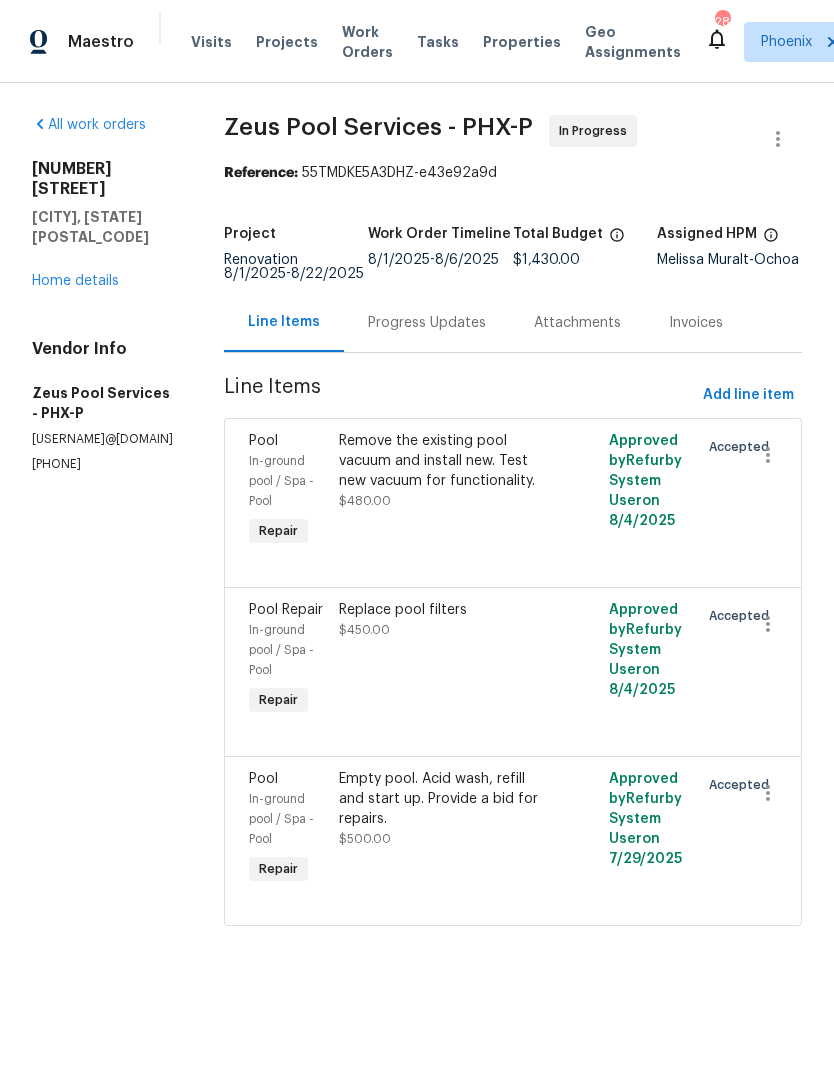 click on "Home details" at bounding box center [75, 281] 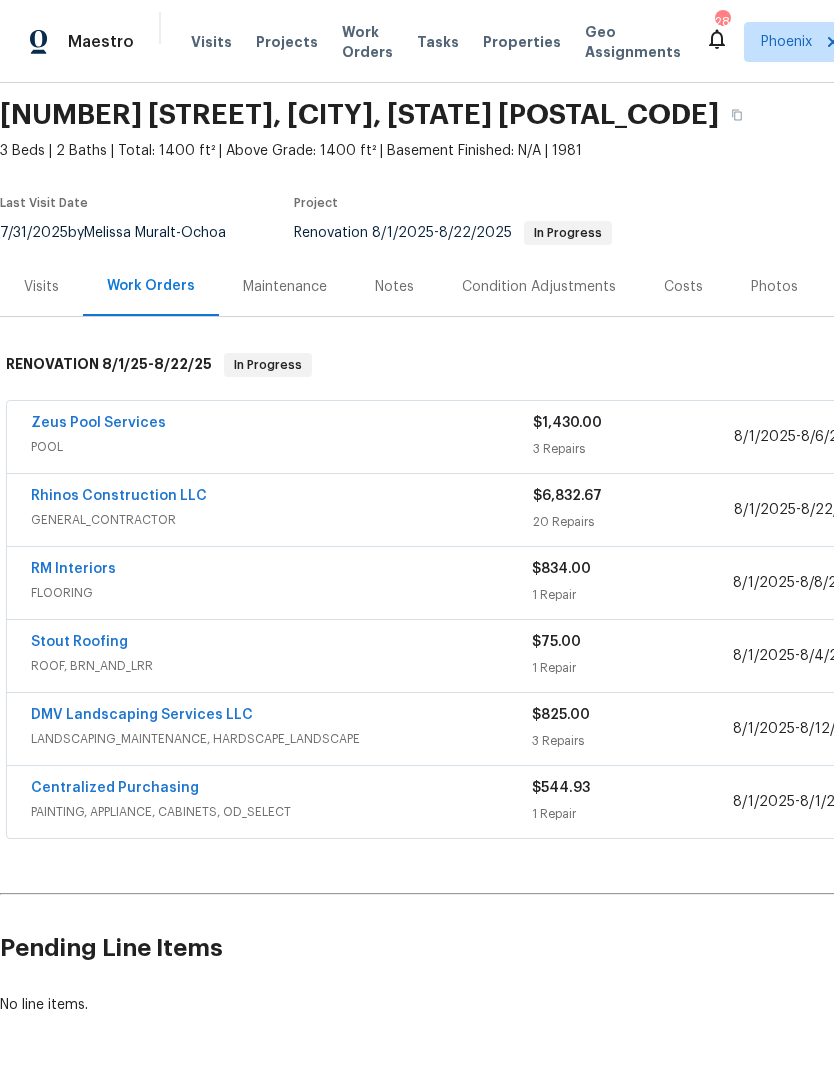 scroll, scrollTop: 65, scrollLeft: 0, axis: vertical 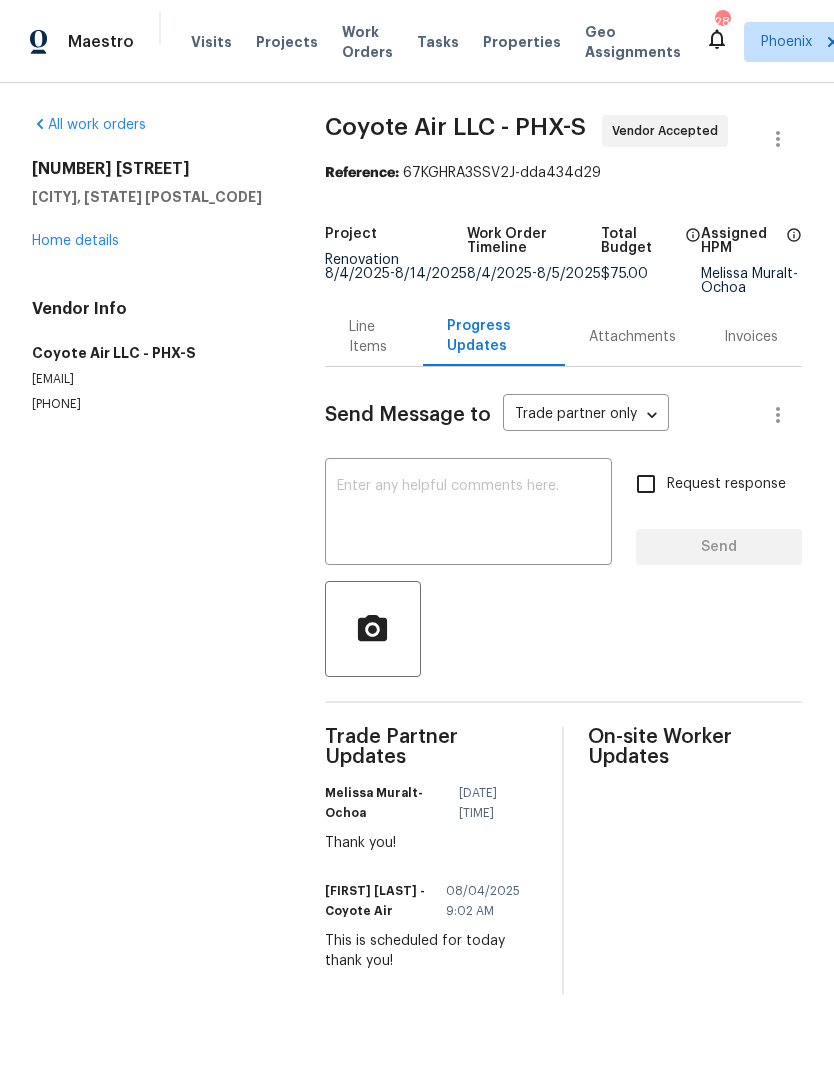 click on "Home details" at bounding box center [75, 241] 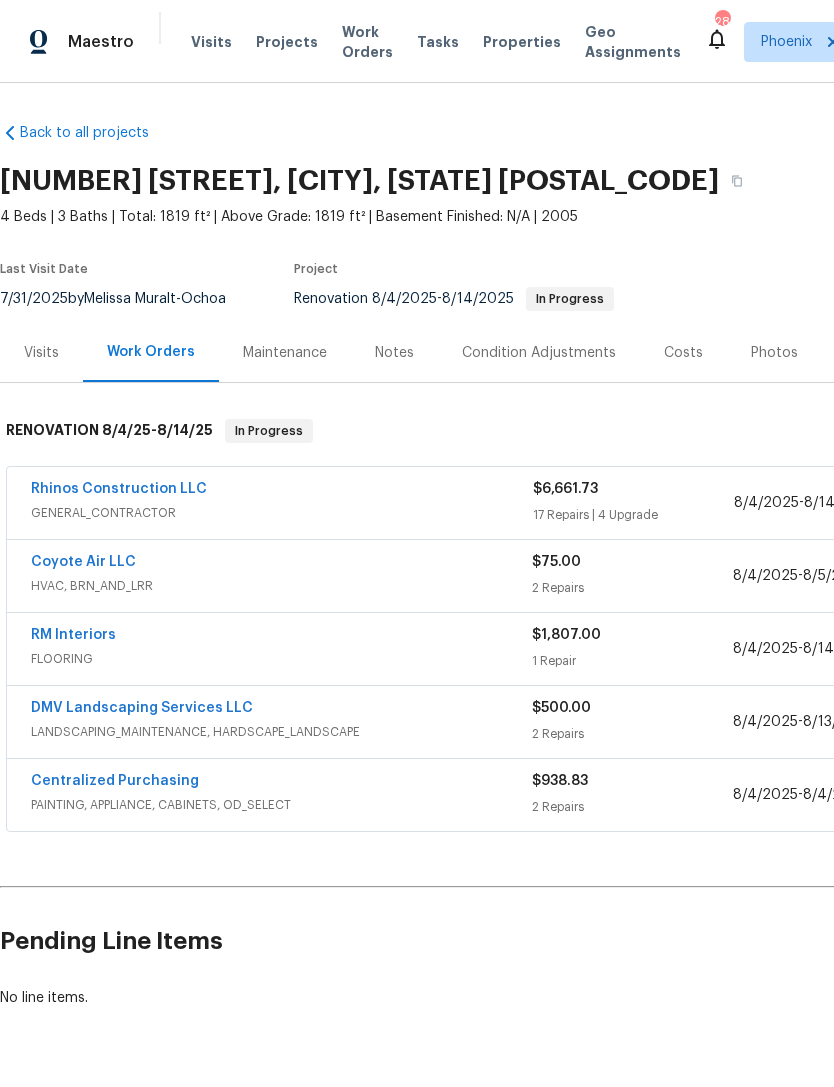 click on "Notes" at bounding box center (394, 353) 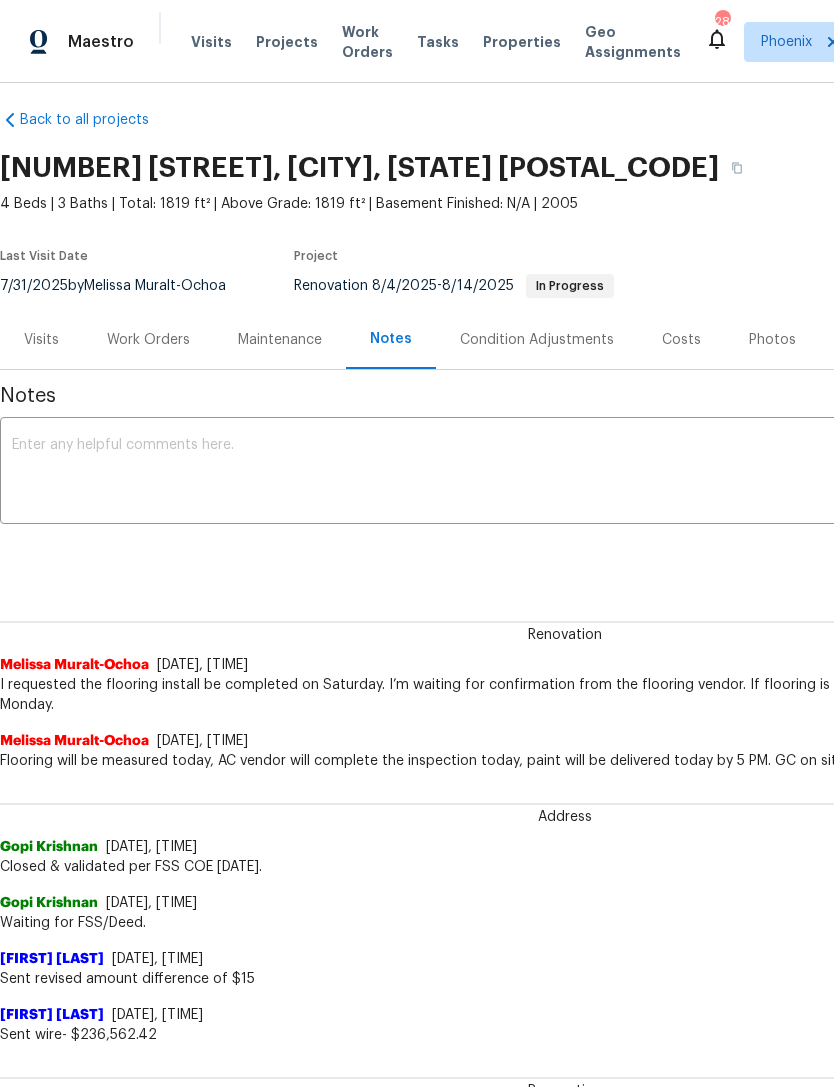 scroll, scrollTop: 13, scrollLeft: 0, axis: vertical 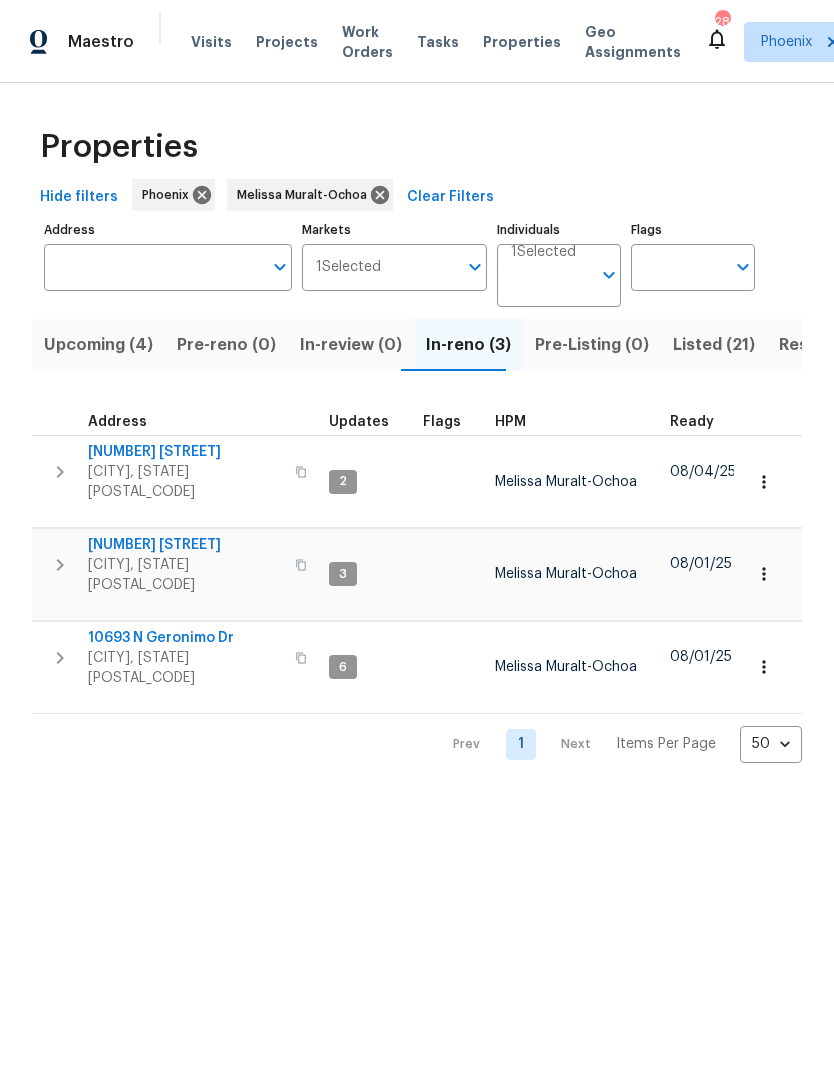 click on "Upcoming (4)" at bounding box center (98, 345) 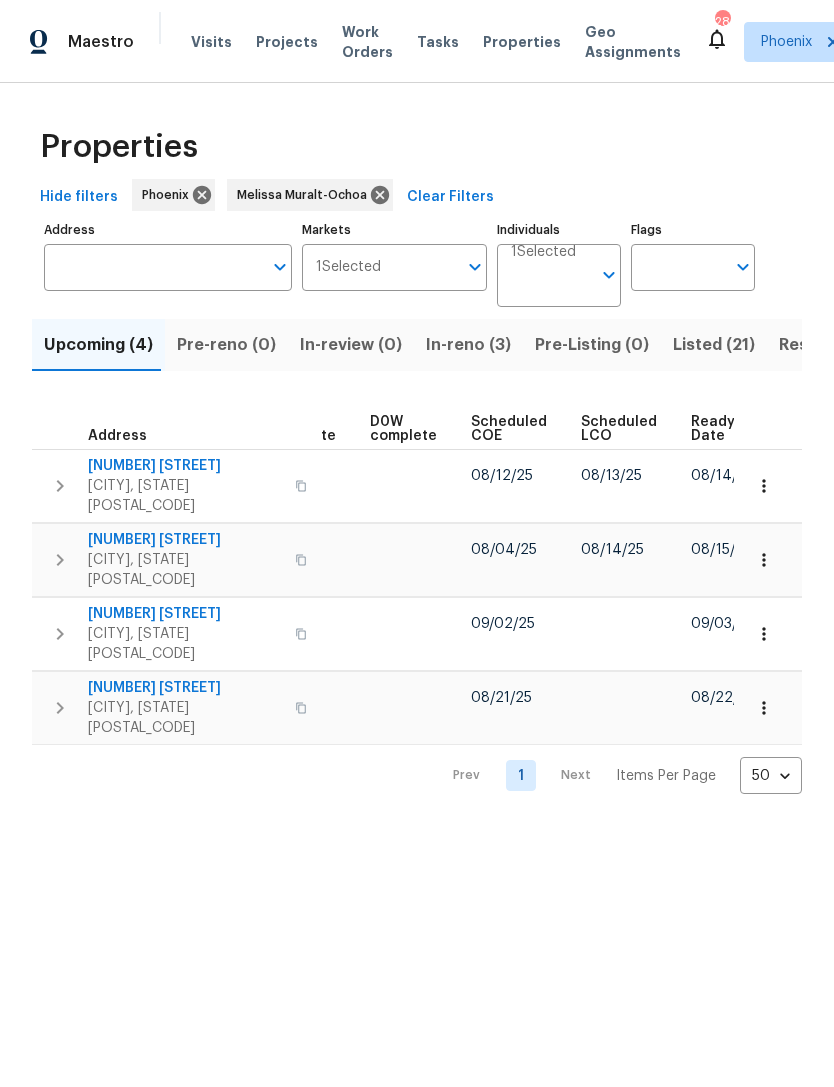scroll, scrollTop: 0, scrollLeft: 503, axis: horizontal 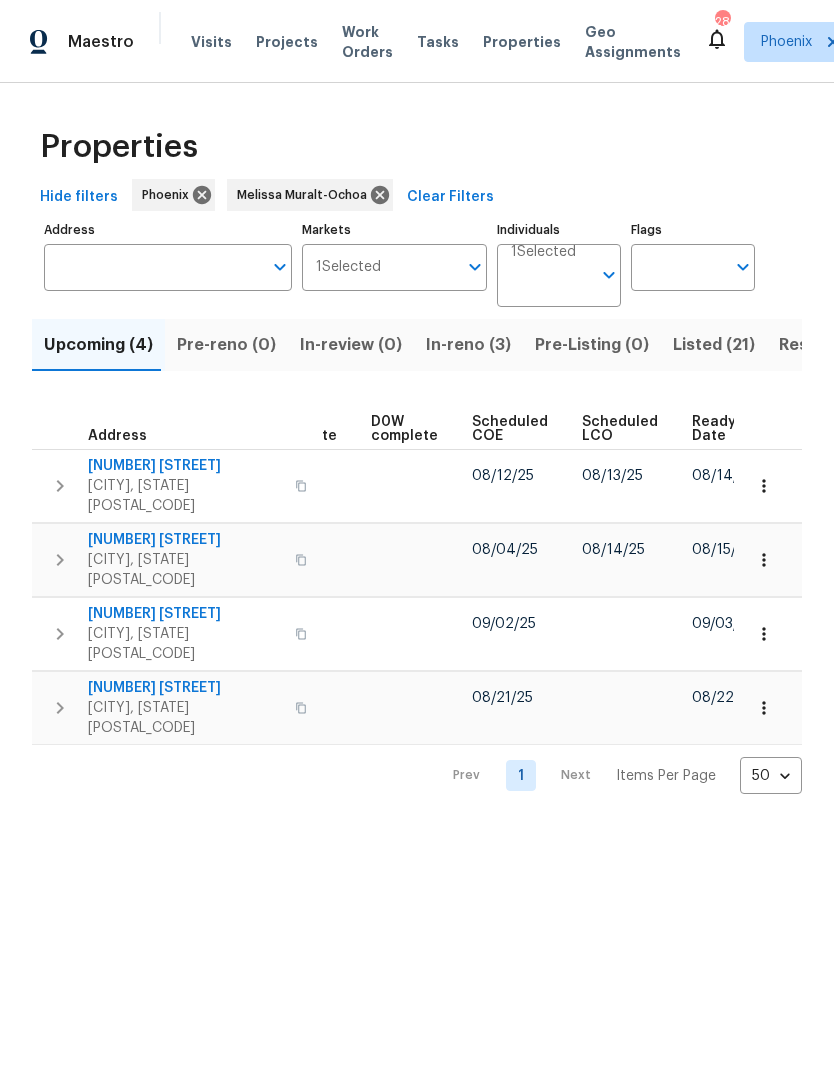 click on "Ready Date" at bounding box center [715, 429] 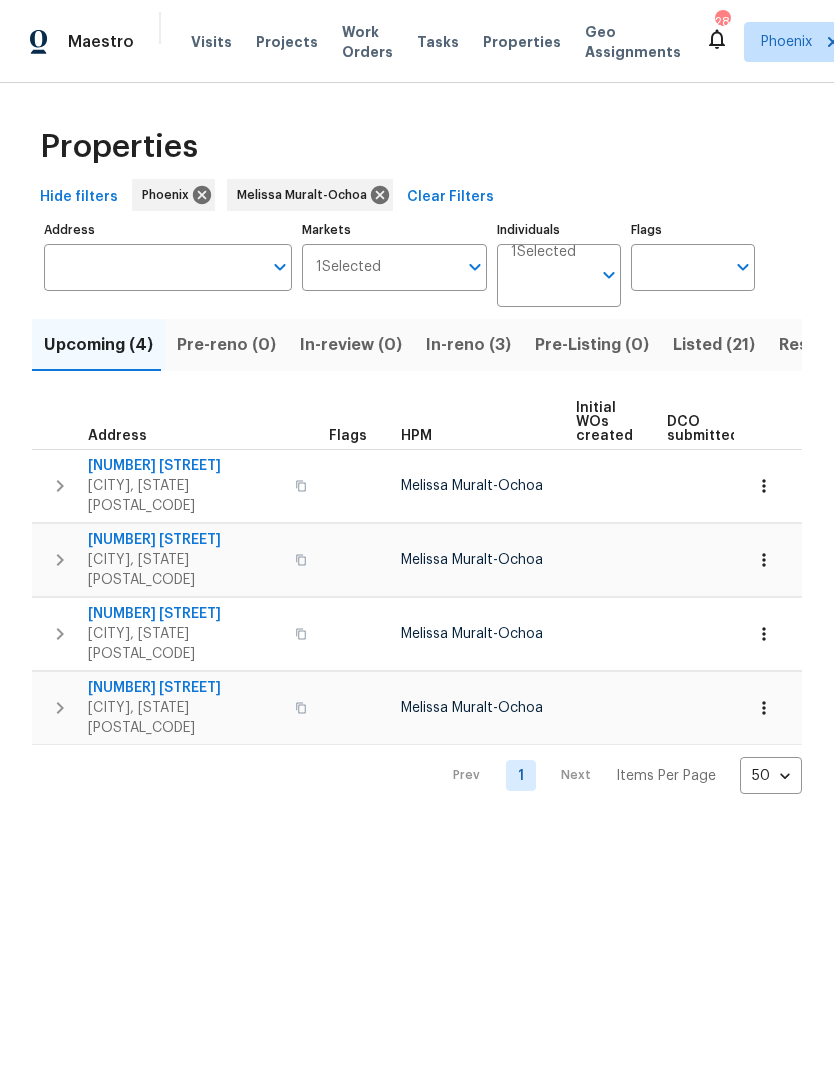 scroll, scrollTop: 0, scrollLeft: 0, axis: both 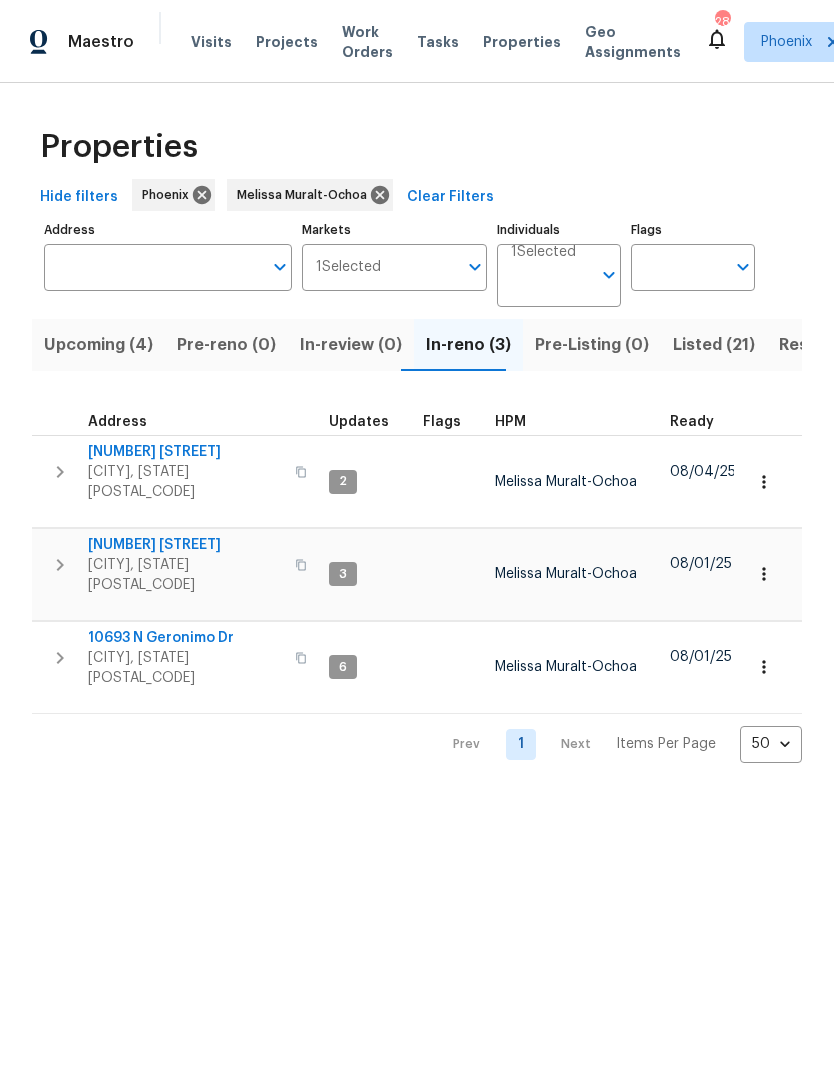click 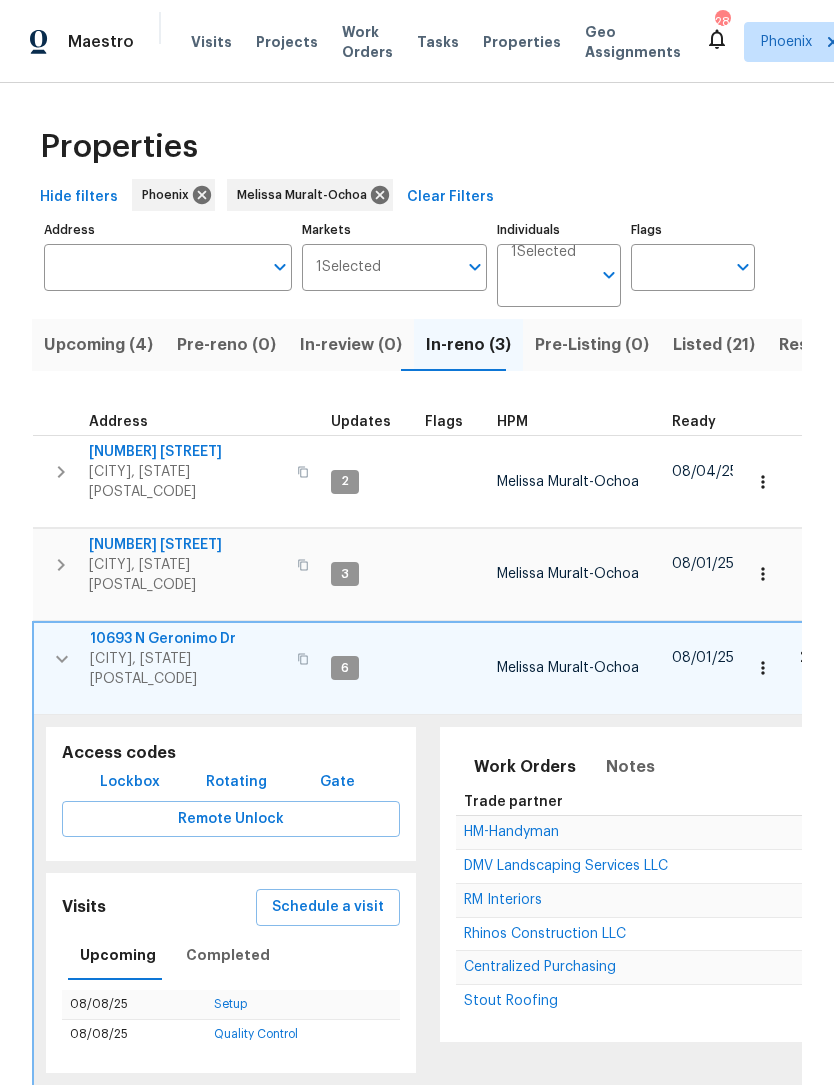 click on "RM Interiors" at bounding box center [503, 900] 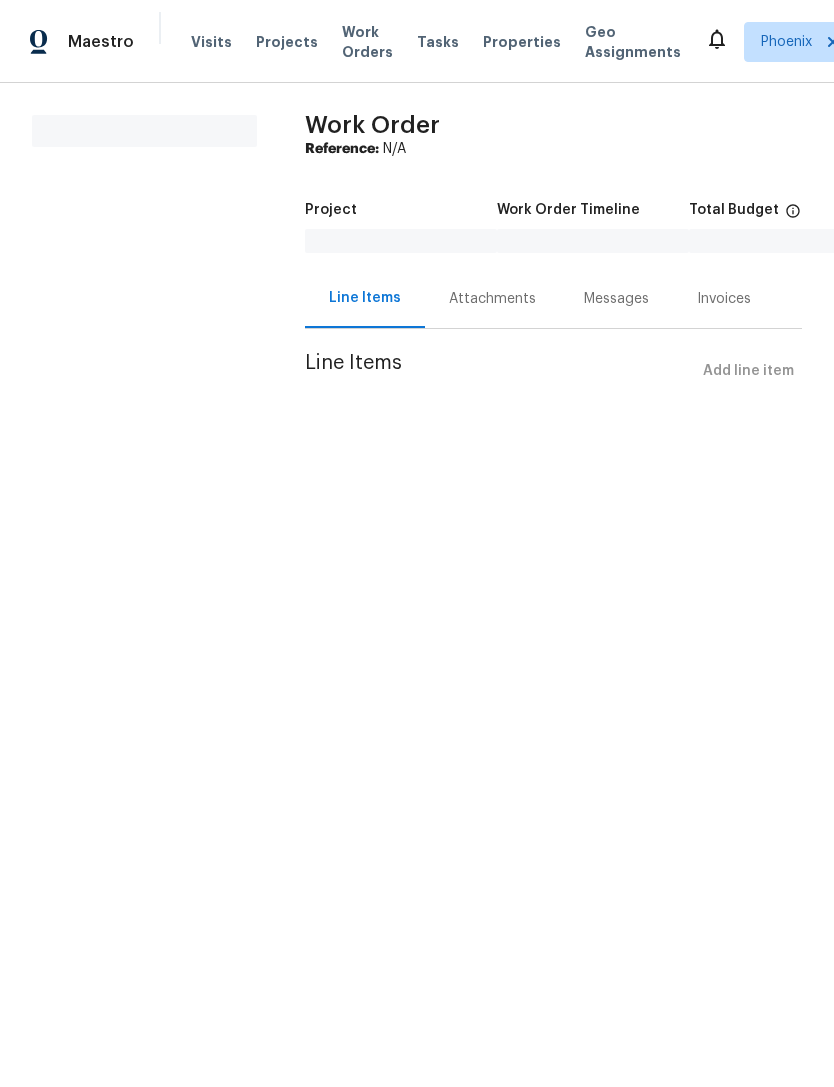scroll, scrollTop: 0, scrollLeft: 0, axis: both 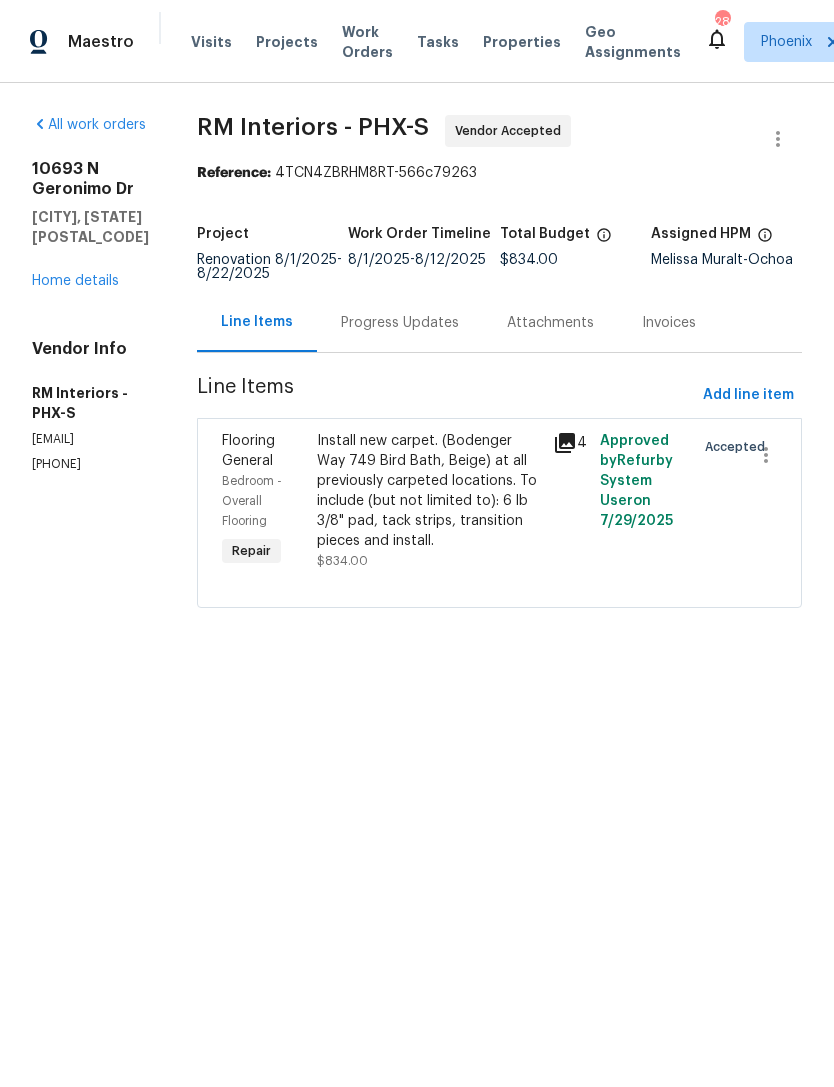 click on "Progress Updates" at bounding box center (400, 323) 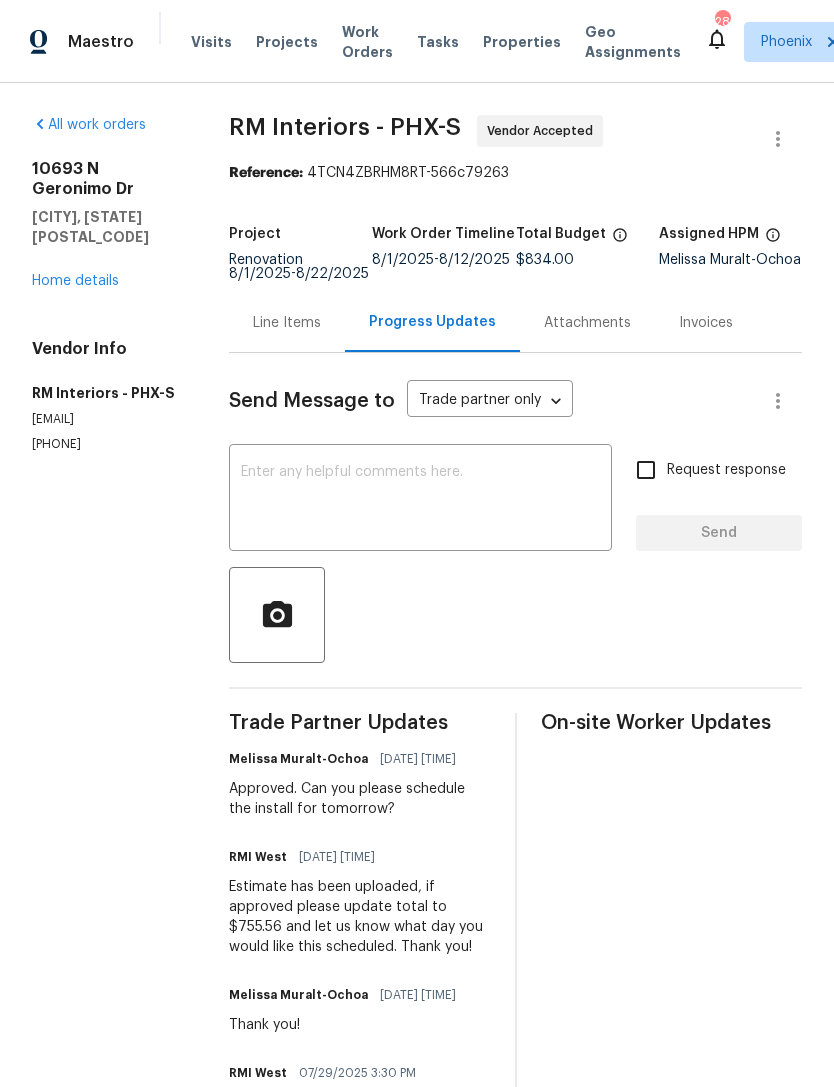 click on "Home details" at bounding box center [75, 281] 